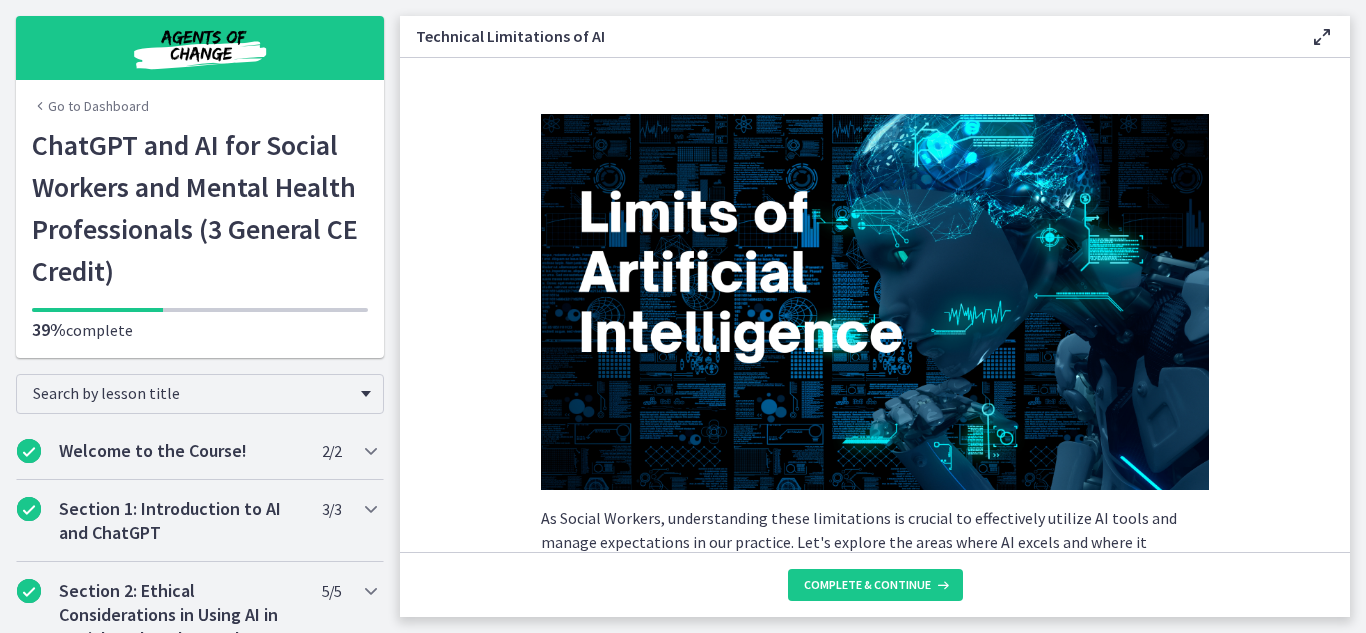 scroll, scrollTop: 0, scrollLeft: 0, axis: both 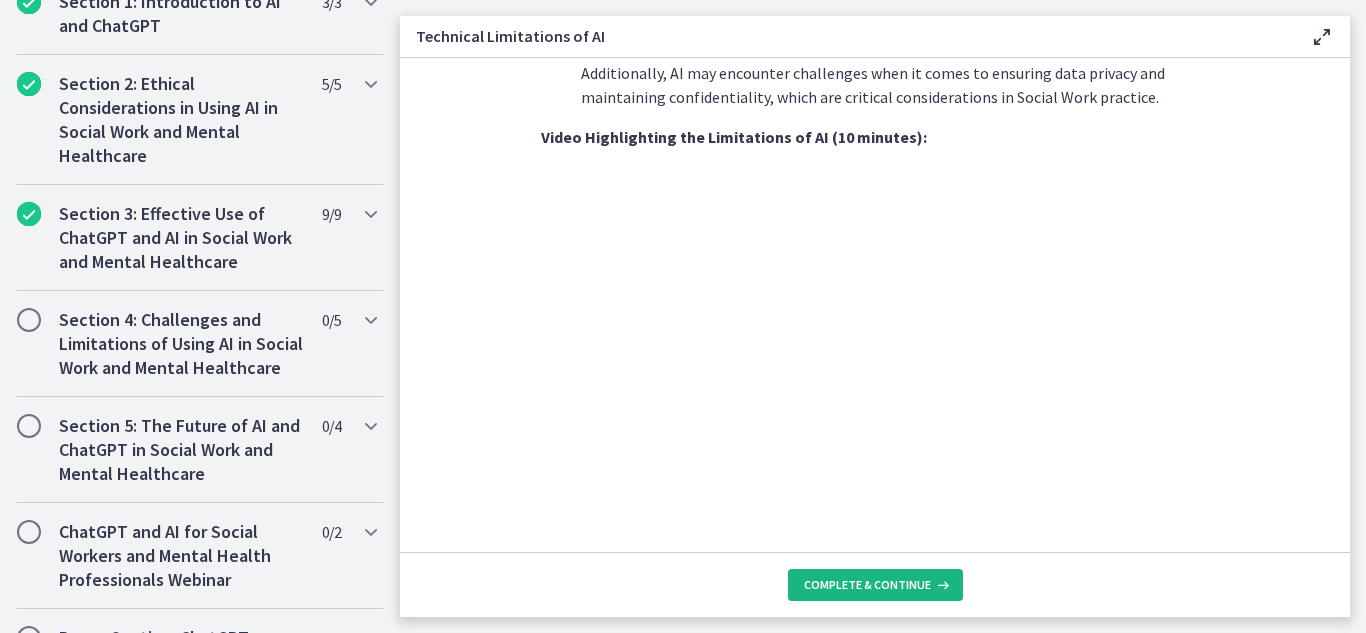 click on "Complete & continue" at bounding box center (875, 585) 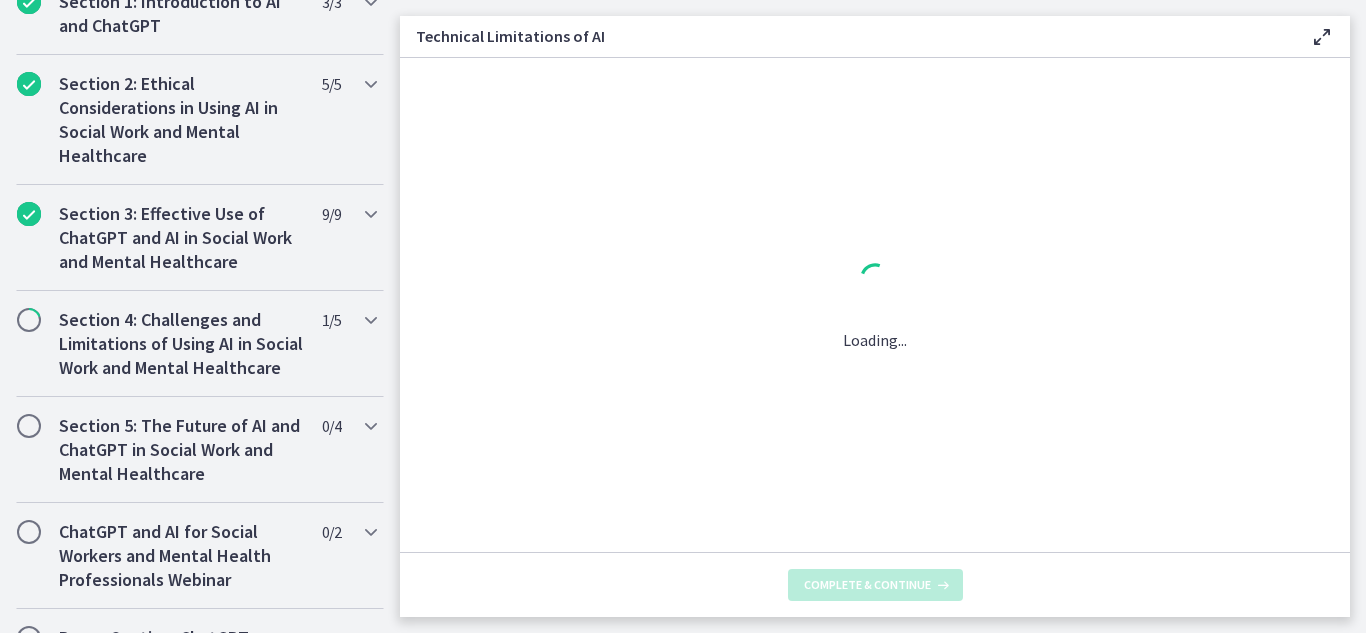 scroll, scrollTop: 0, scrollLeft: 0, axis: both 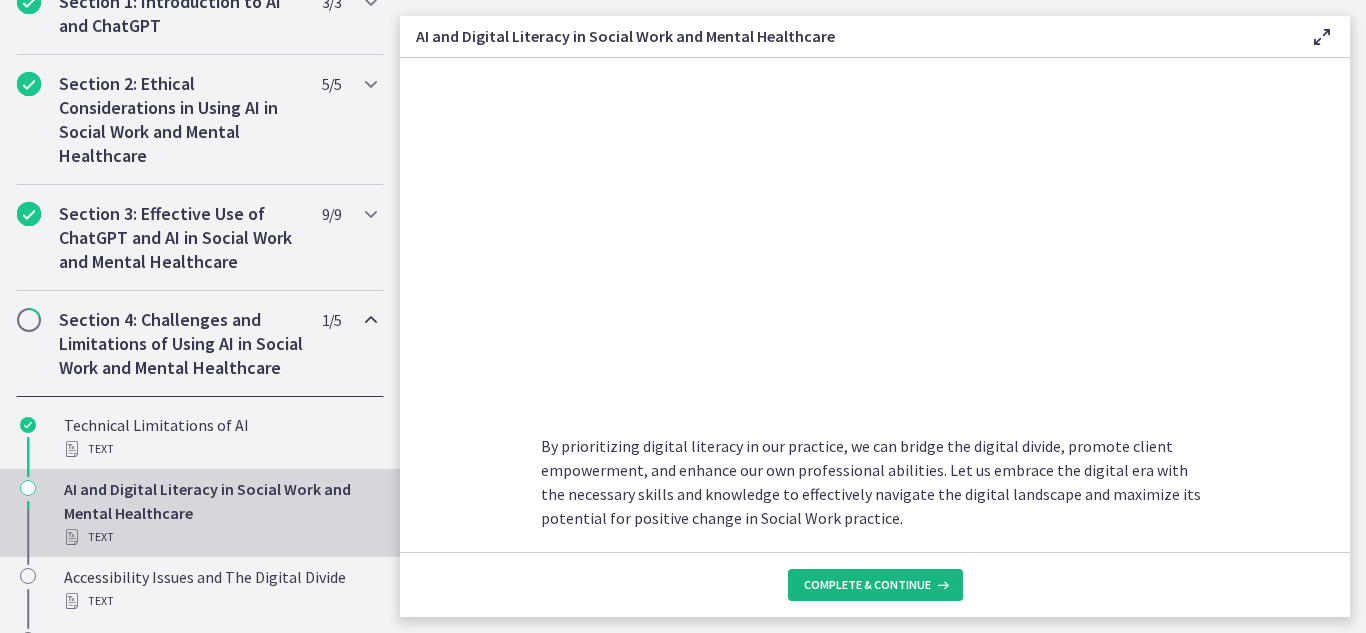 click on "Complete & continue" at bounding box center [867, 585] 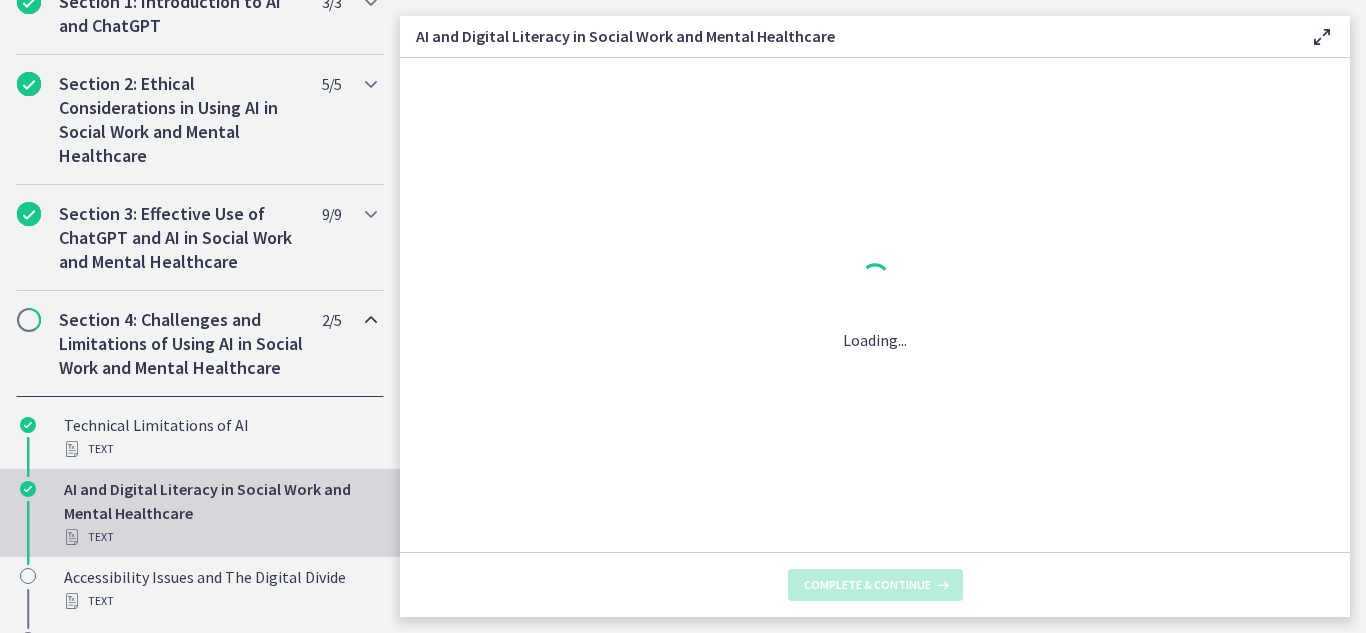 scroll, scrollTop: 0, scrollLeft: 0, axis: both 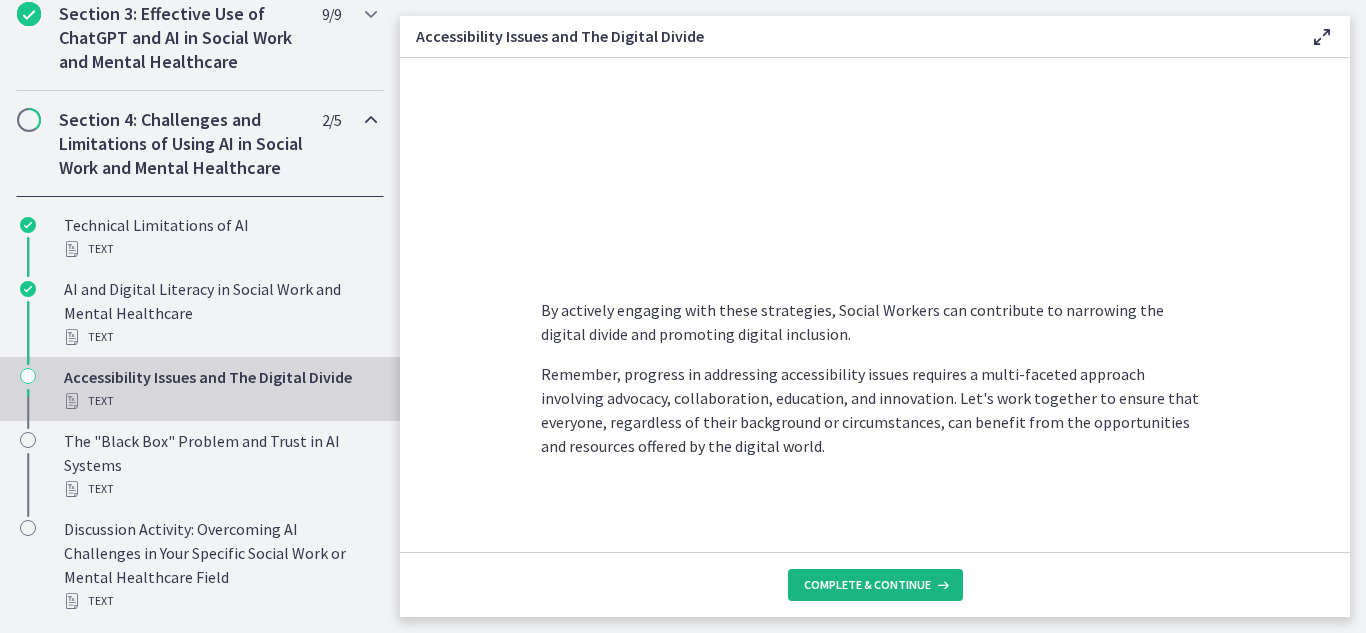 click on "Complete & continue" at bounding box center (867, 585) 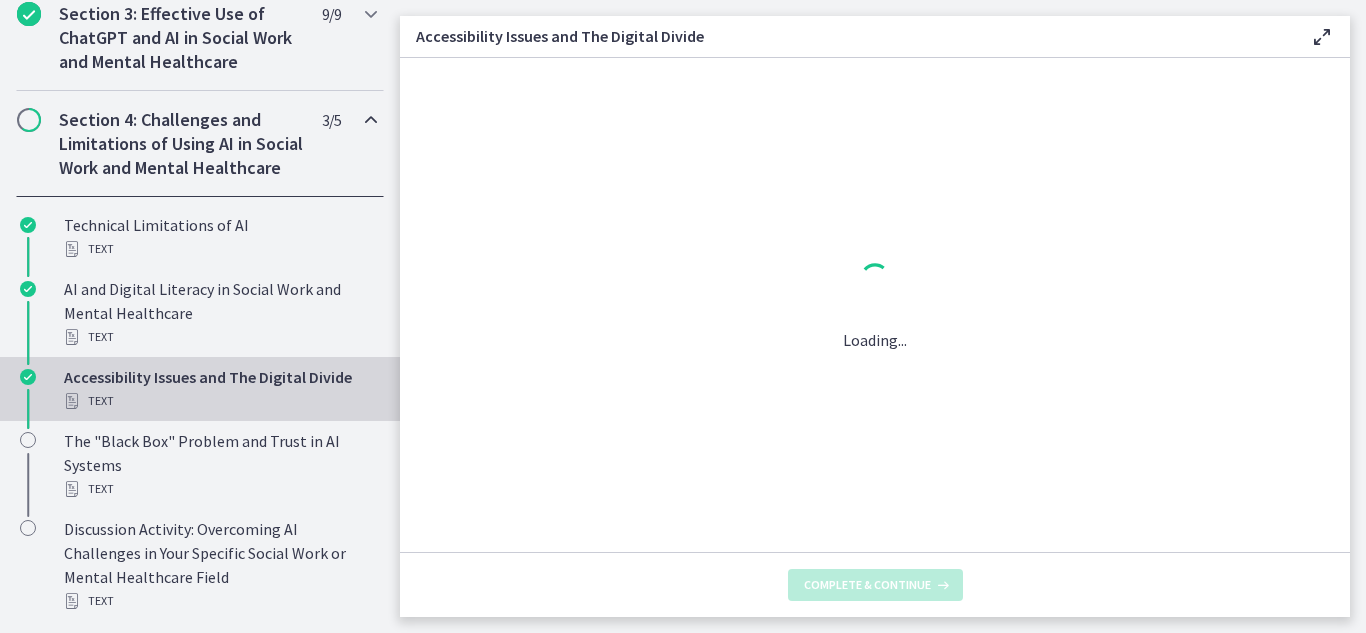 scroll, scrollTop: 0, scrollLeft: 0, axis: both 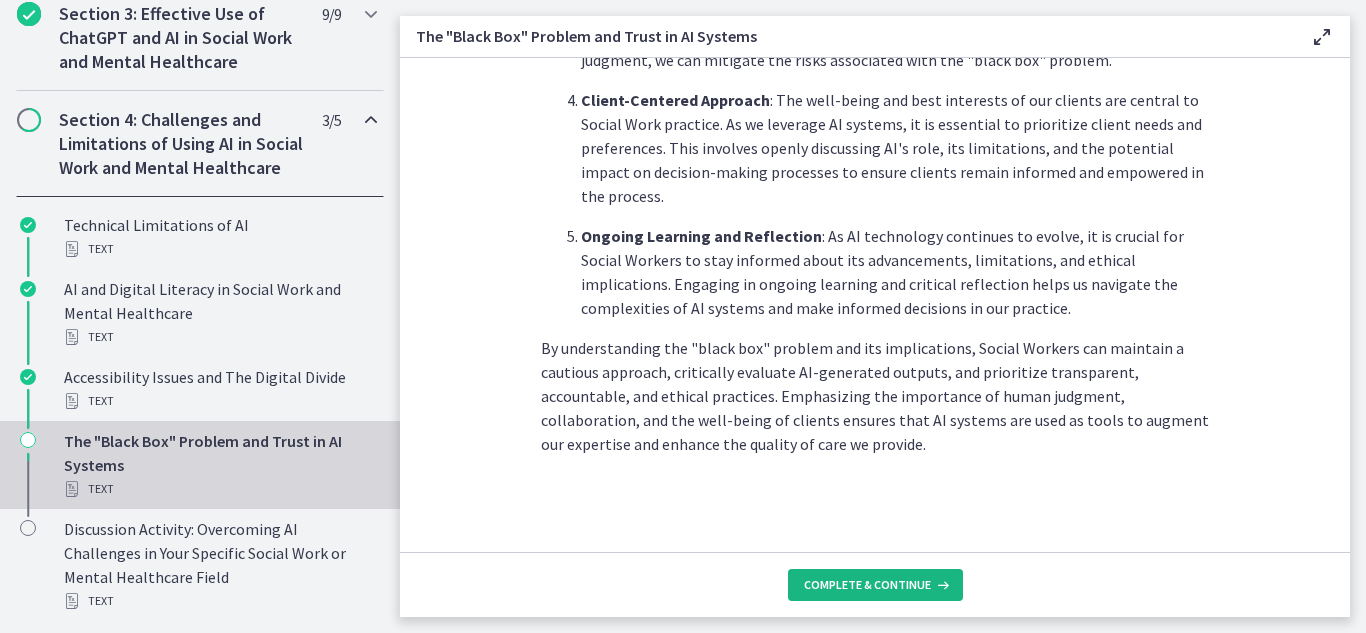 click on "Complete & continue" at bounding box center [867, 585] 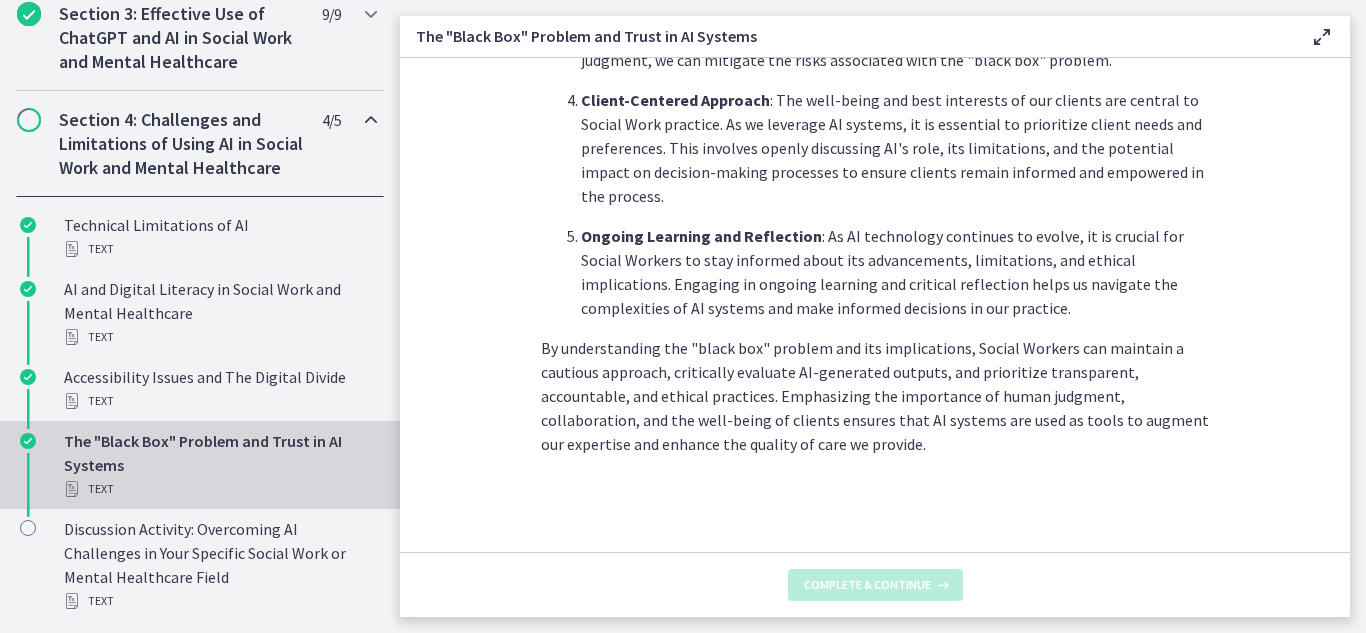 scroll, scrollTop: 0, scrollLeft: 0, axis: both 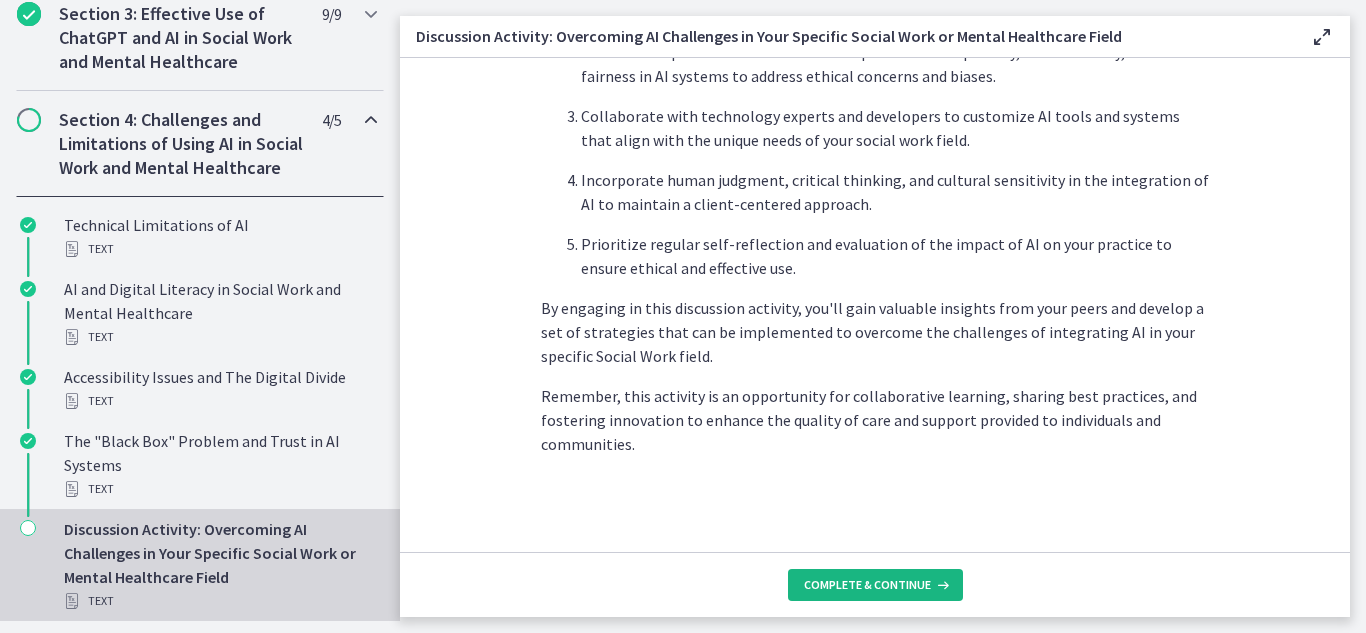 click on "Complete & continue" at bounding box center (867, 585) 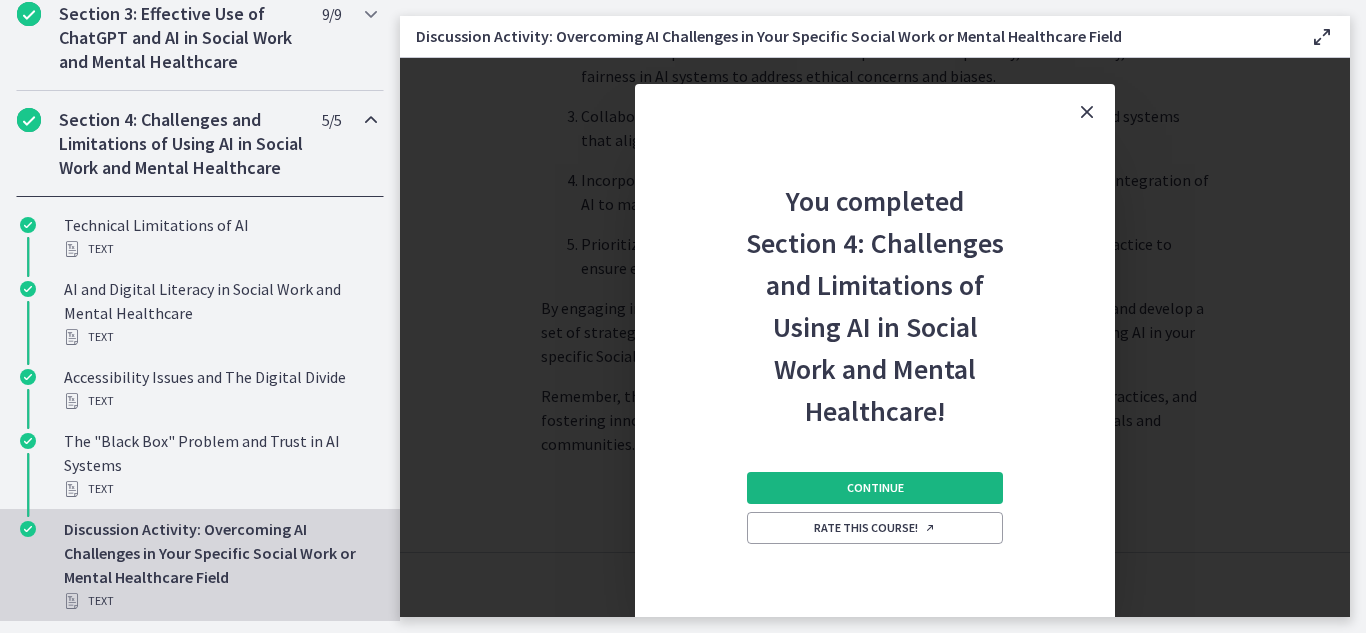 click on "Continue" at bounding box center [875, 488] 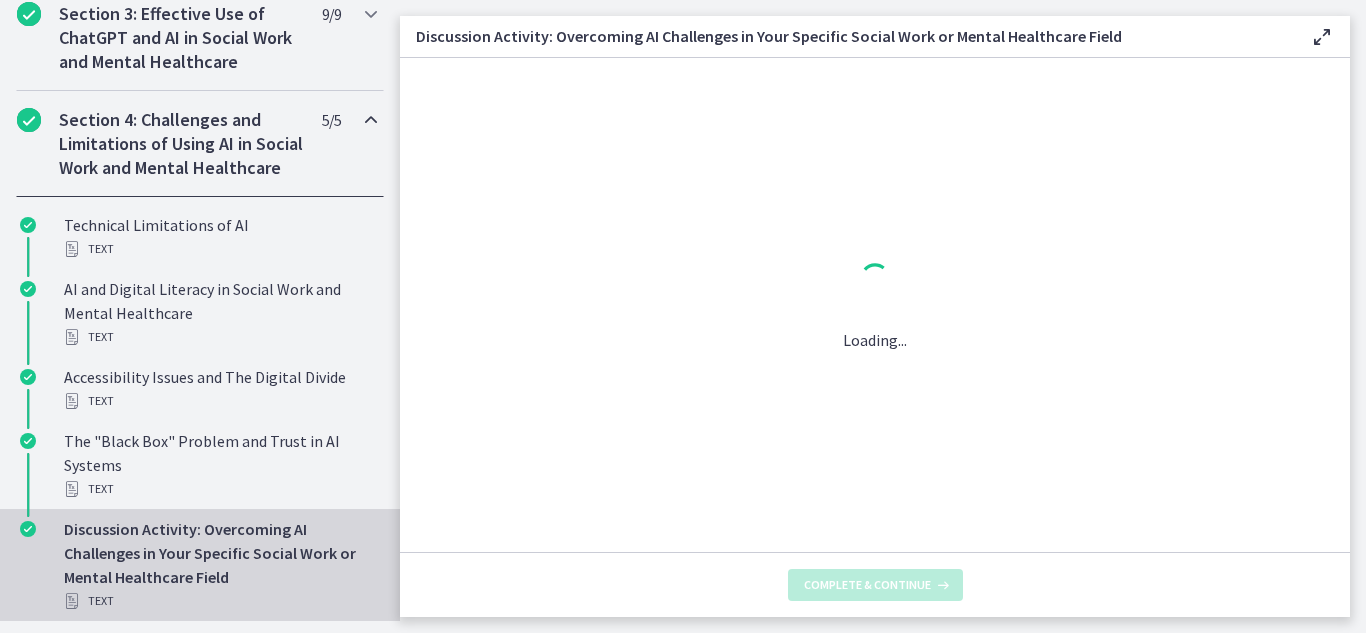 scroll, scrollTop: 0, scrollLeft: 0, axis: both 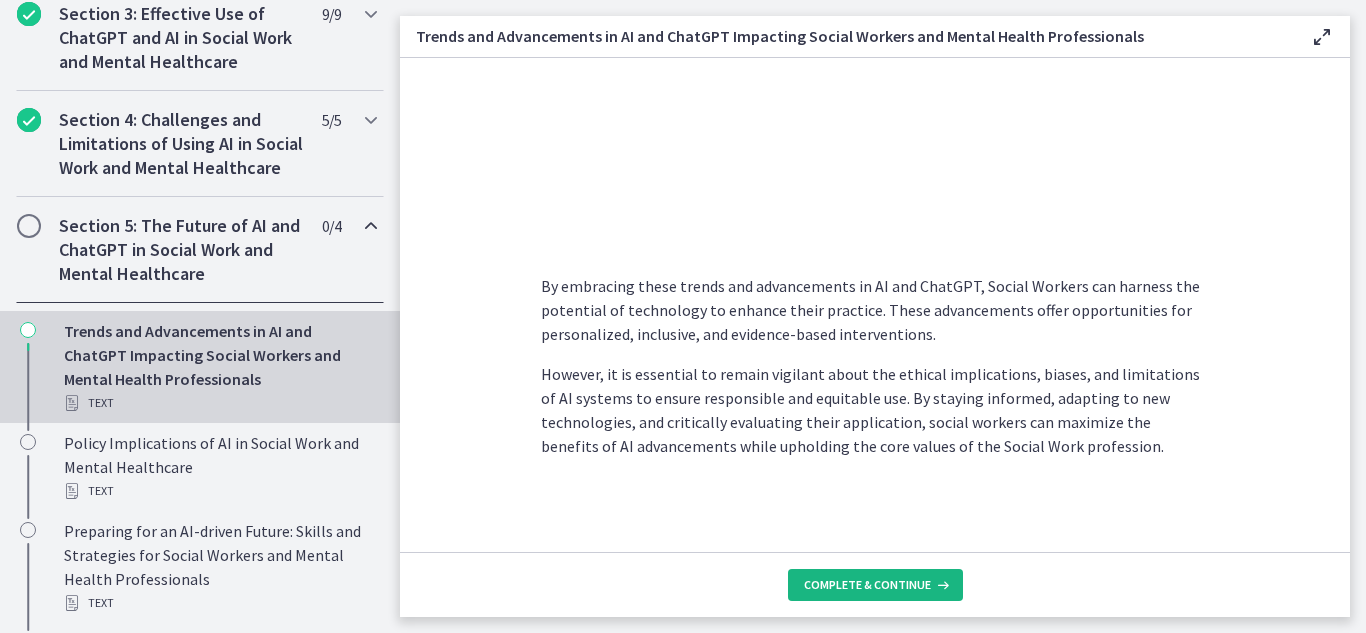 click on "Complete & continue" at bounding box center (867, 585) 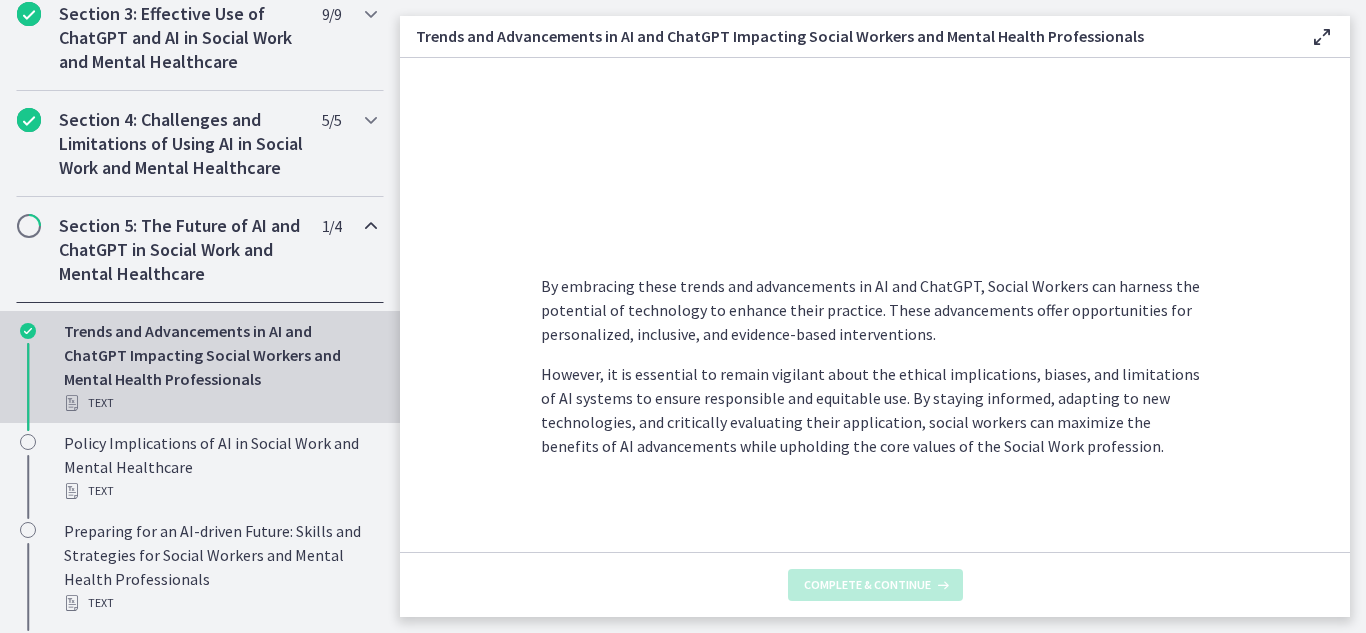 scroll, scrollTop: 0, scrollLeft: 0, axis: both 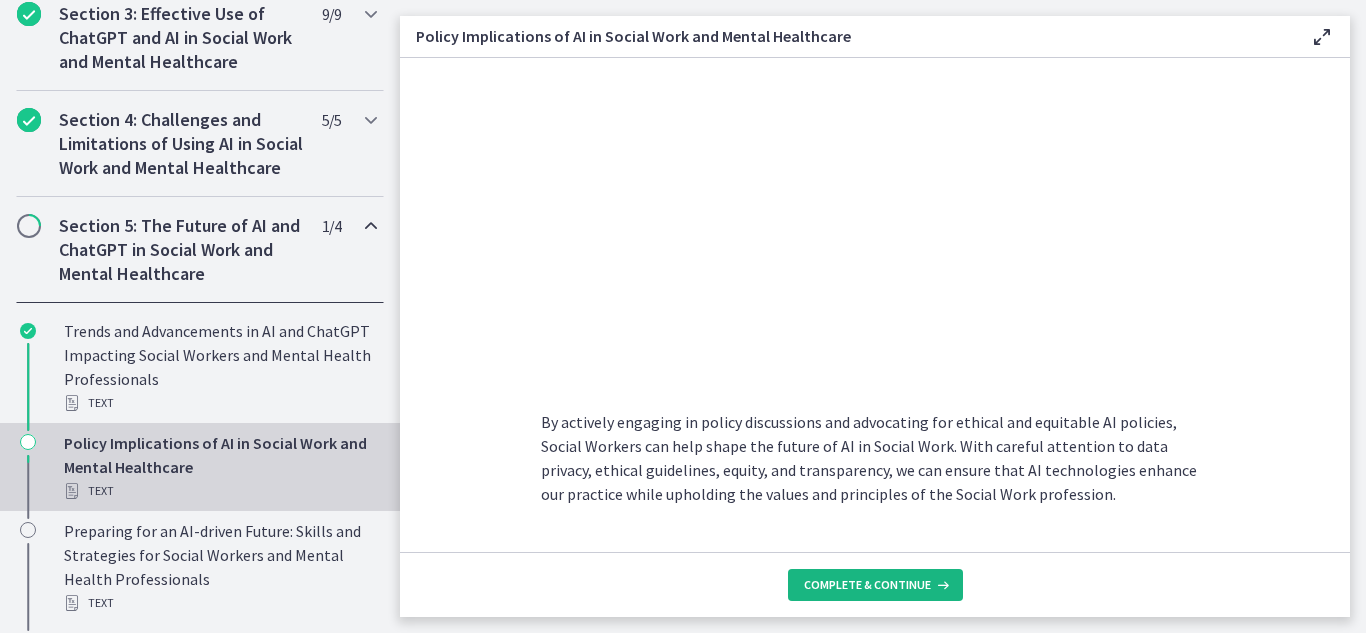 click on "Complete & continue" at bounding box center (867, 585) 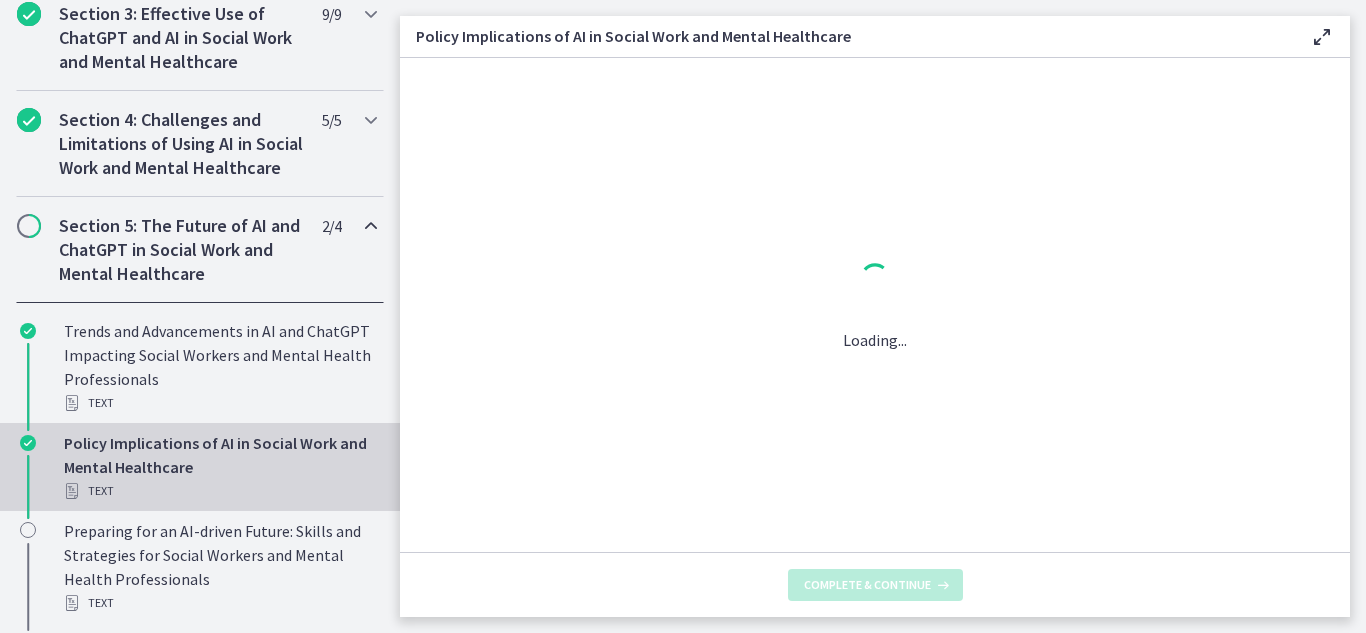scroll, scrollTop: 0, scrollLeft: 0, axis: both 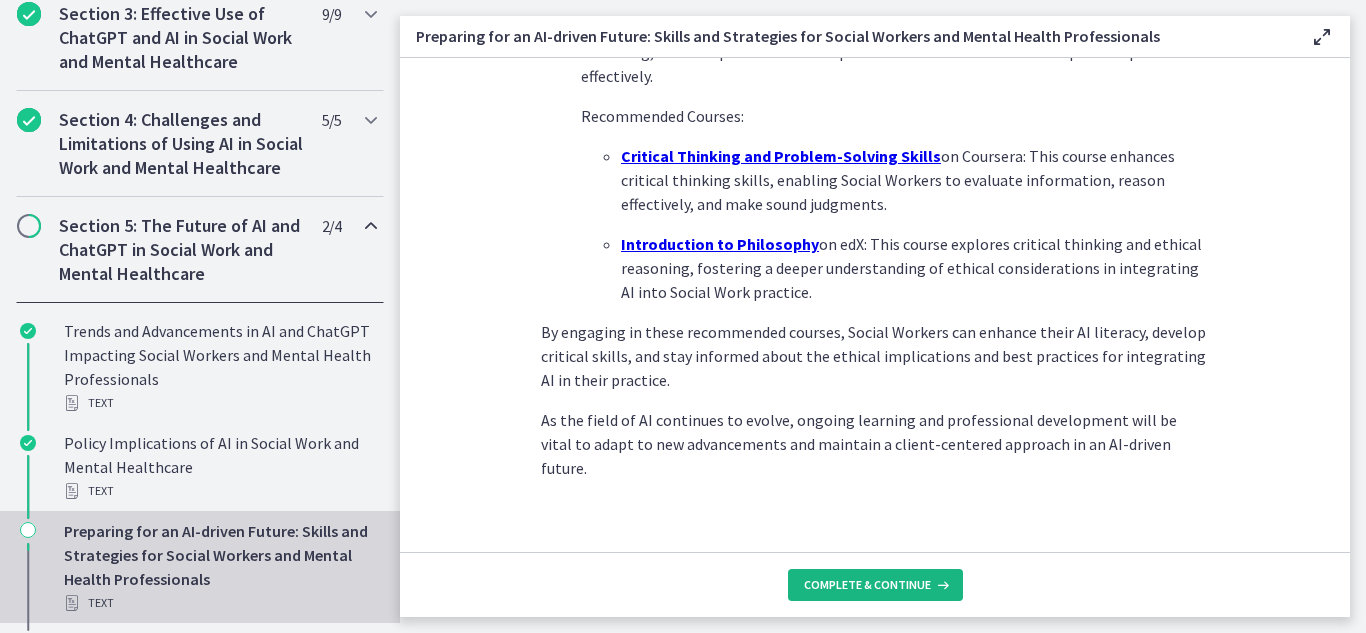 click on "Complete & continue" at bounding box center (867, 585) 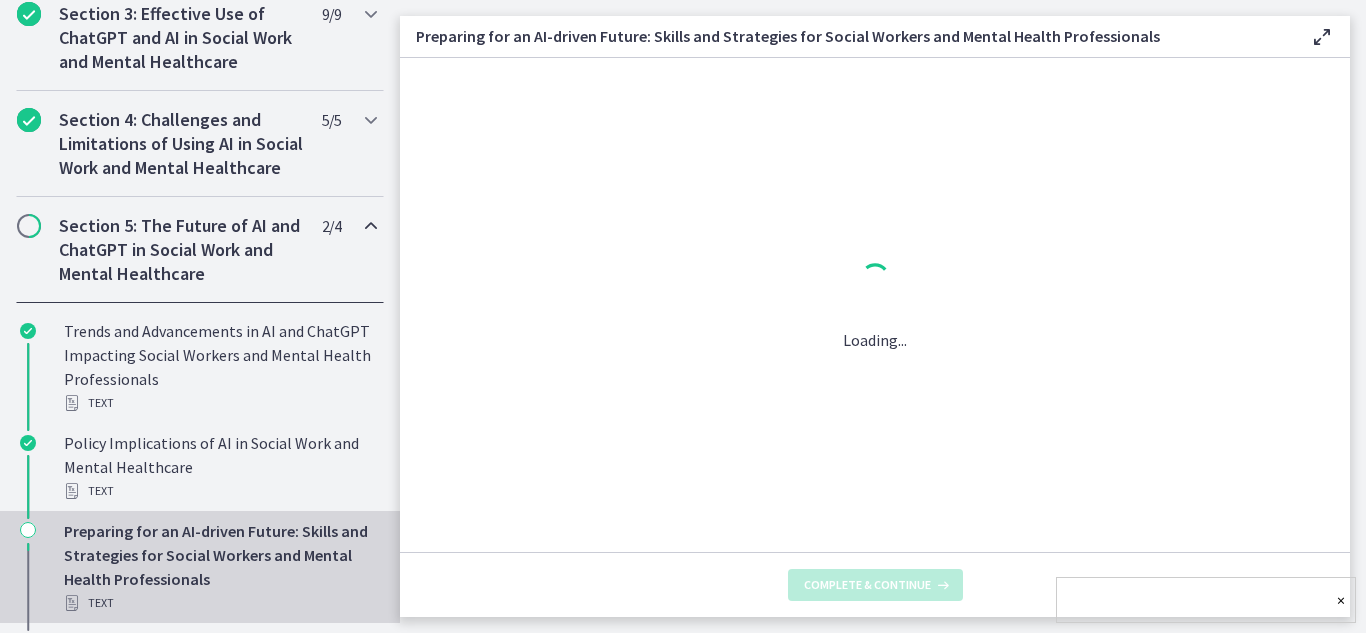 scroll, scrollTop: 0, scrollLeft: 0, axis: both 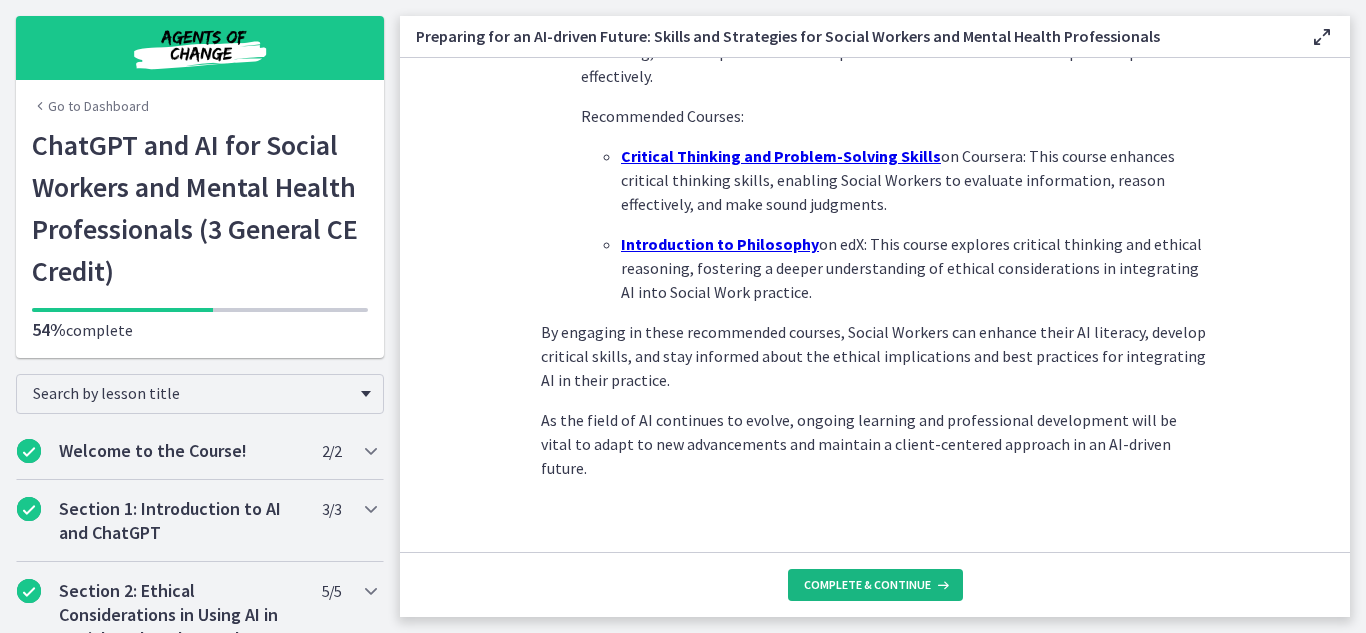 click on "Complete & continue" at bounding box center [867, 585] 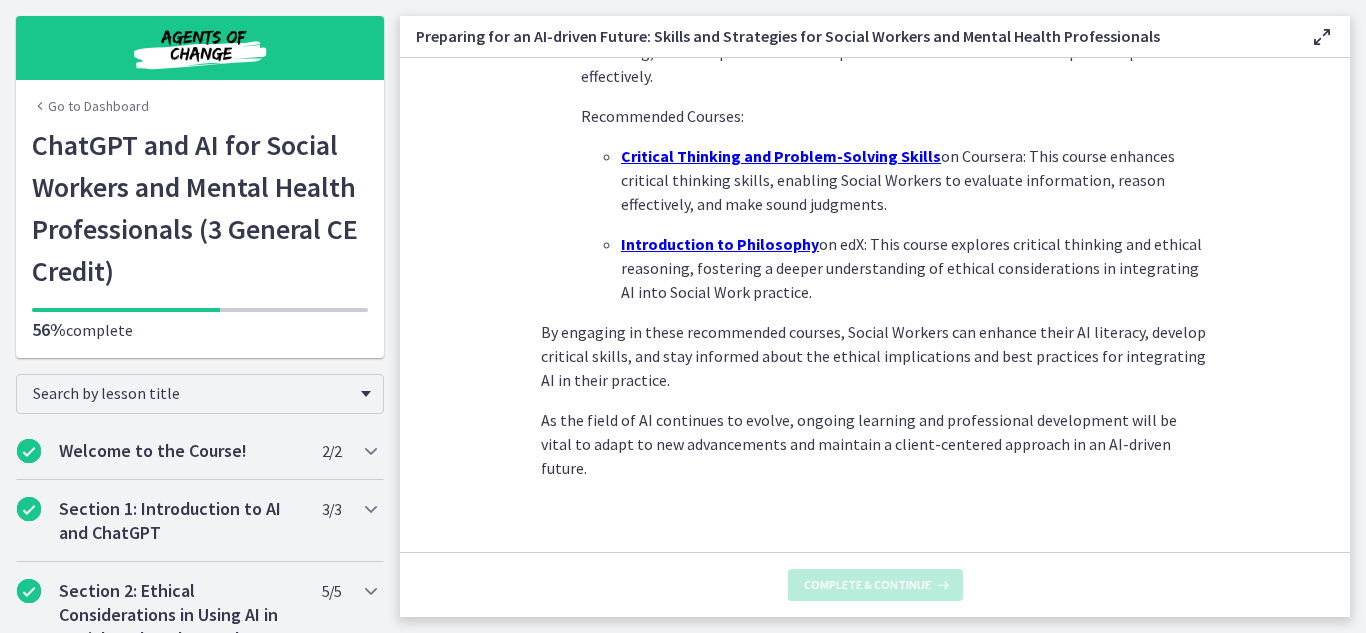 scroll, scrollTop: 0, scrollLeft: 0, axis: both 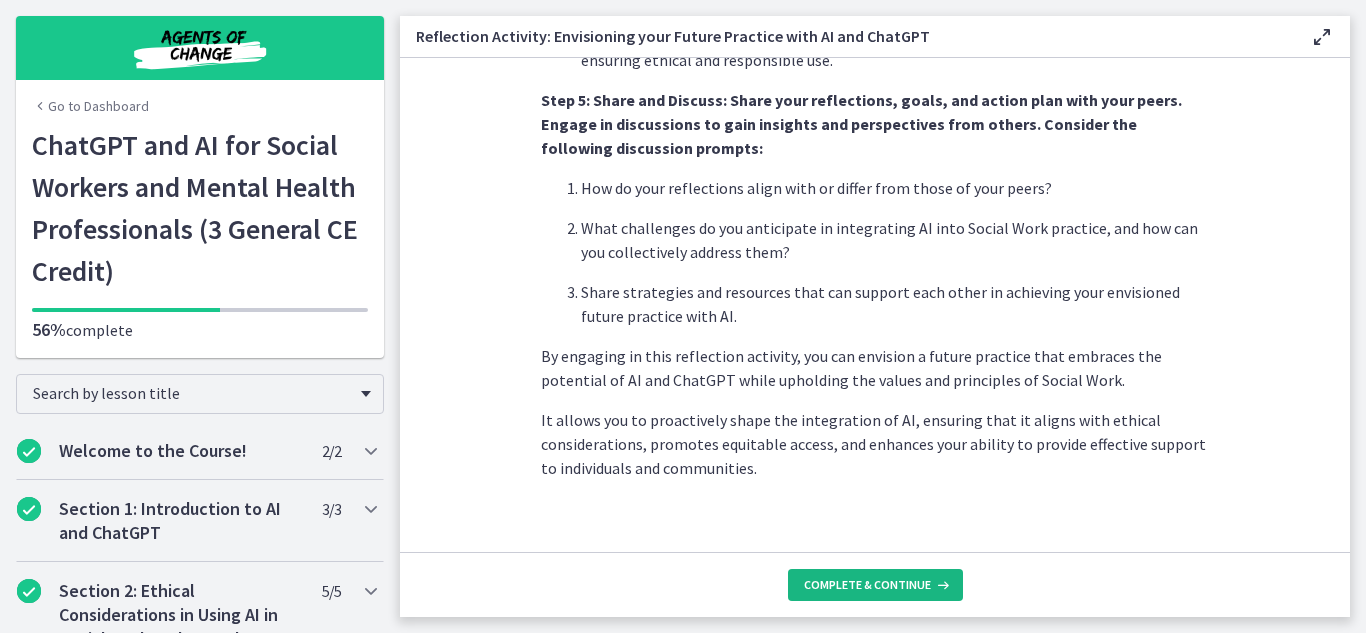 click on "Complete & continue" at bounding box center [867, 585] 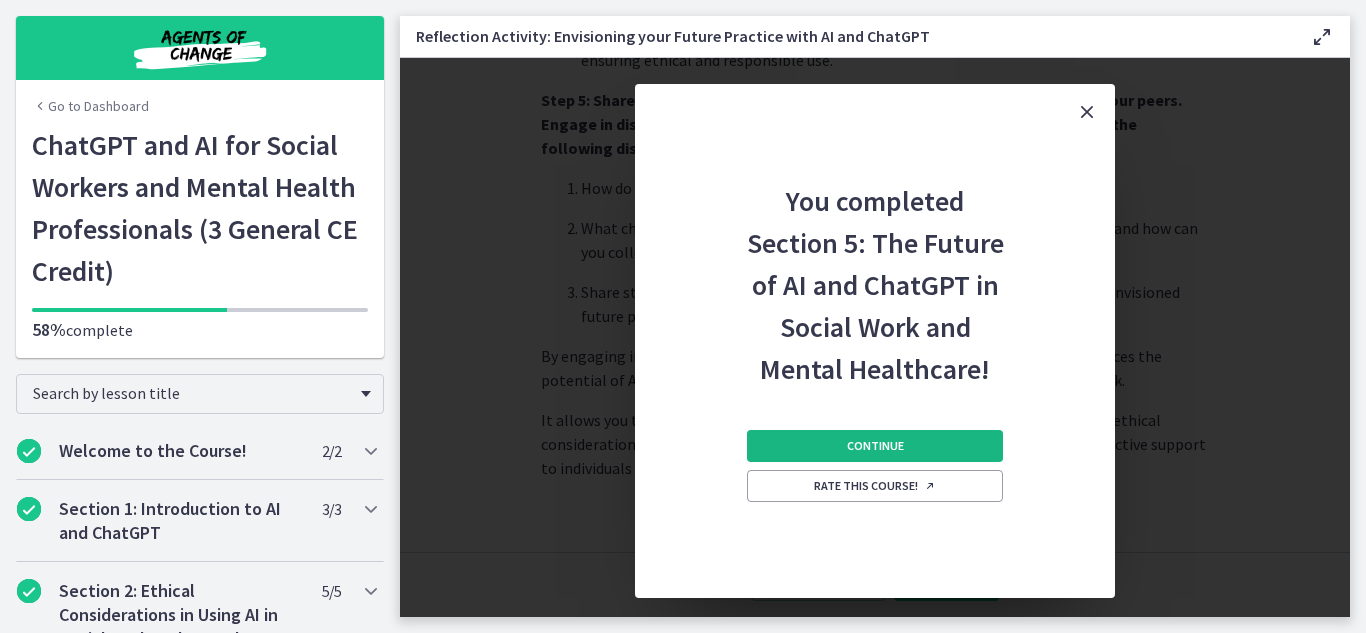 click on "Continue" at bounding box center [875, 446] 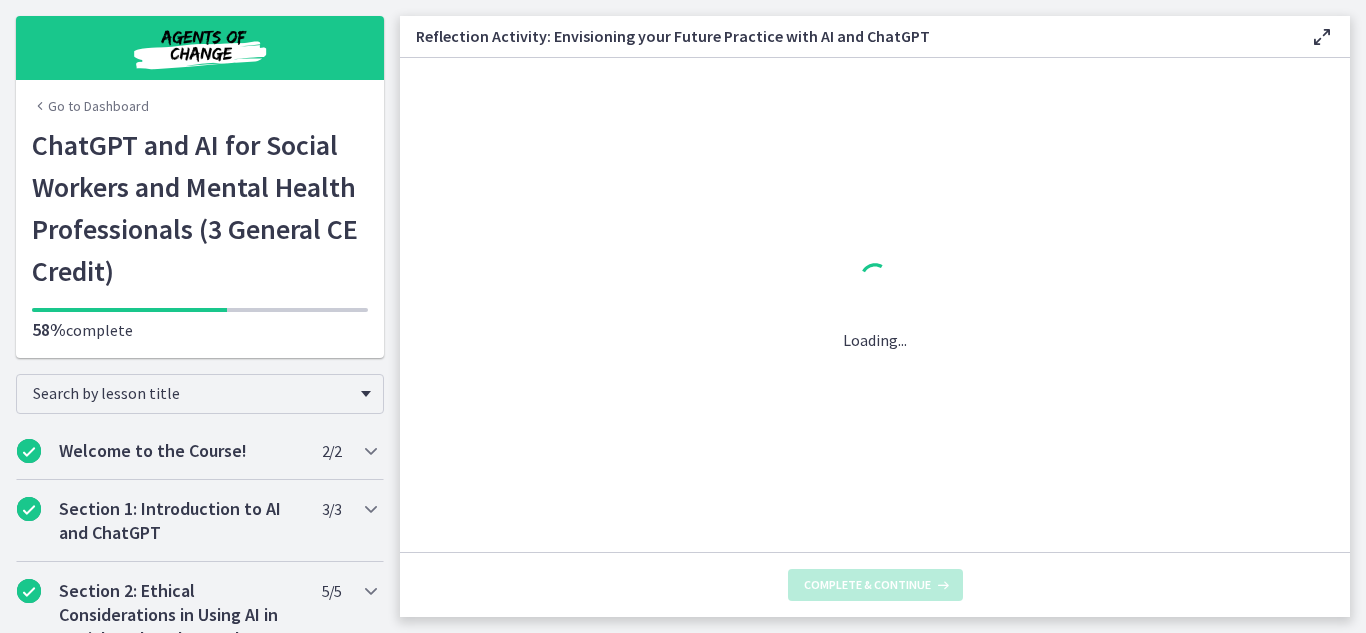 scroll, scrollTop: 0, scrollLeft: 0, axis: both 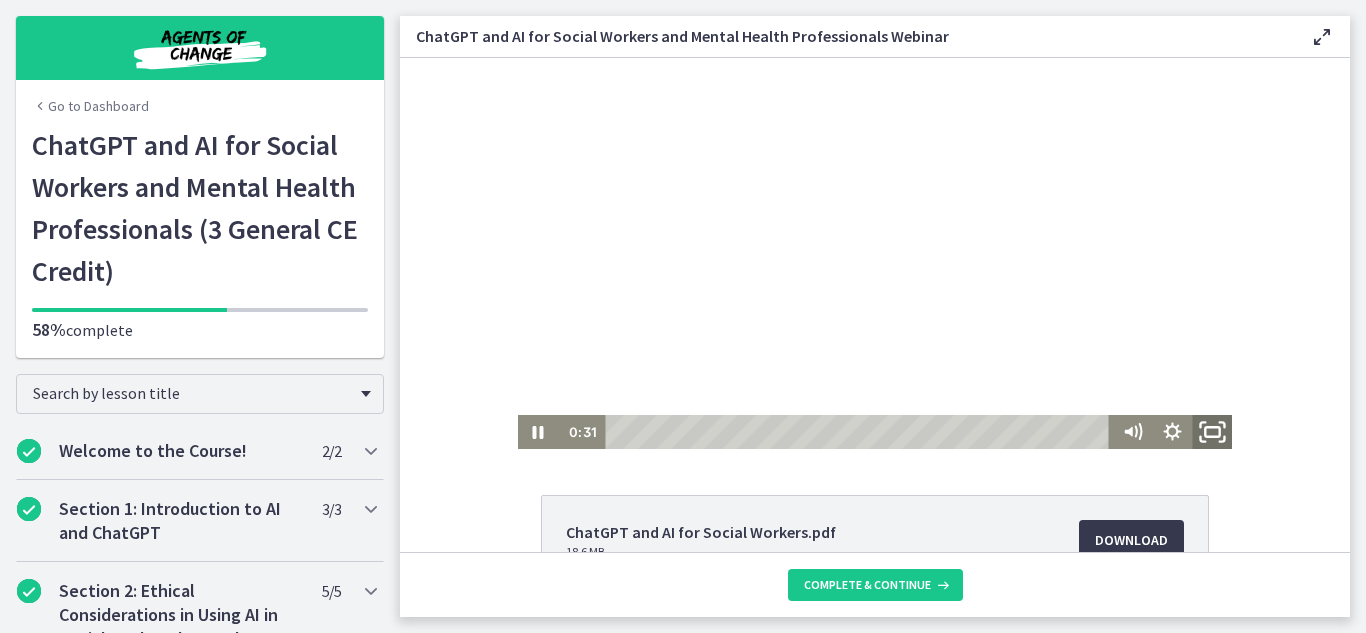 click 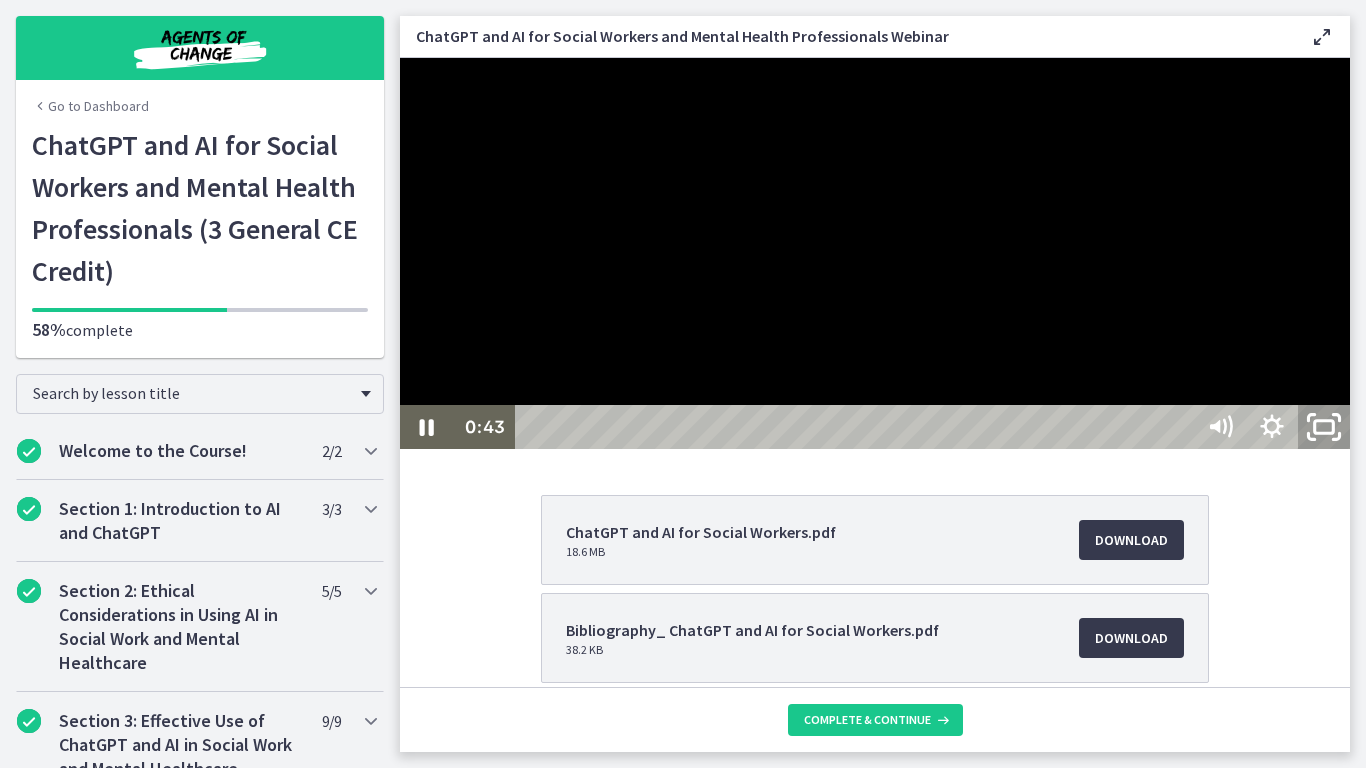 click 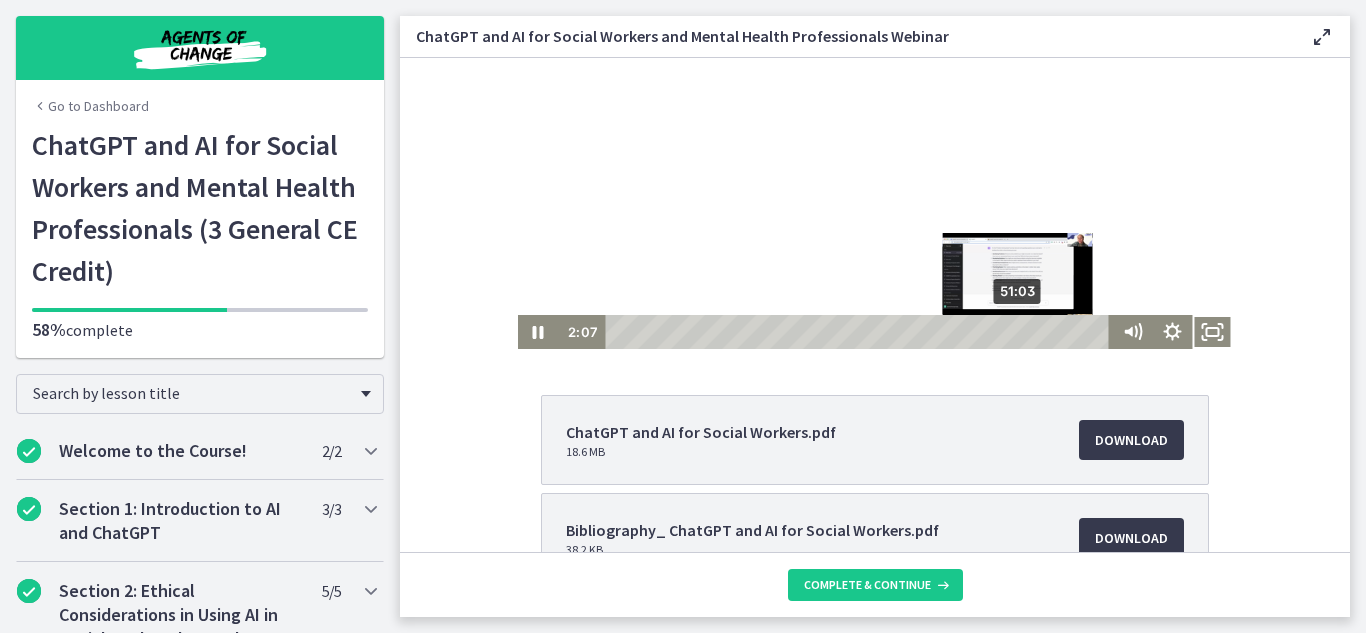 scroll, scrollTop: 200, scrollLeft: 0, axis: vertical 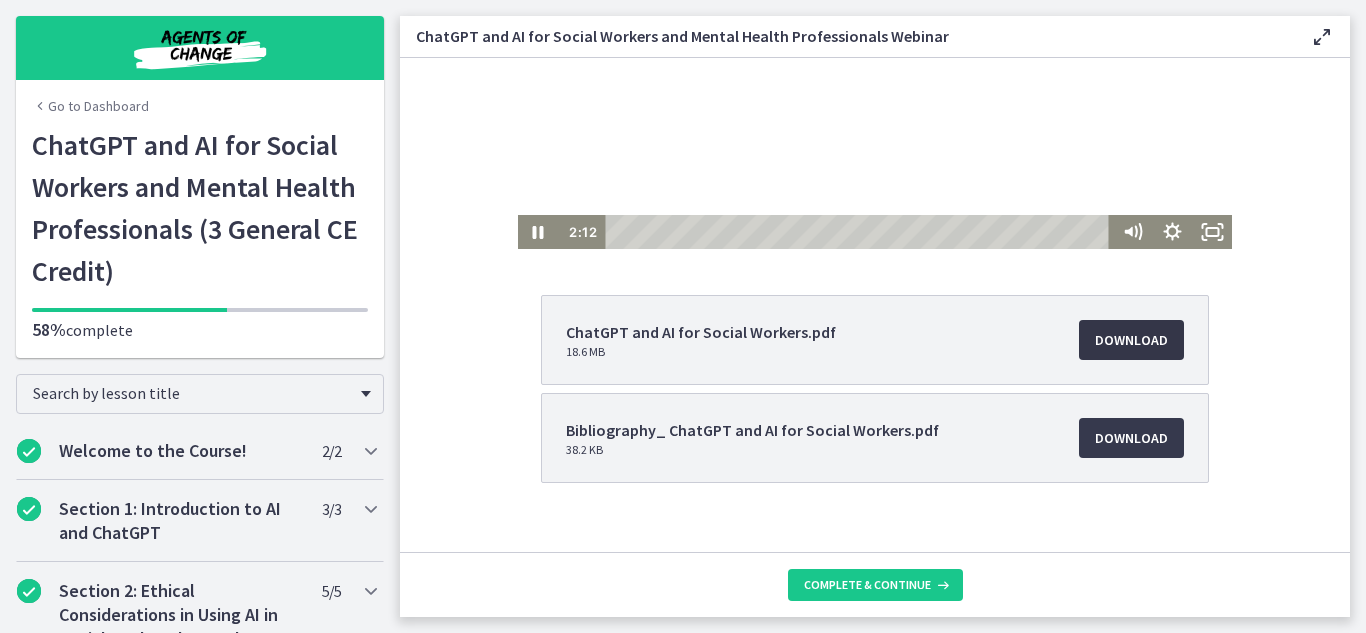 click on "Download
Opens in a new window" at bounding box center (1131, 340) 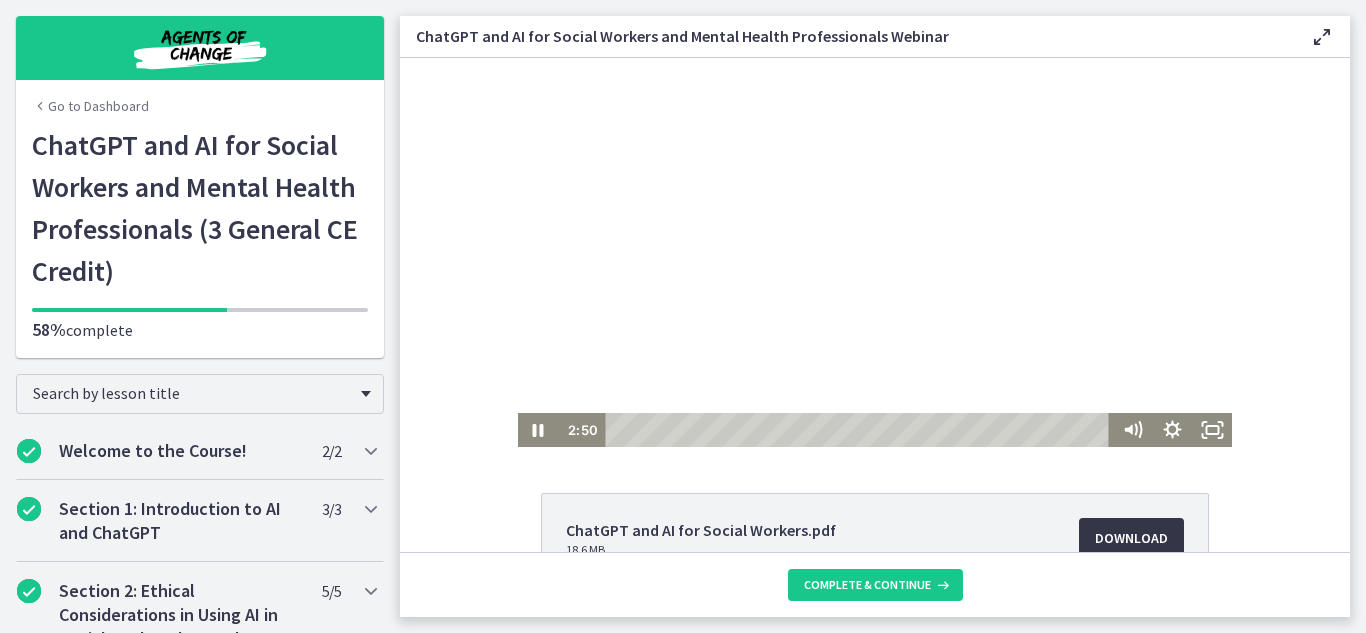 scroll, scrollTop: 0, scrollLeft: 0, axis: both 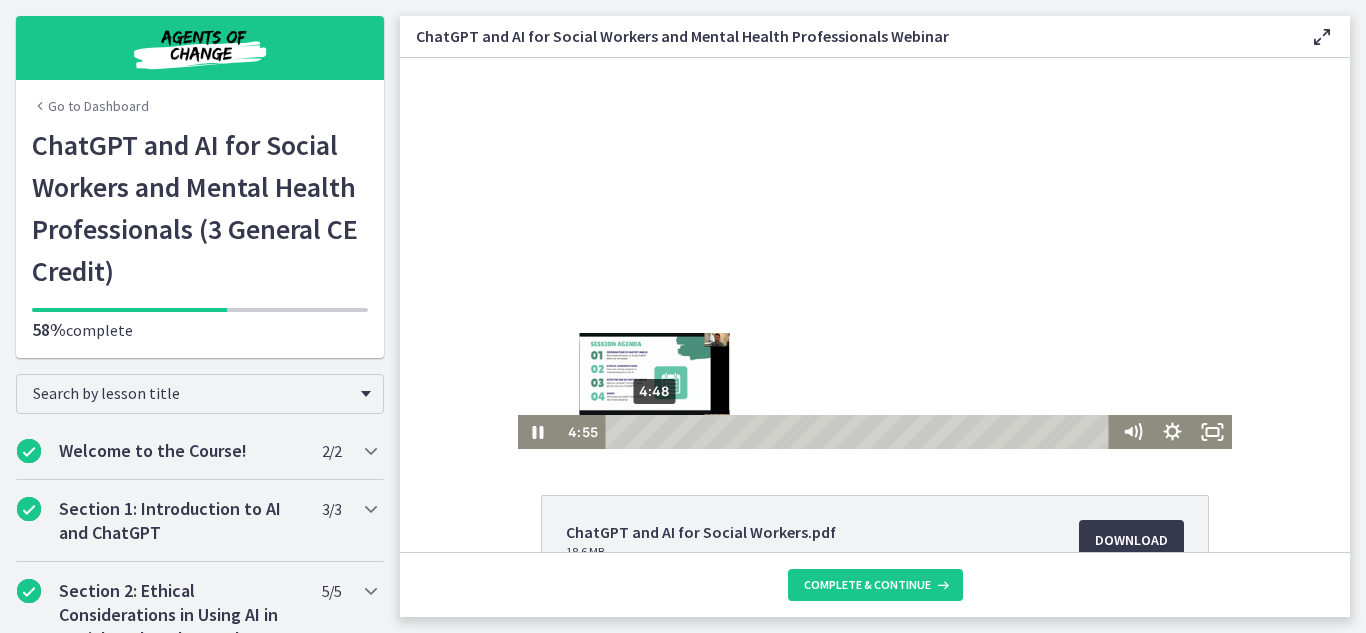 click at bounding box center [654, 431] 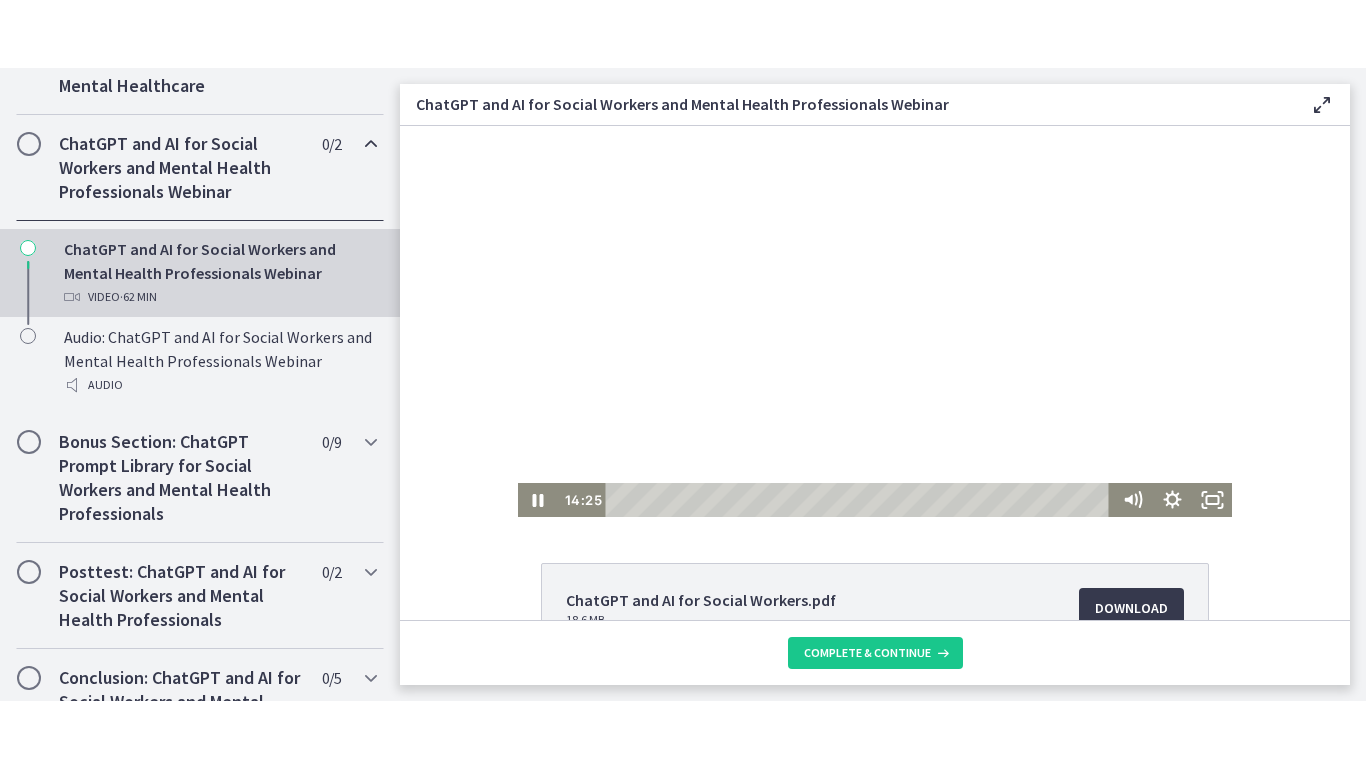 scroll, scrollTop: 1099, scrollLeft: 0, axis: vertical 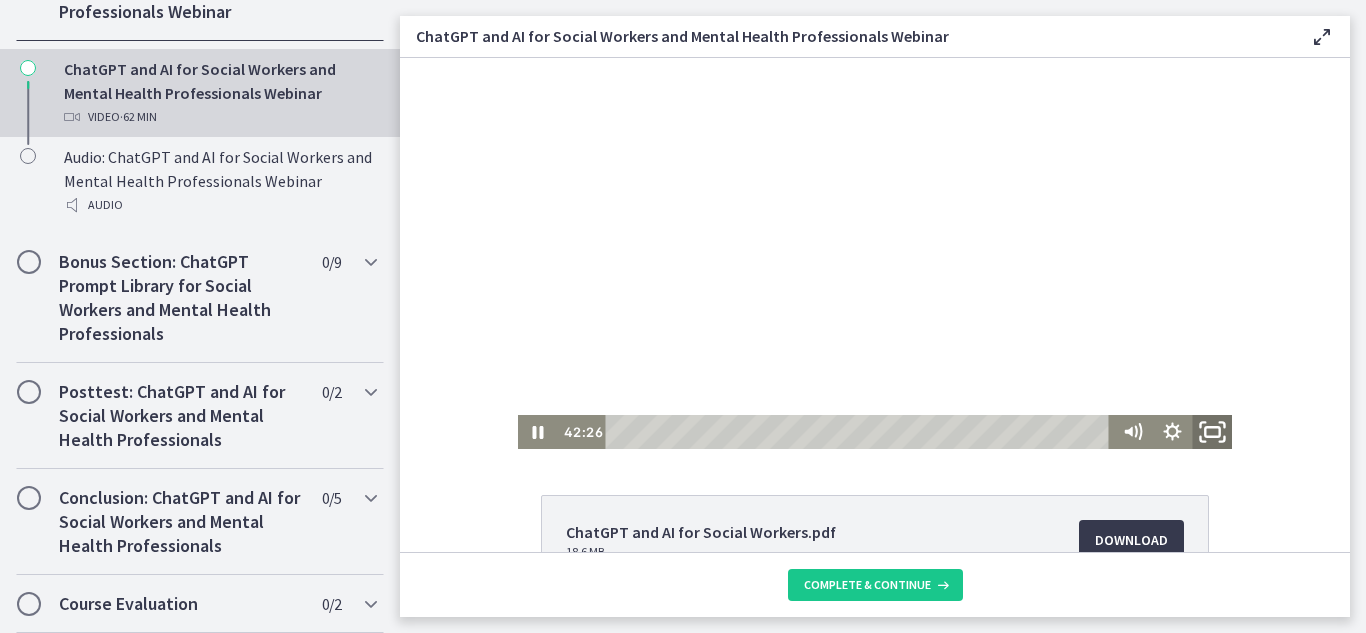 click 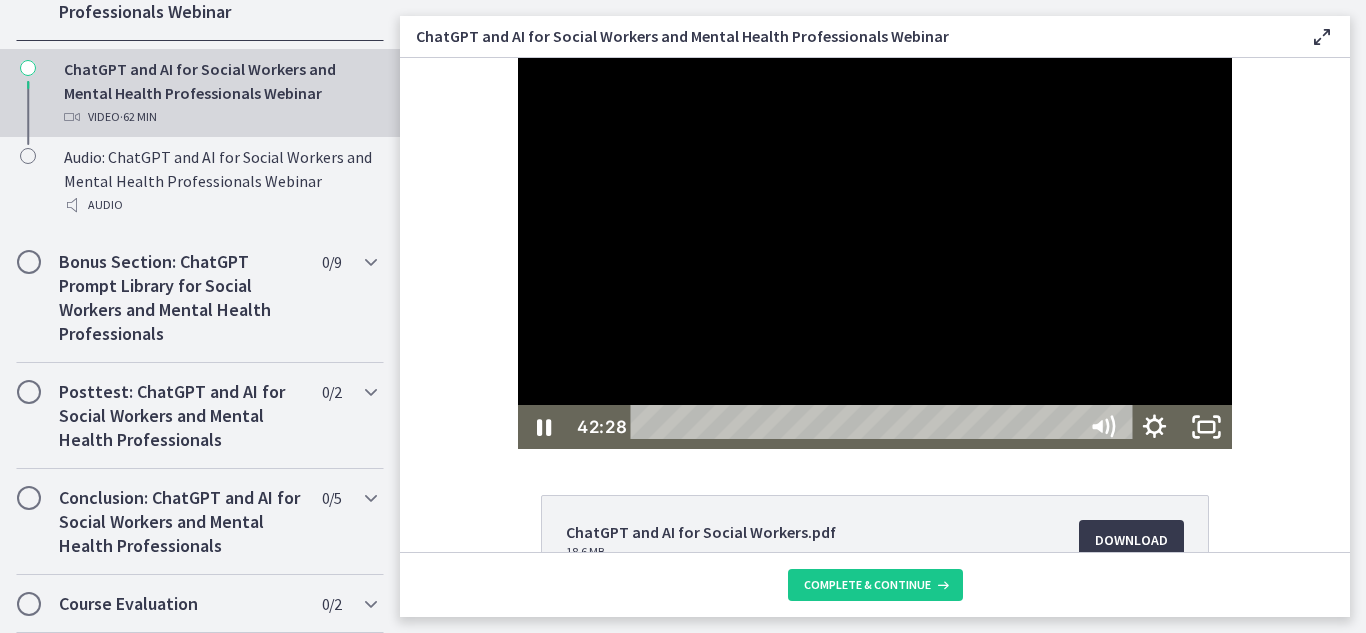 scroll, scrollTop: 964, scrollLeft: 0, axis: vertical 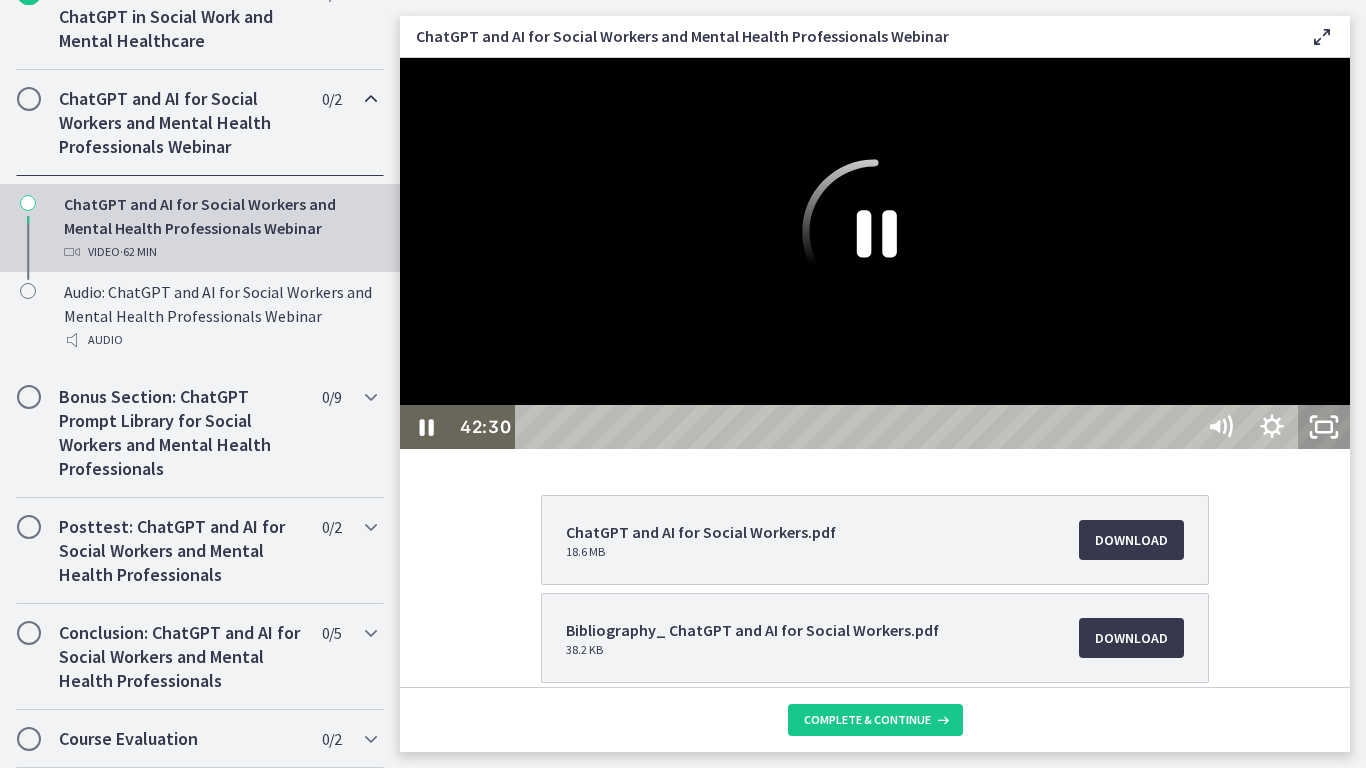 click 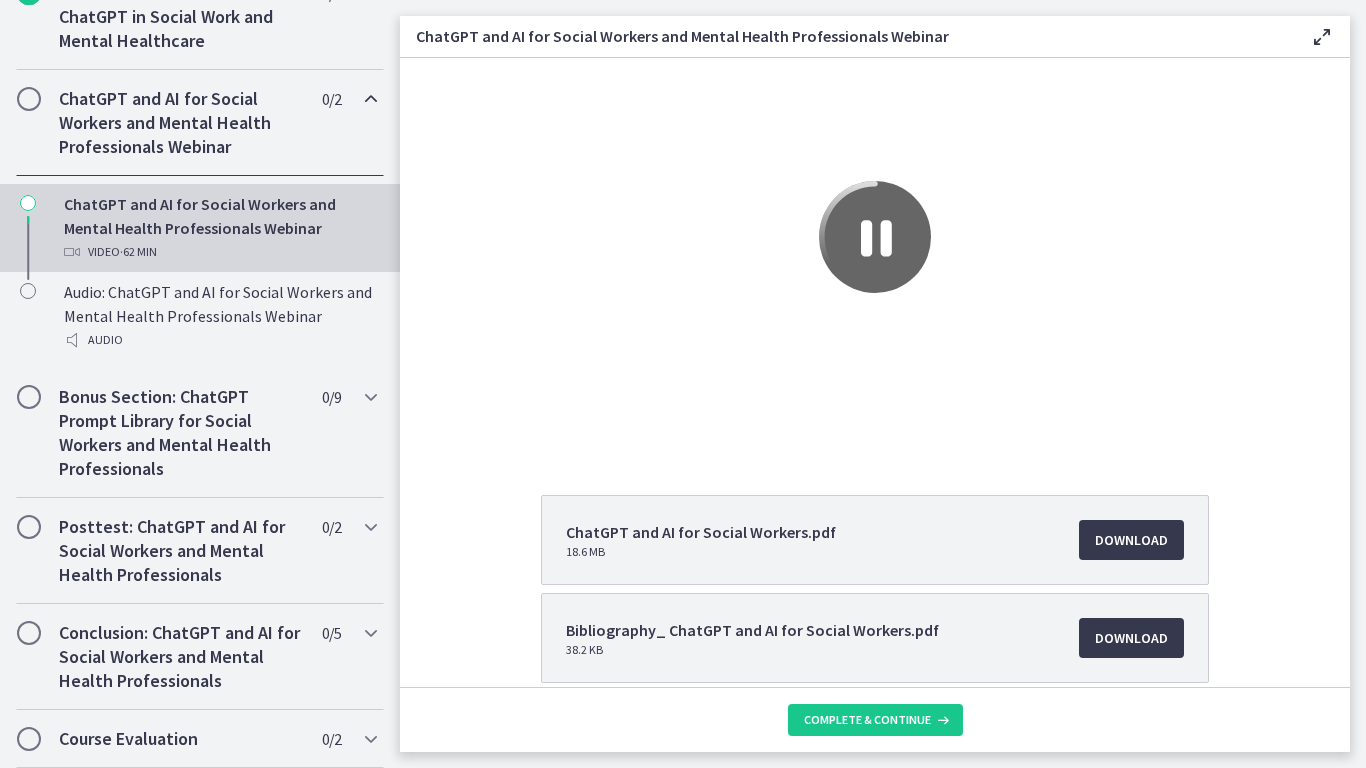 scroll, scrollTop: 1099, scrollLeft: 0, axis: vertical 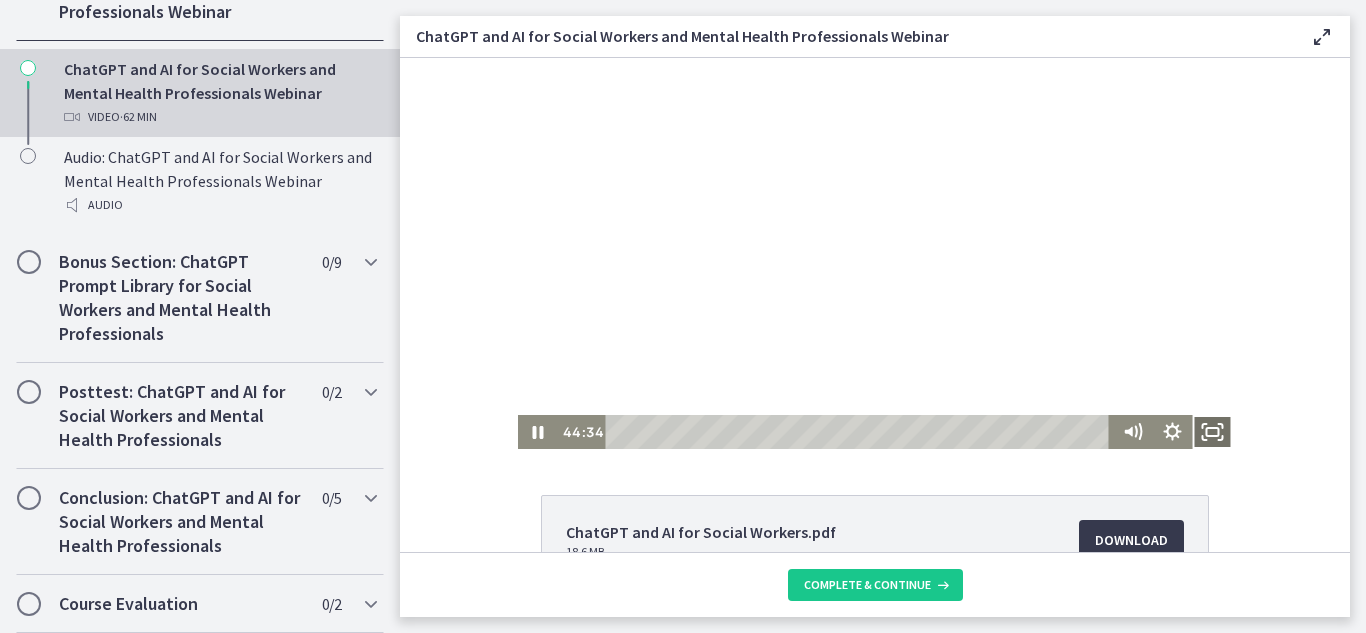 click 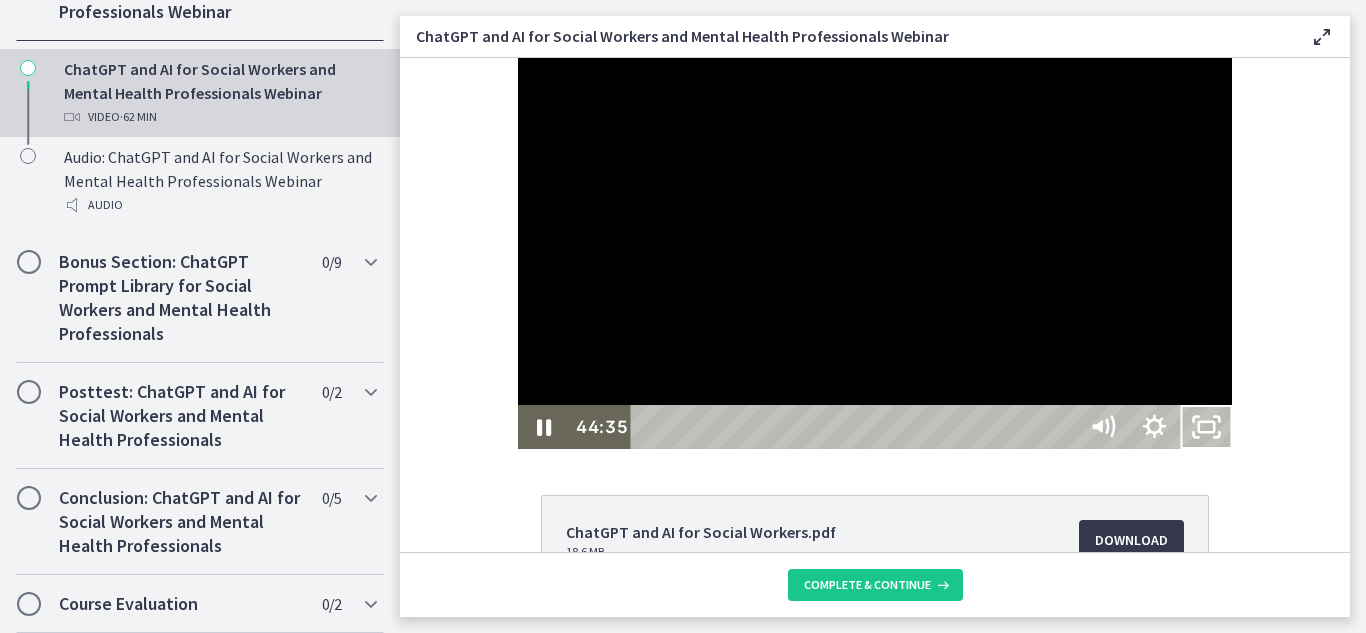 scroll, scrollTop: 964, scrollLeft: 0, axis: vertical 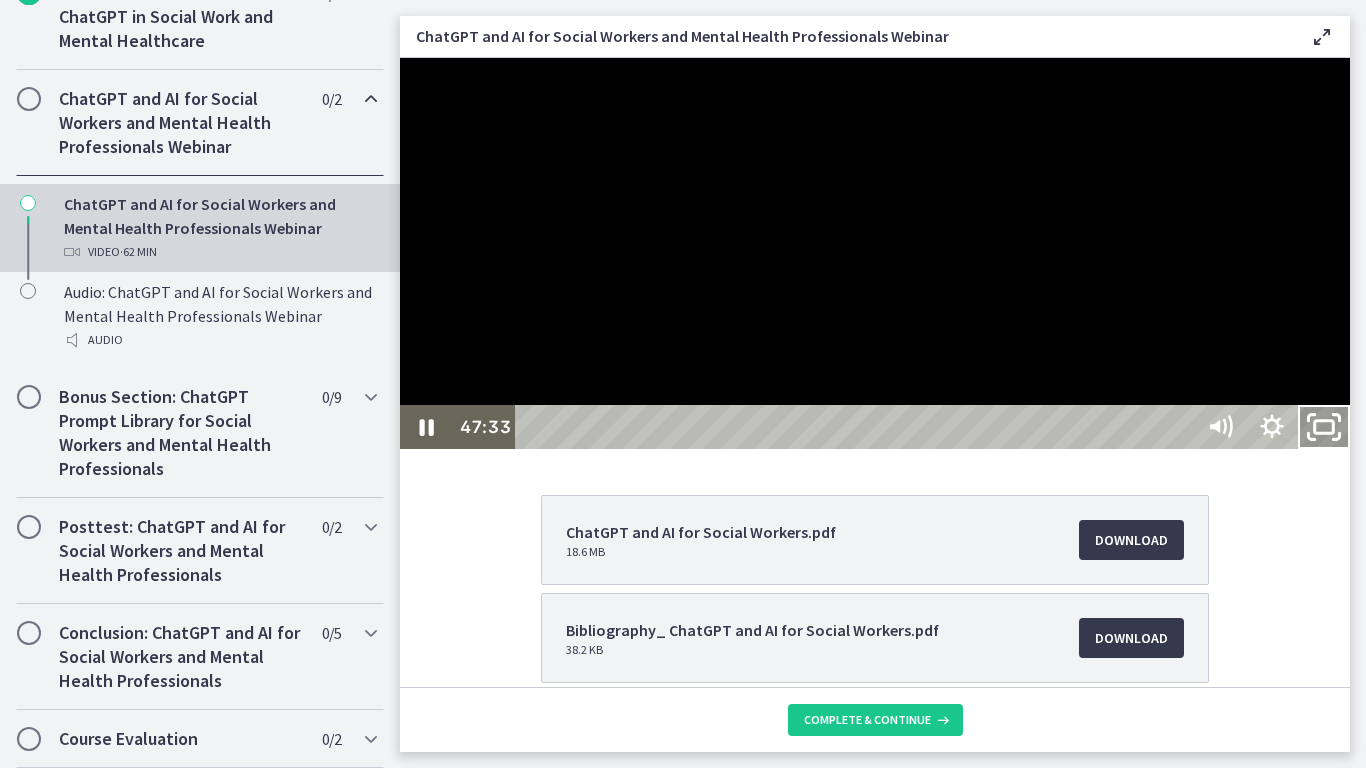 click 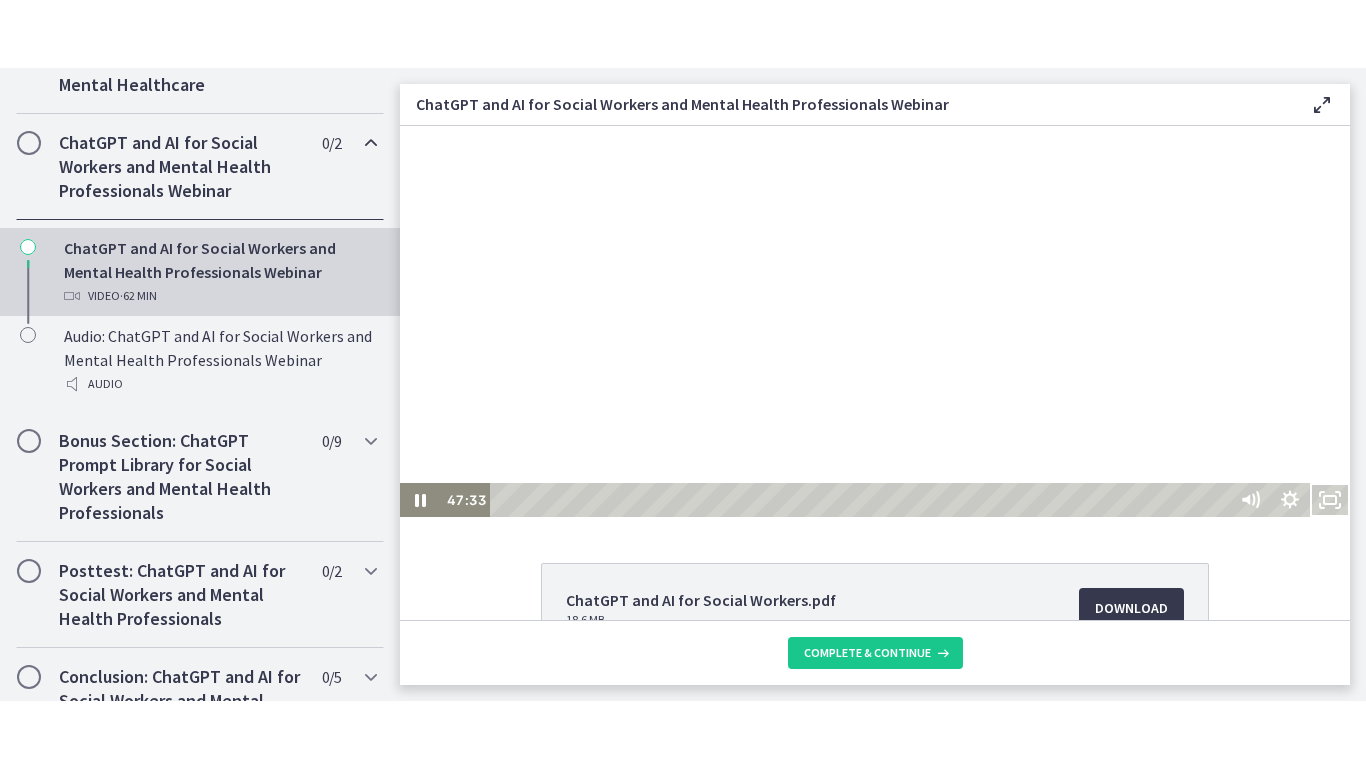 scroll, scrollTop: 1099, scrollLeft: 0, axis: vertical 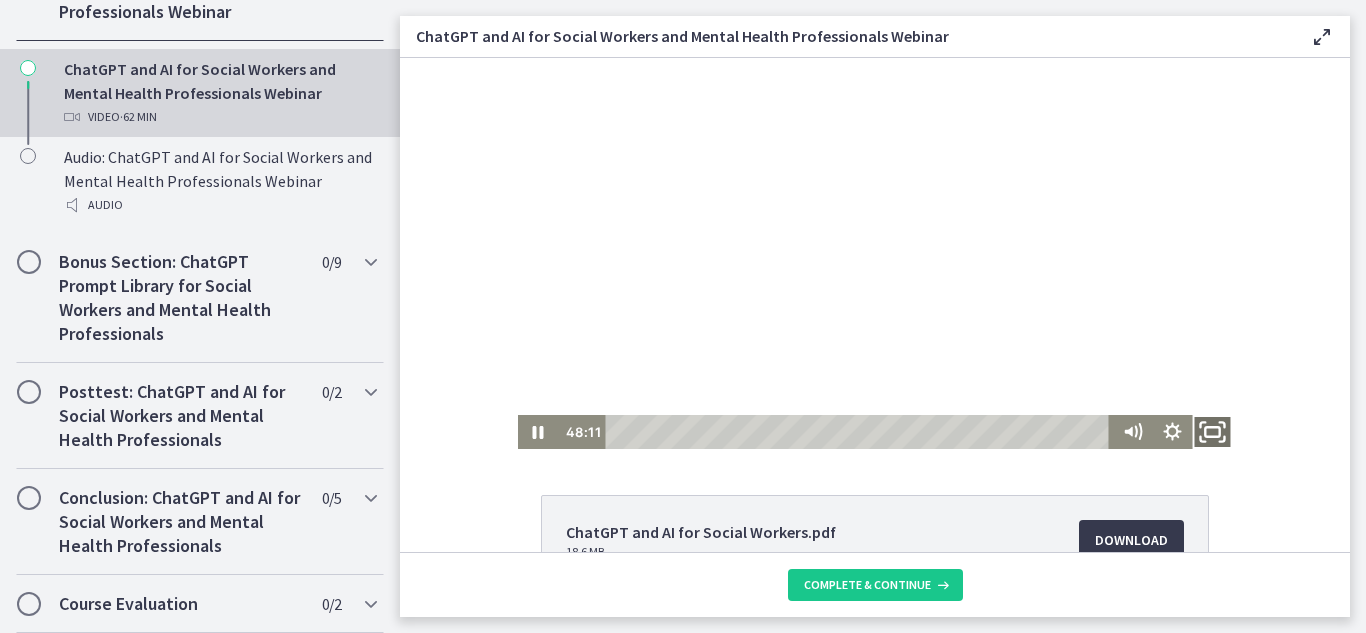 click 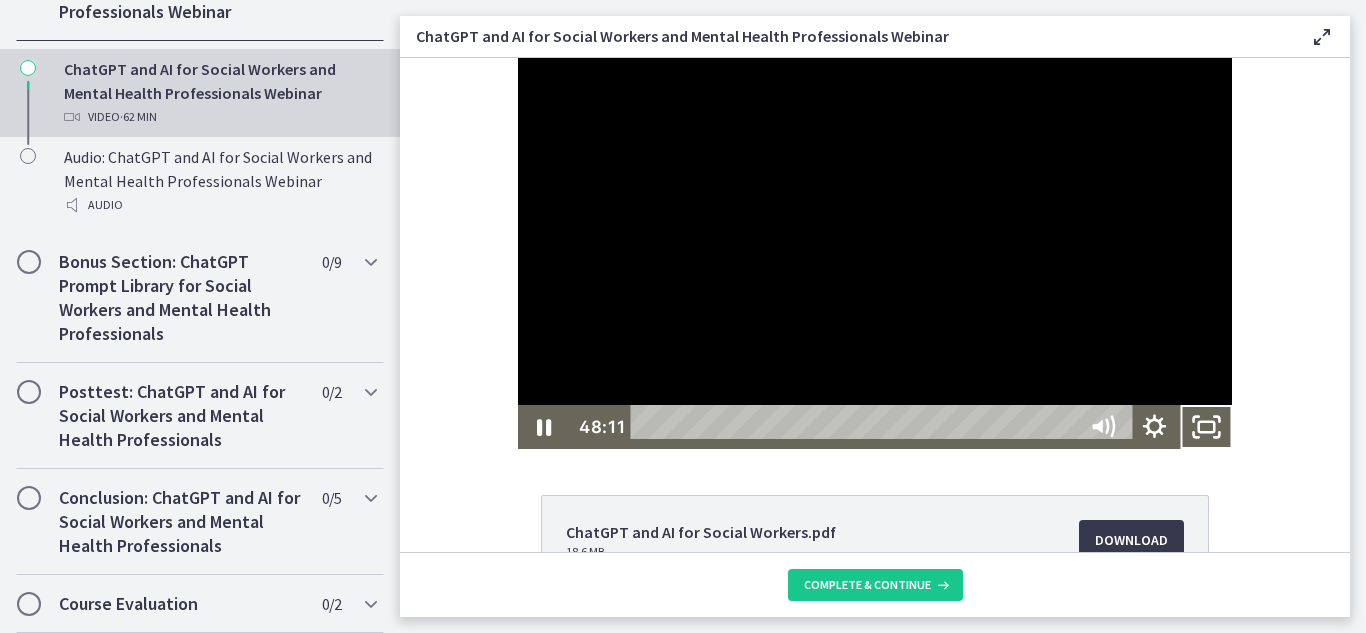 scroll, scrollTop: 964, scrollLeft: 0, axis: vertical 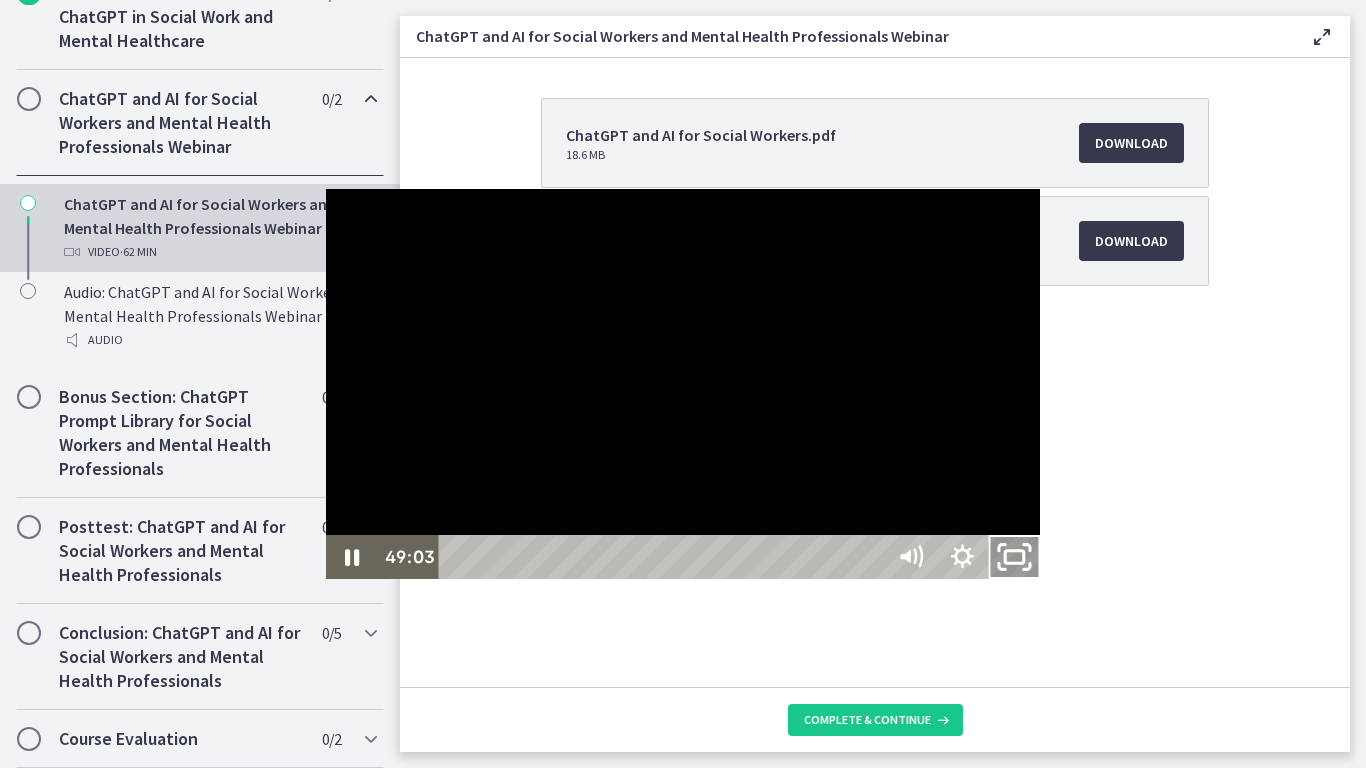 click 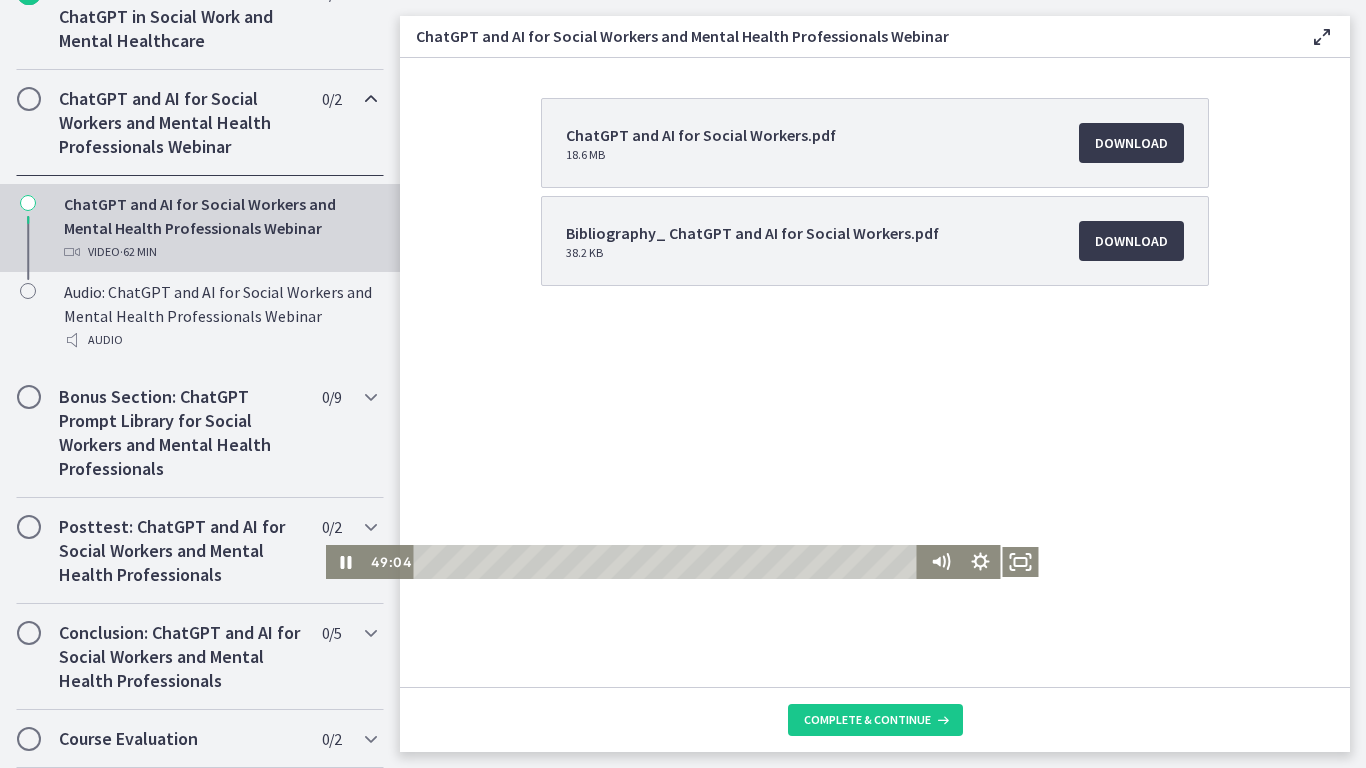scroll, scrollTop: 1099, scrollLeft: 0, axis: vertical 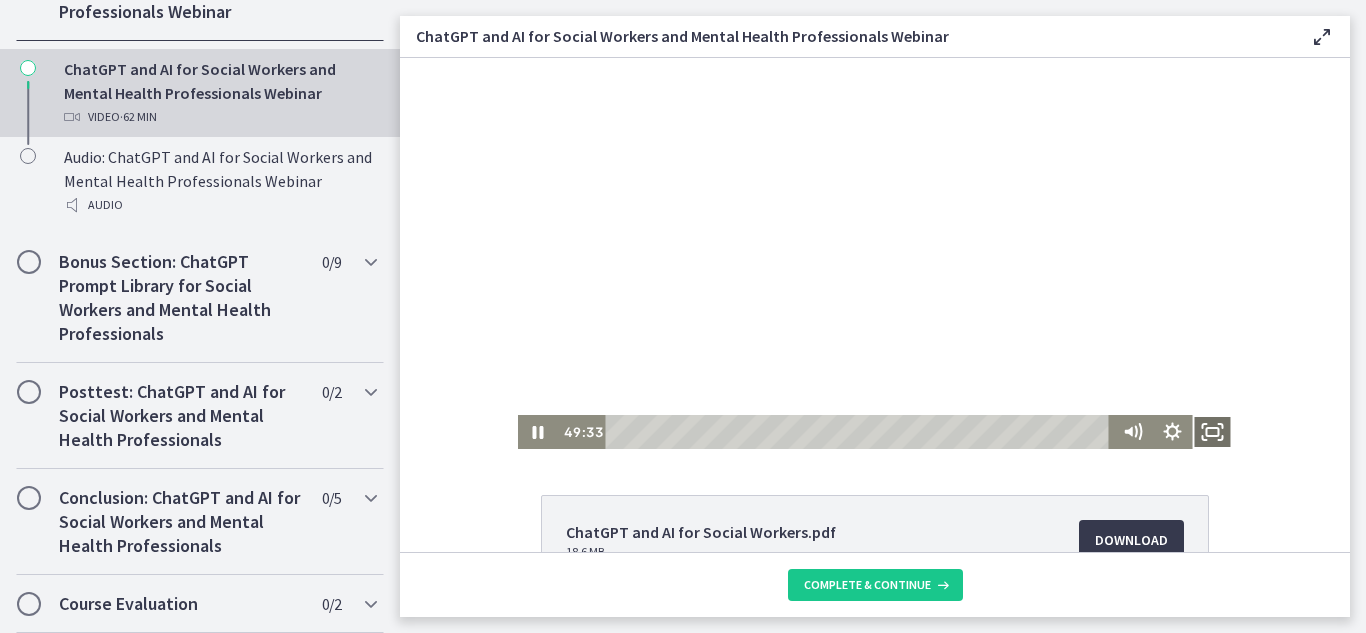 click 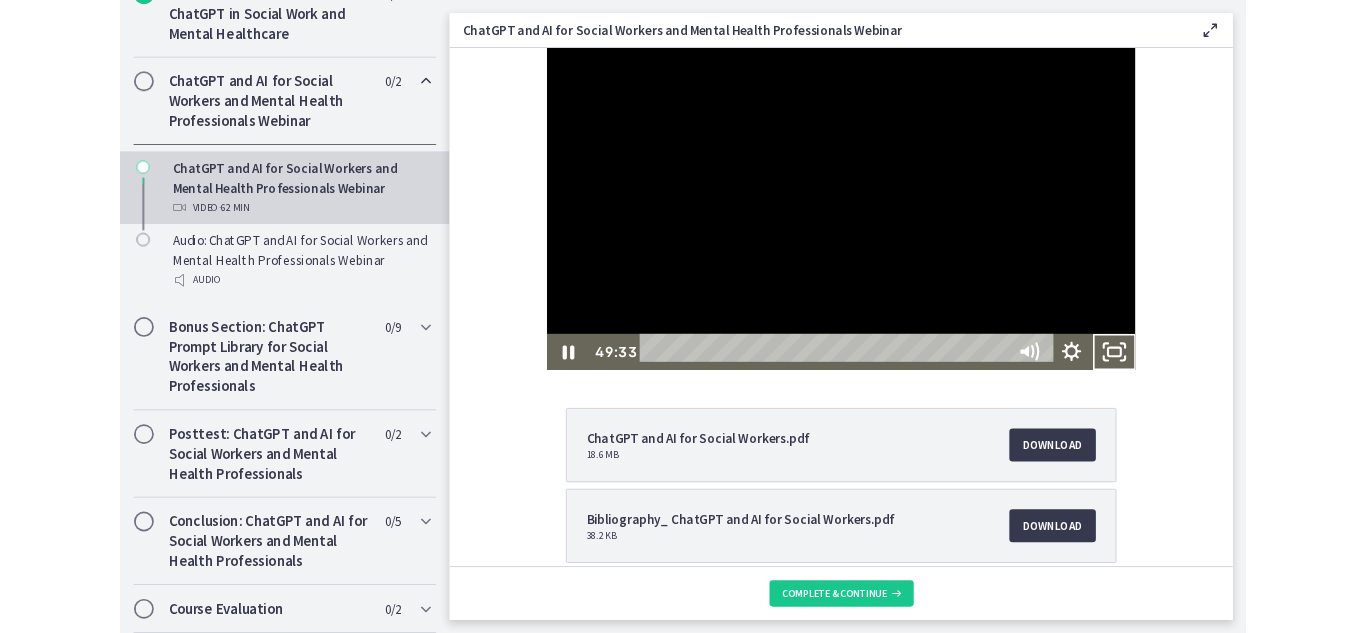 scroll, scrollTop: 964, scrollLeft: 0, axis: vertical 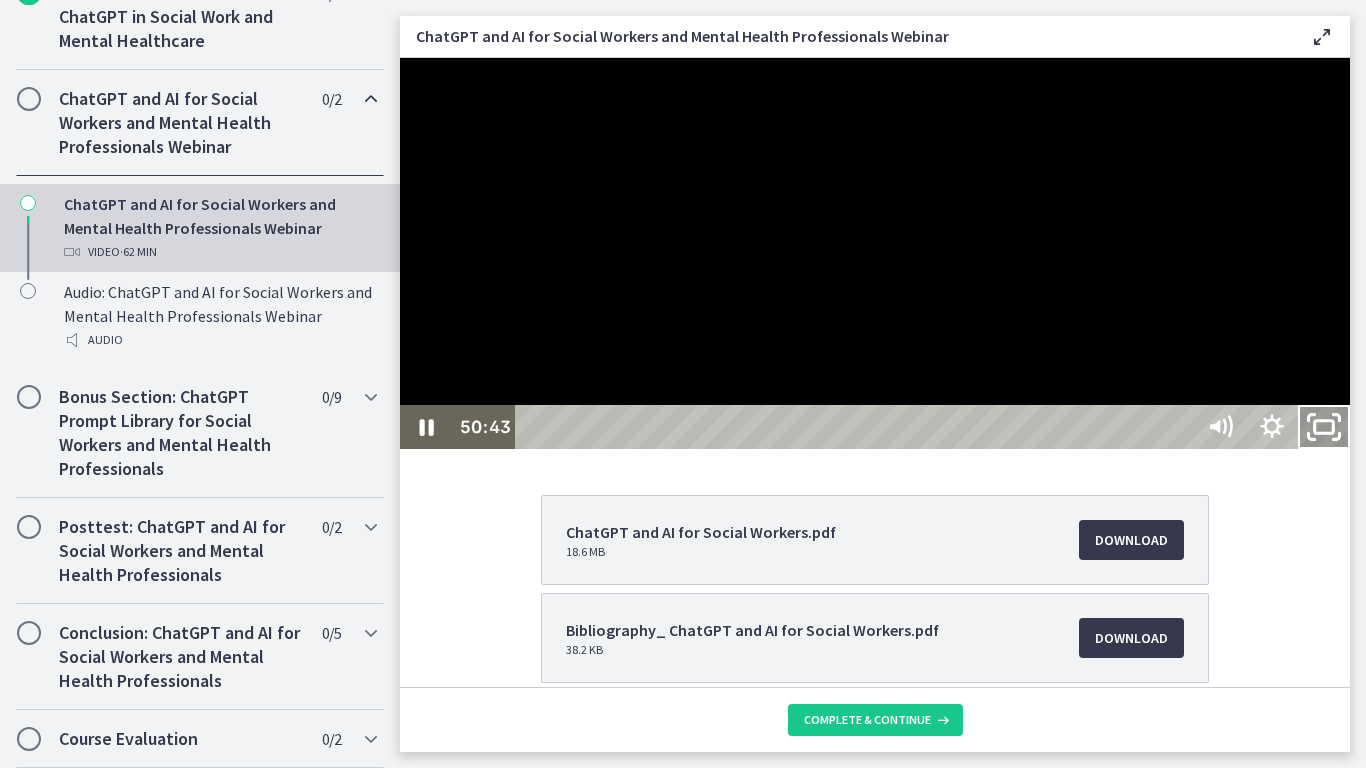 click 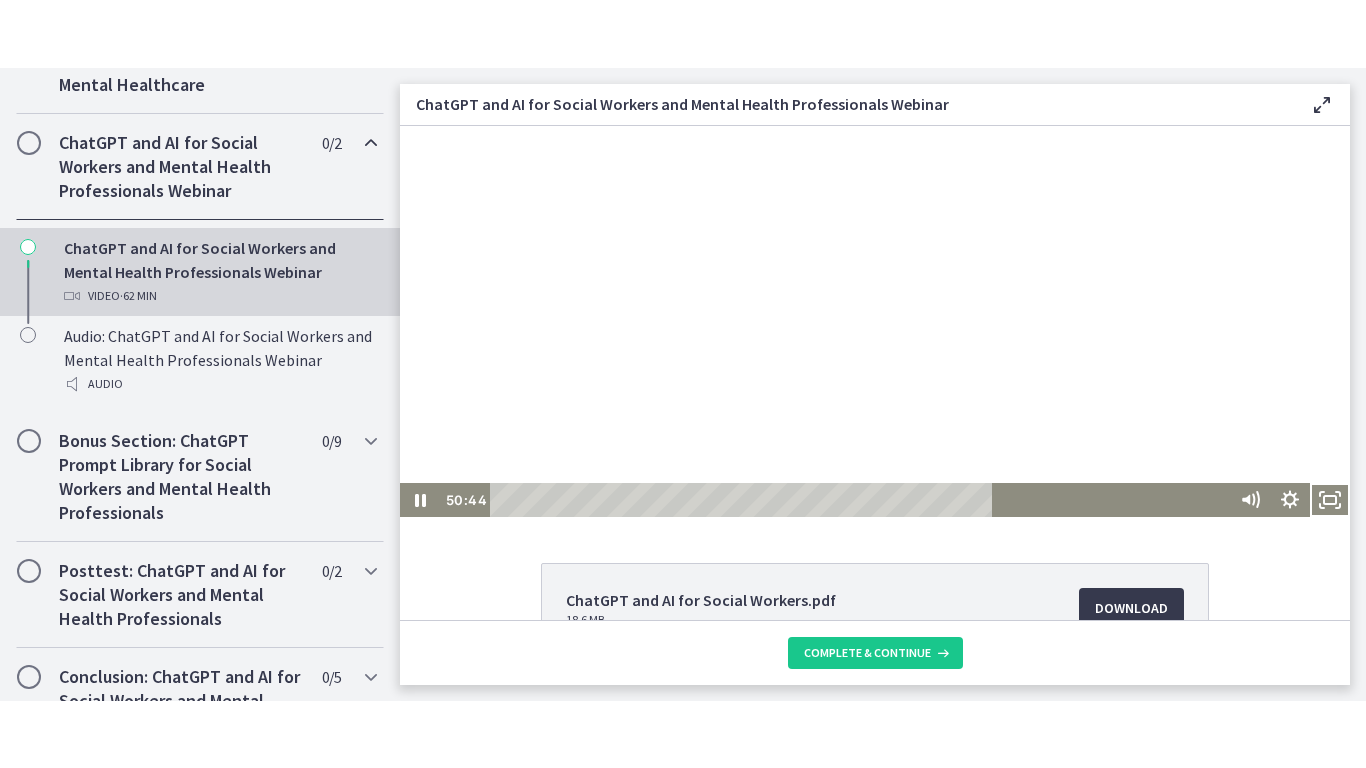 scroll, scrollTop: 1099, scrollLeft: 0, axis: vertical 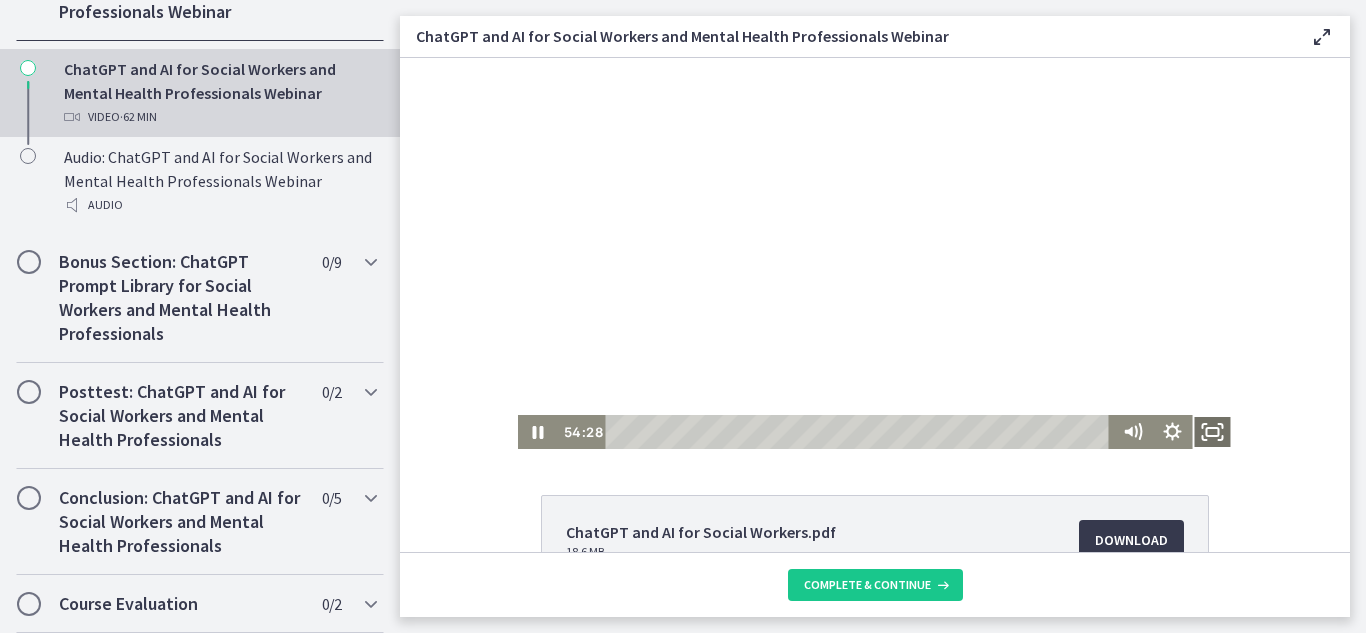 click 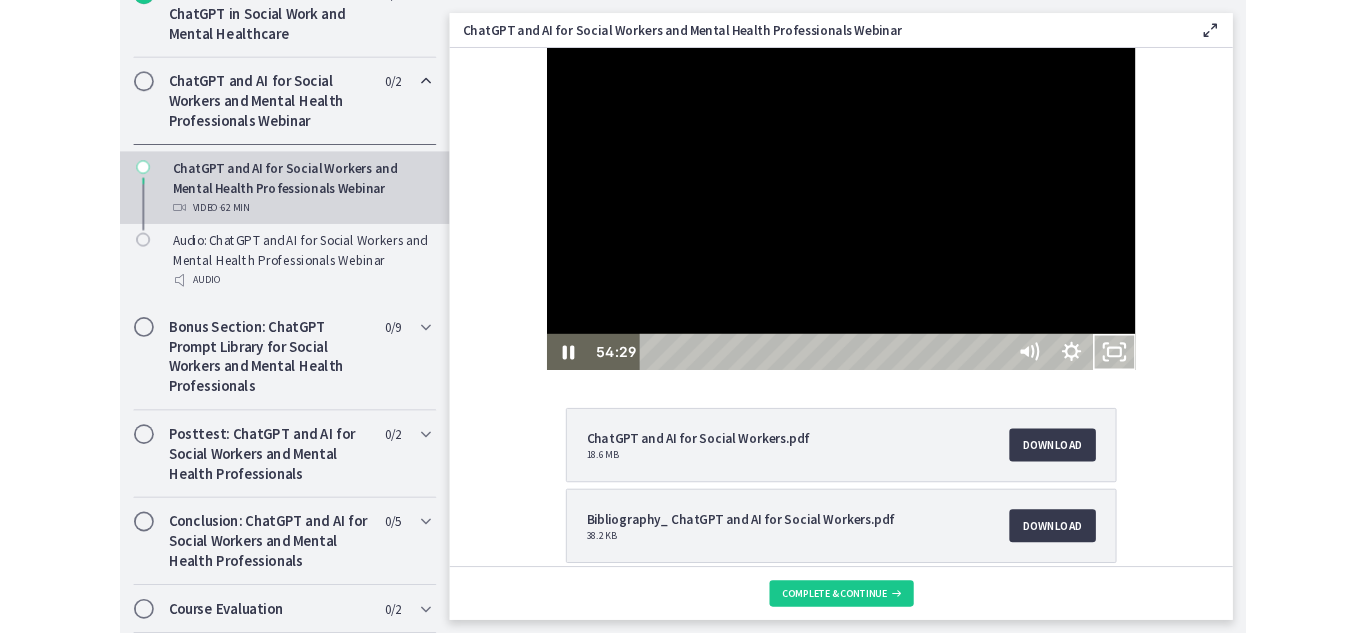 scroll, scrollTop: 964, scrollLeft: 0, axis: vertical 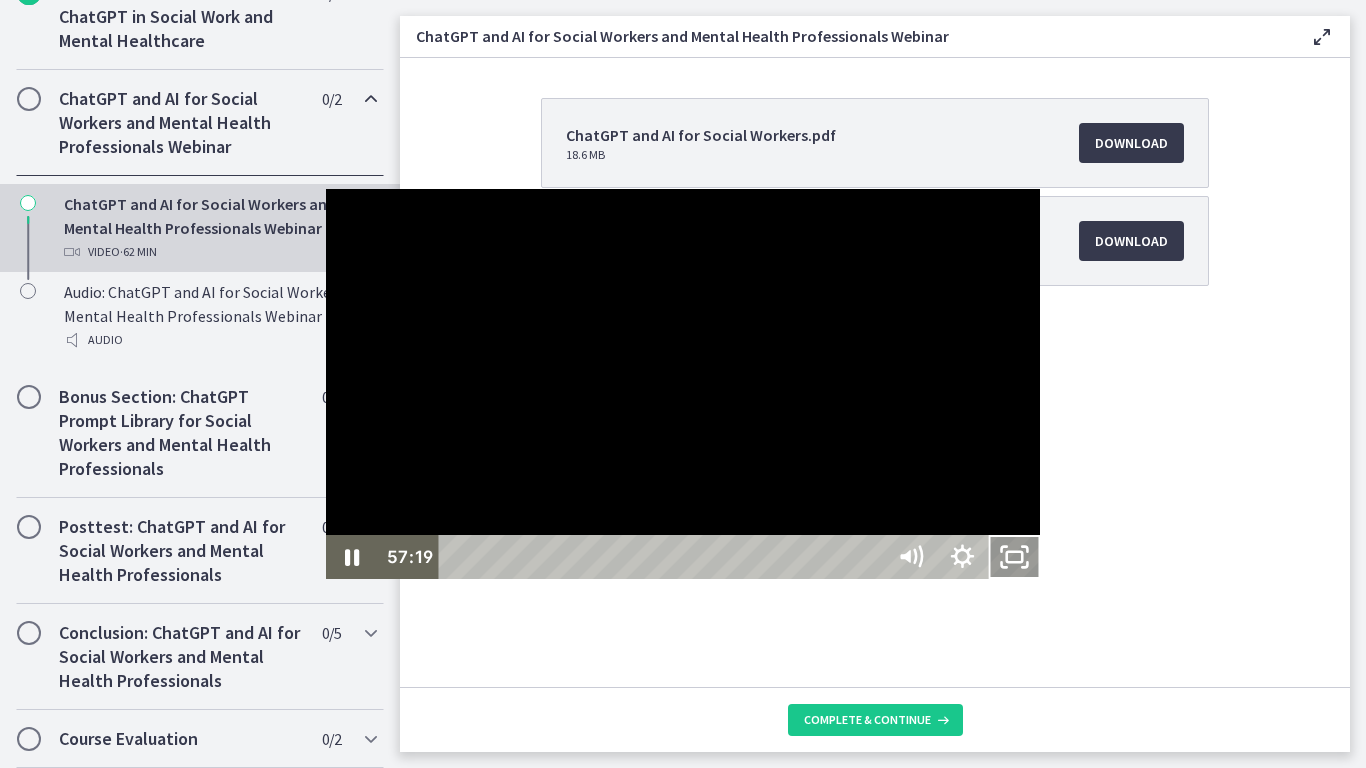 click 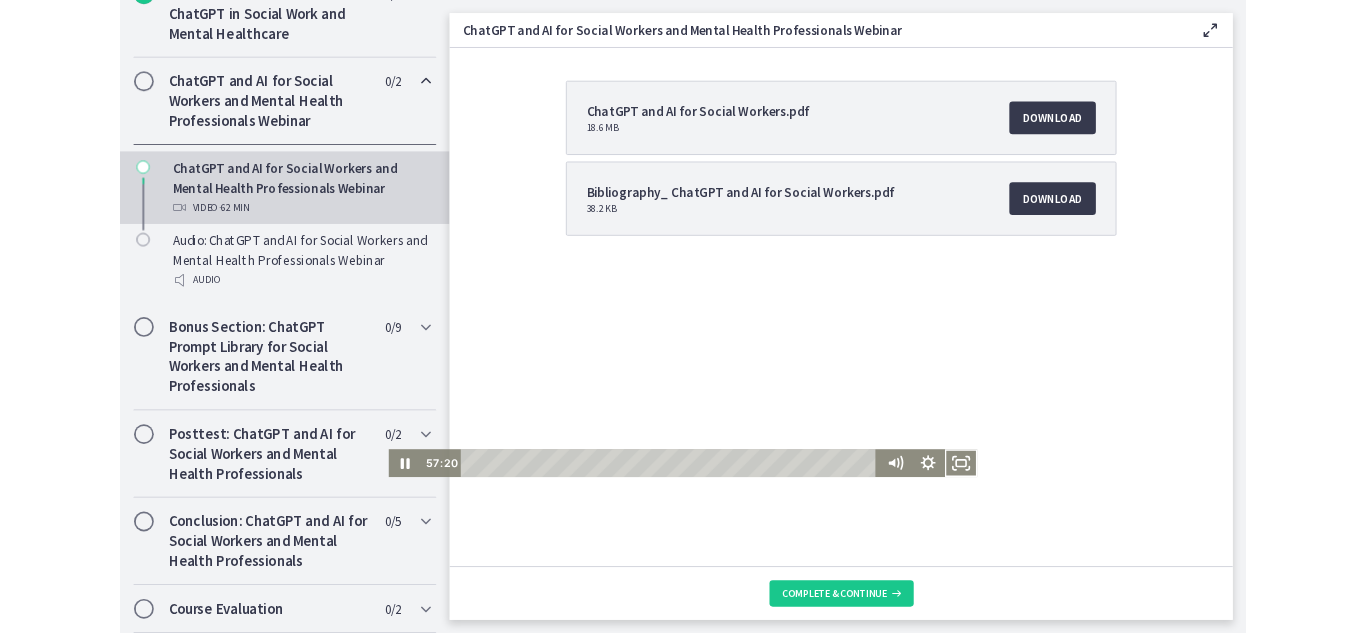 scroll, scrollTop: 1099, scrollLeft: 0, axis: vertical 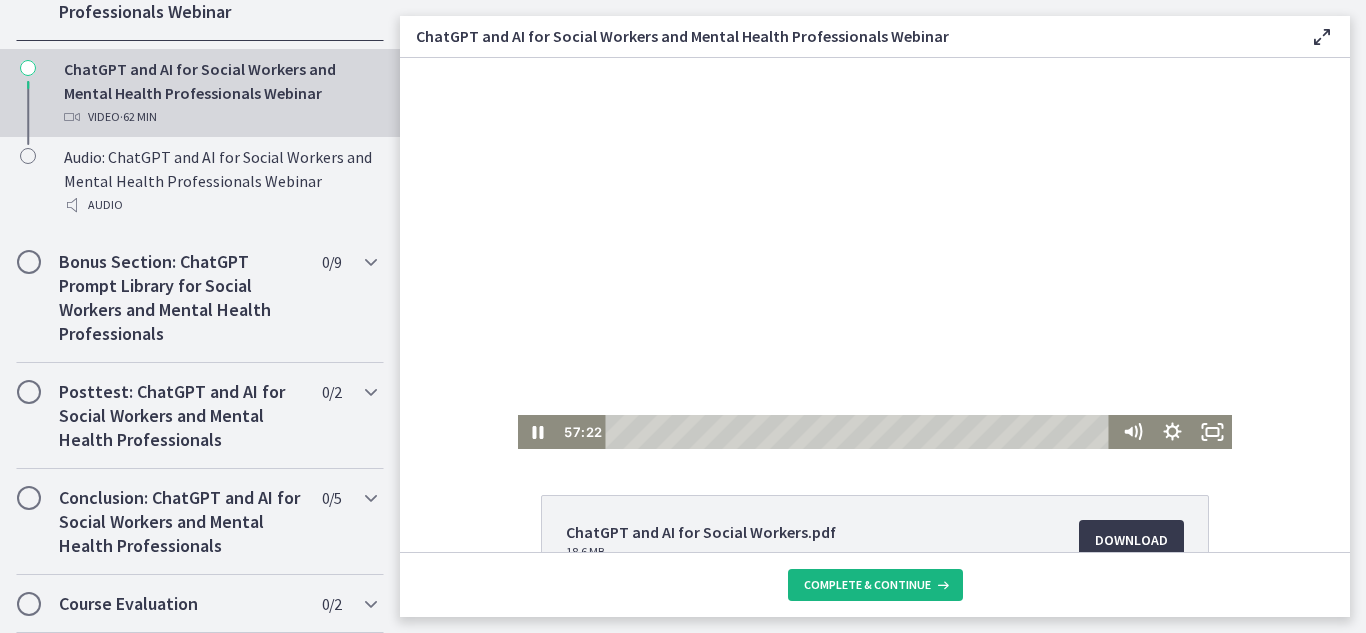 click on "Complete & continue" at bounding box center (867, 585) 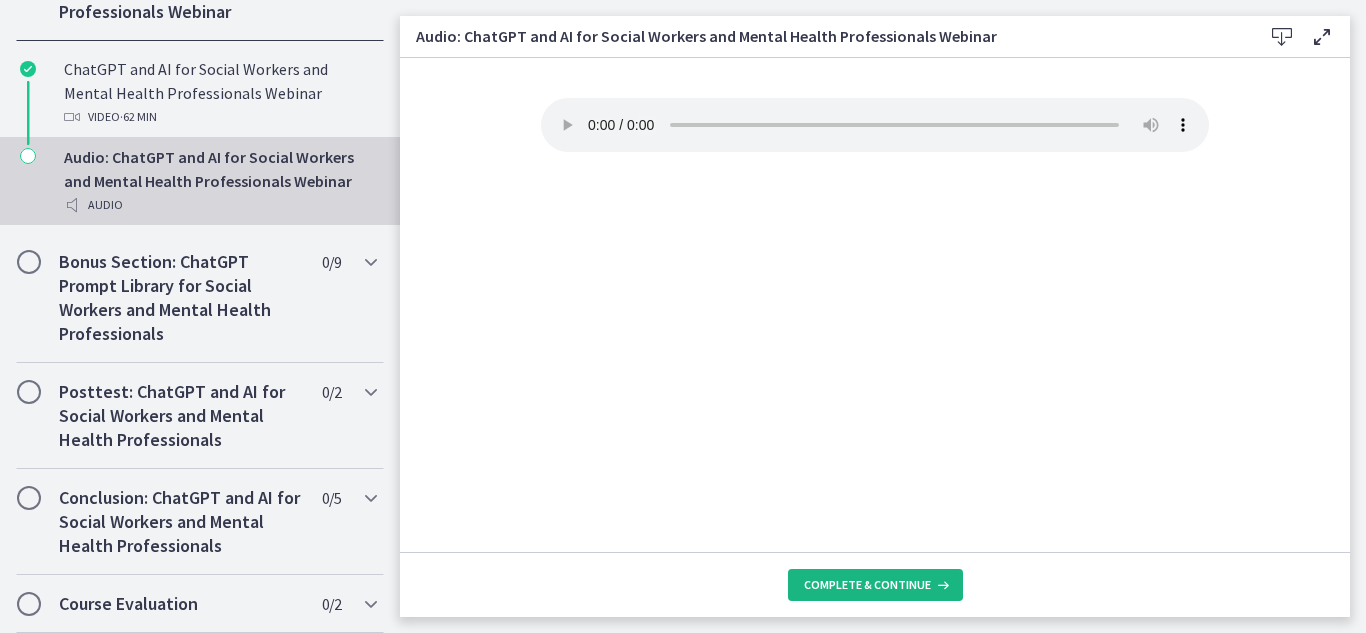 click on "Complete & continue" at bounding box center (867, 585) 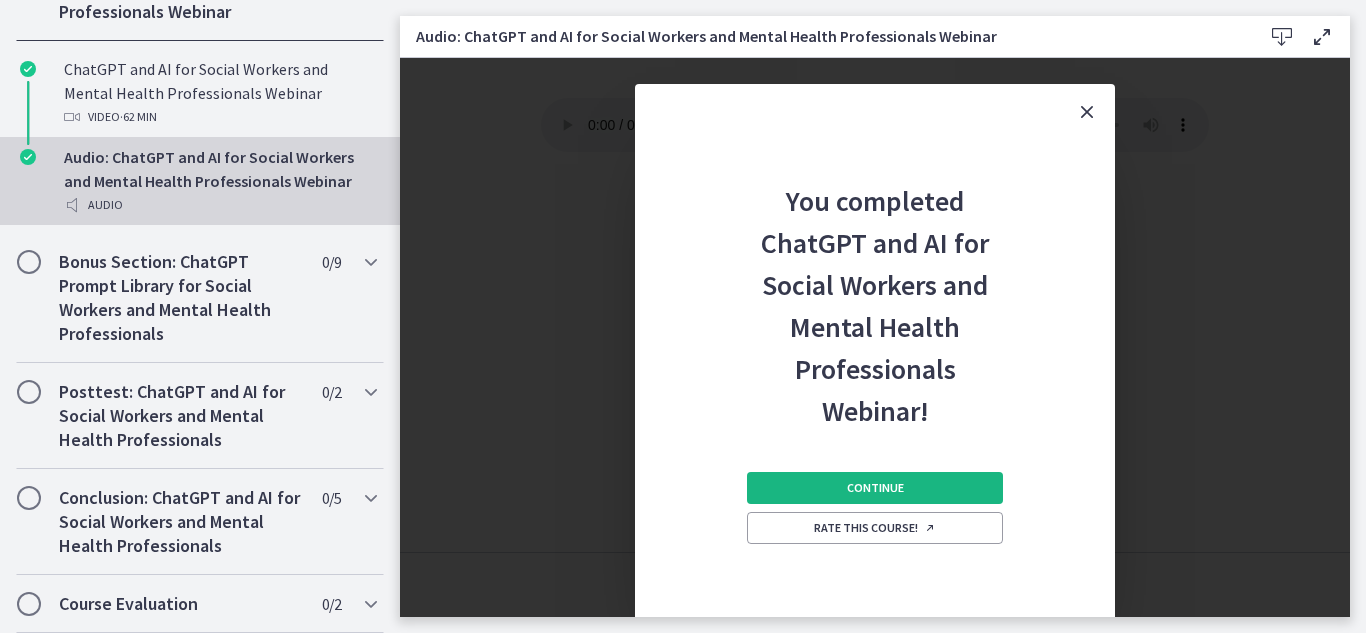 click on "Continue" at bounding box center (875, 488) 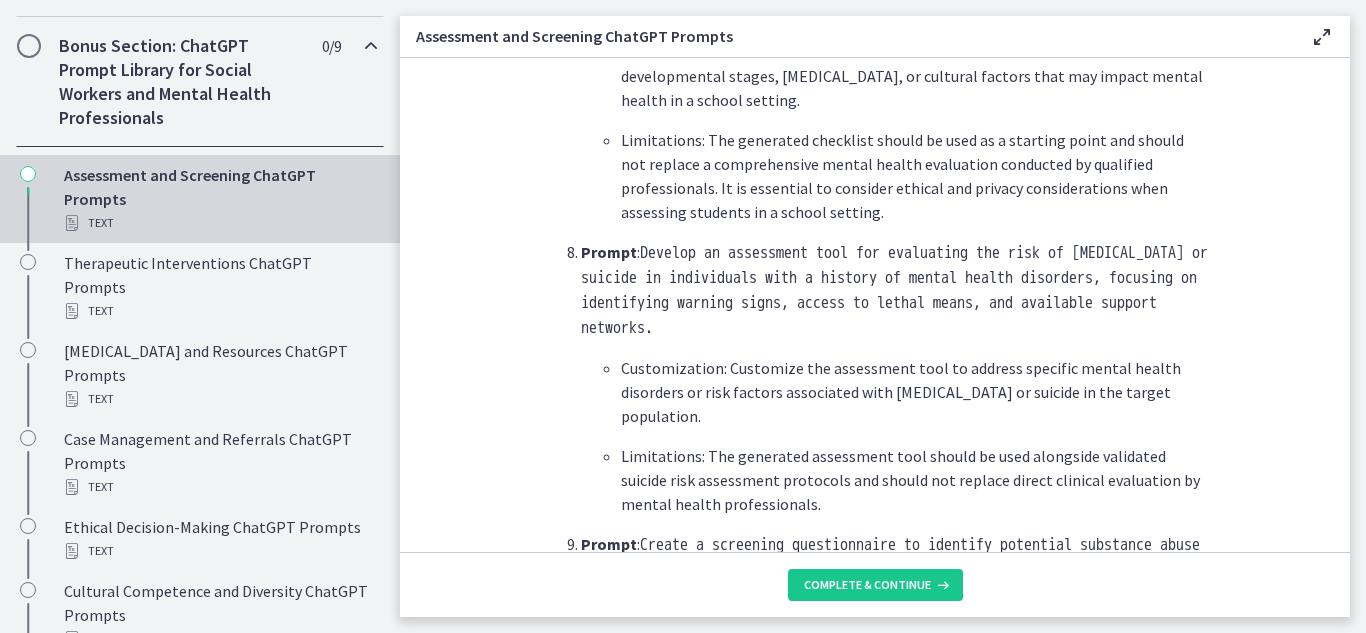 scroll, scrollTop: 2800, scrollLeft: 0, axis: vertical 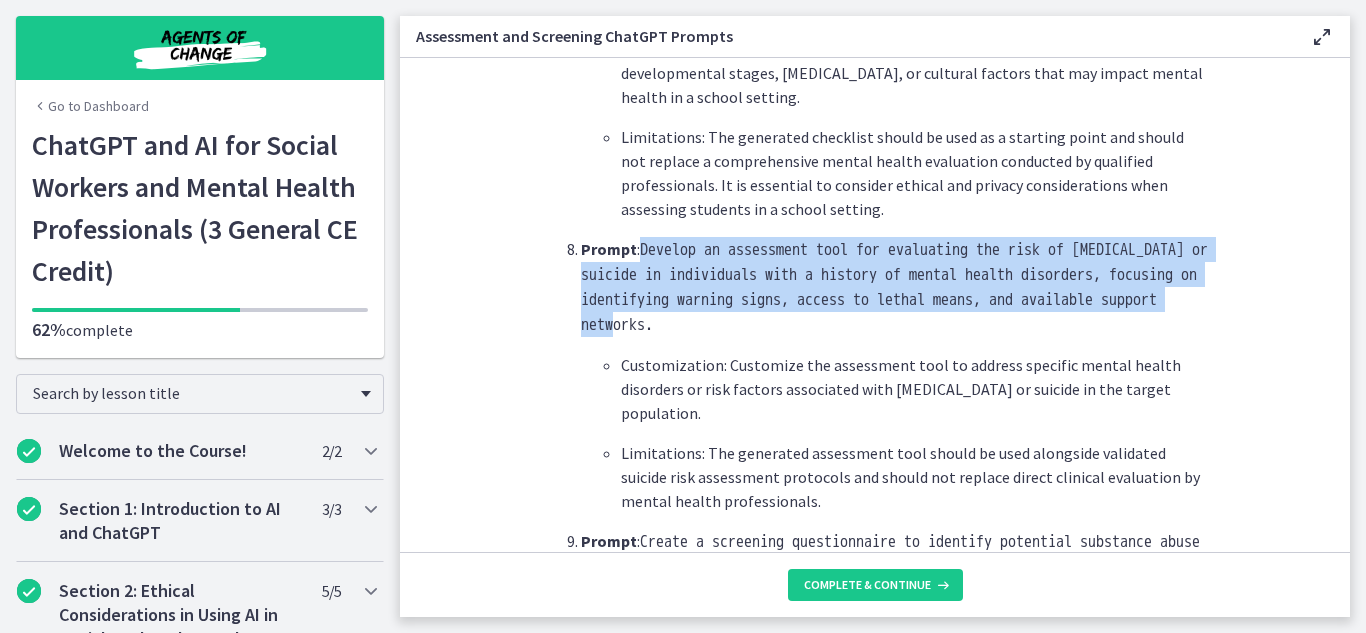 drag, startPoint x: 835, startPoint y: 276, endPoint x: 638, endPoint y: 206, distance: 209.06697 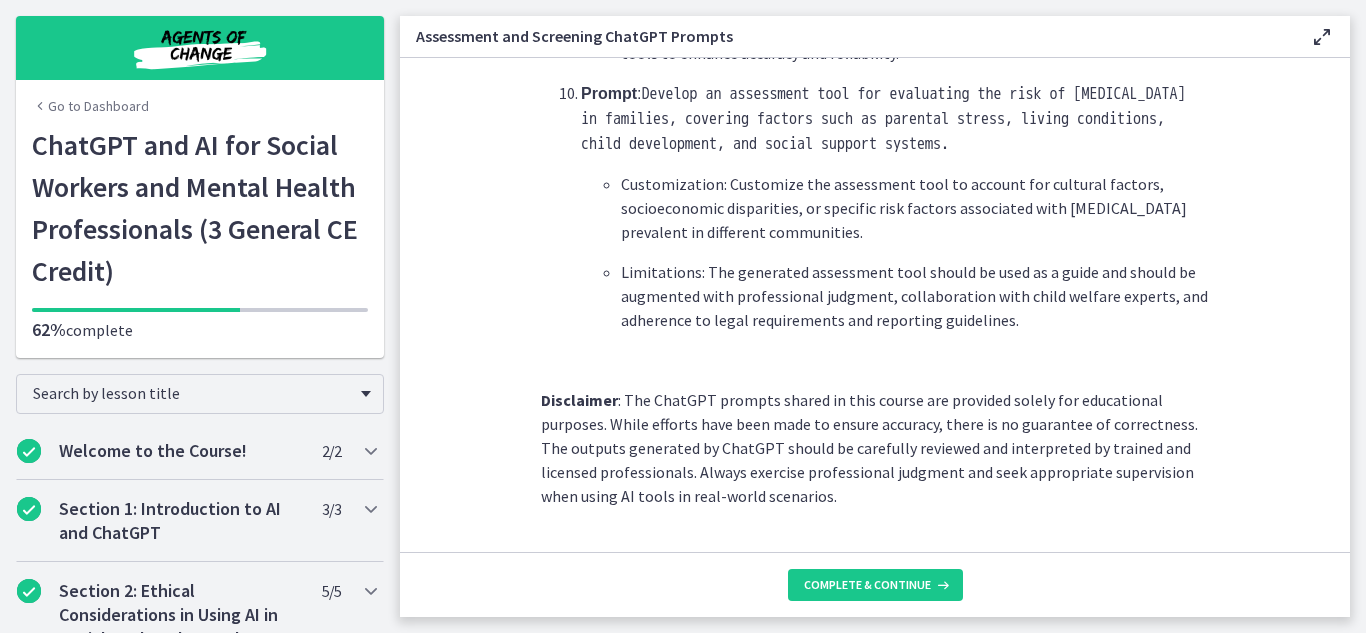 scroll, scrollTop: 3125, scrollLeft: 0, axis: vertical 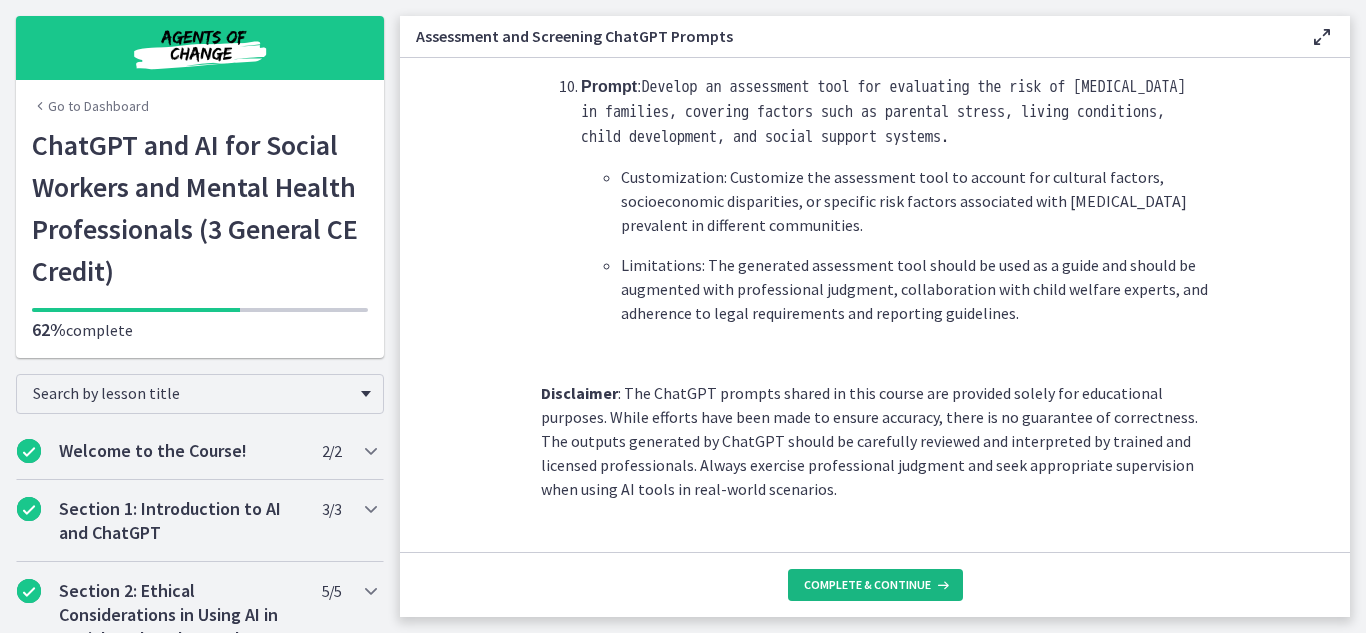 click on "Complete & continue" at bounding box center (875, 585) 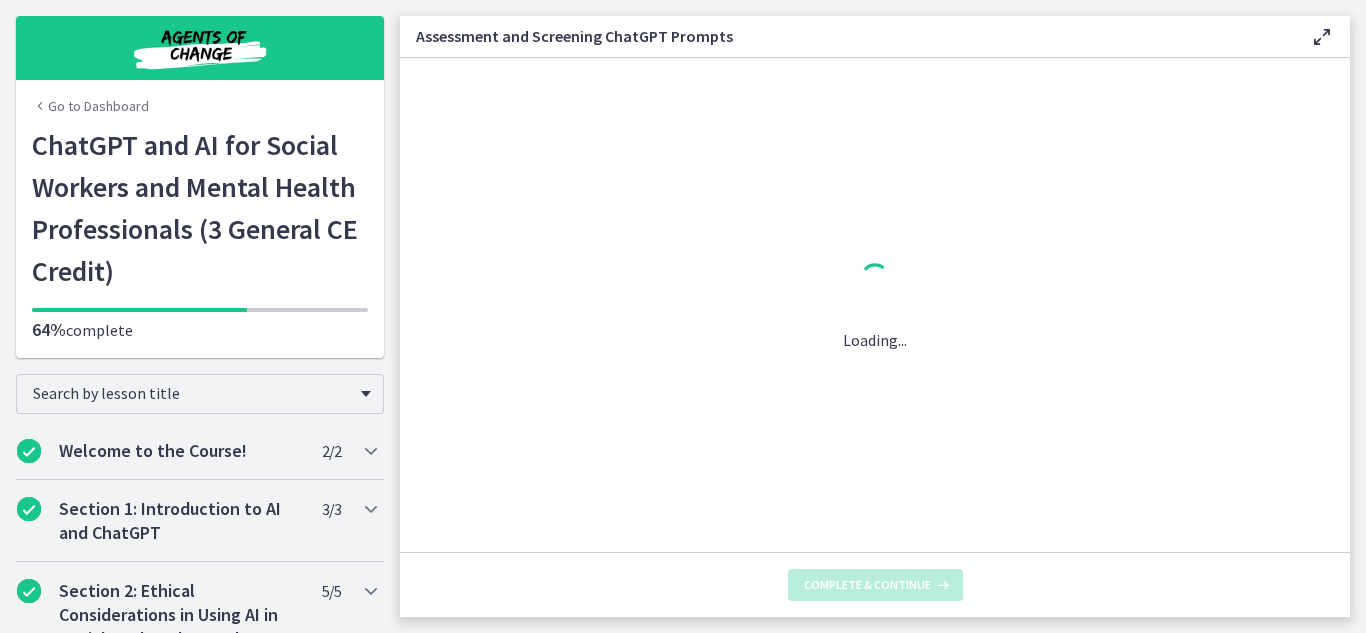 scroll, scrollTop: 0, scrollLeft: 0, axis: both 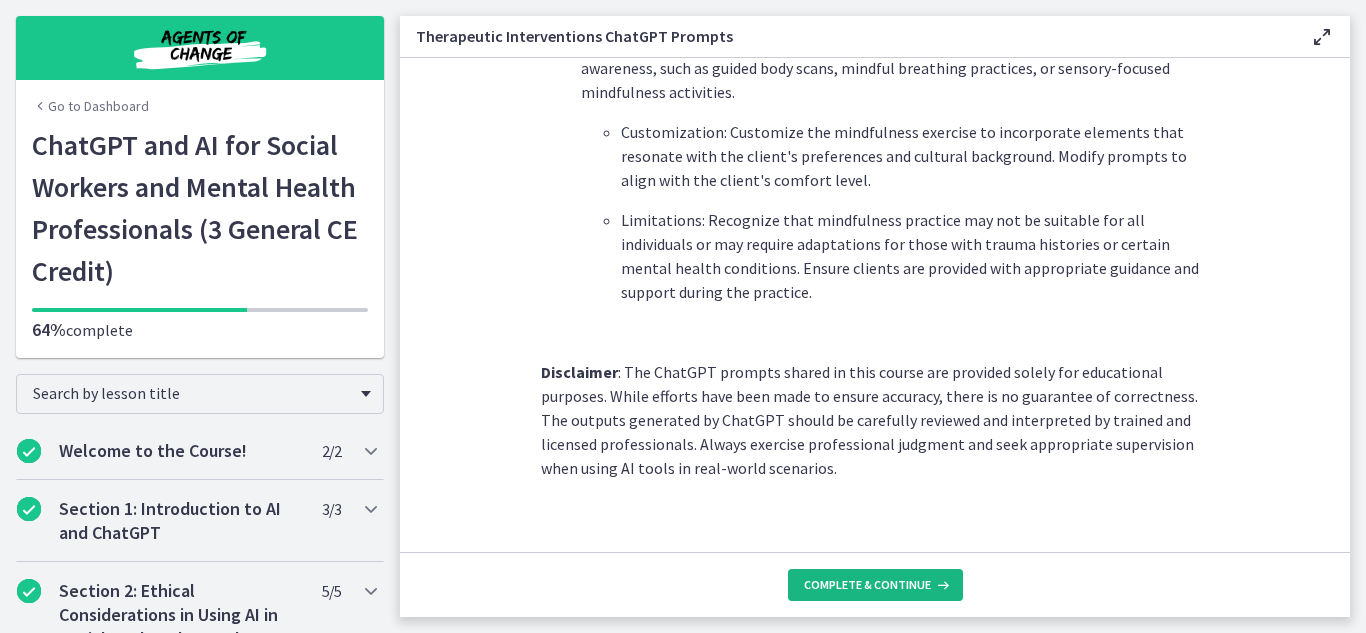 click on "Complete & continue" at bounding box center [867, 585] 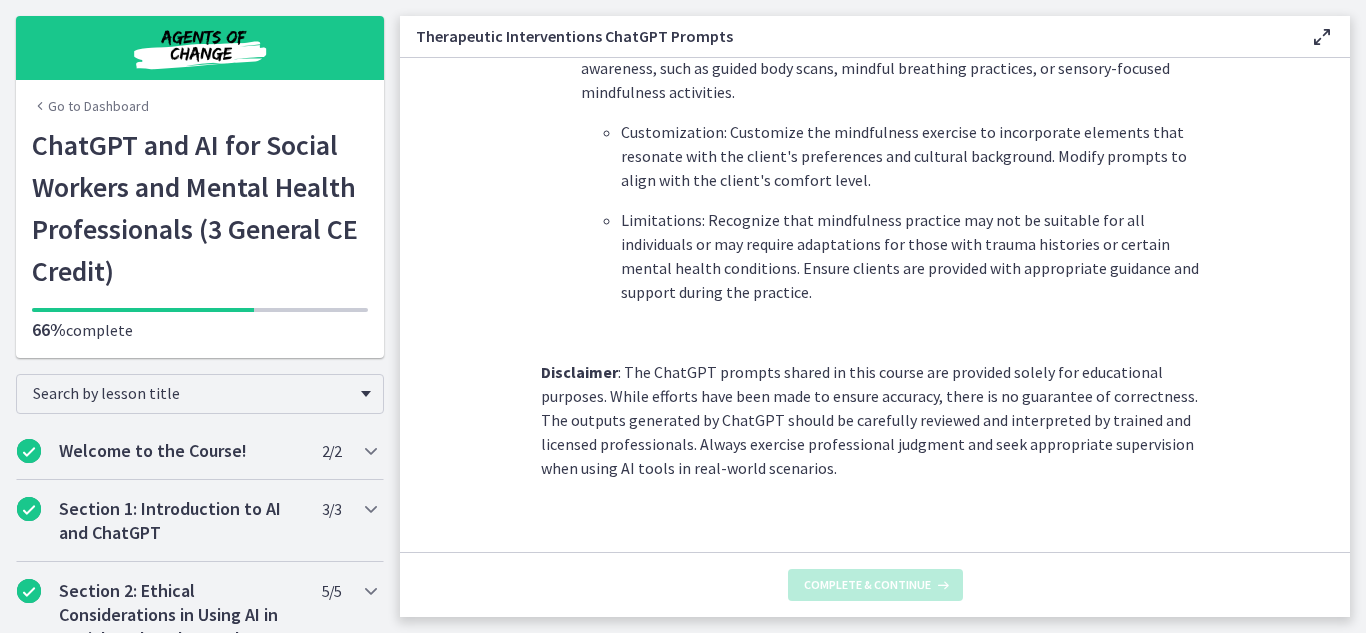 scroll, scrollTop: 0, scrollLeft: 0, axis: both 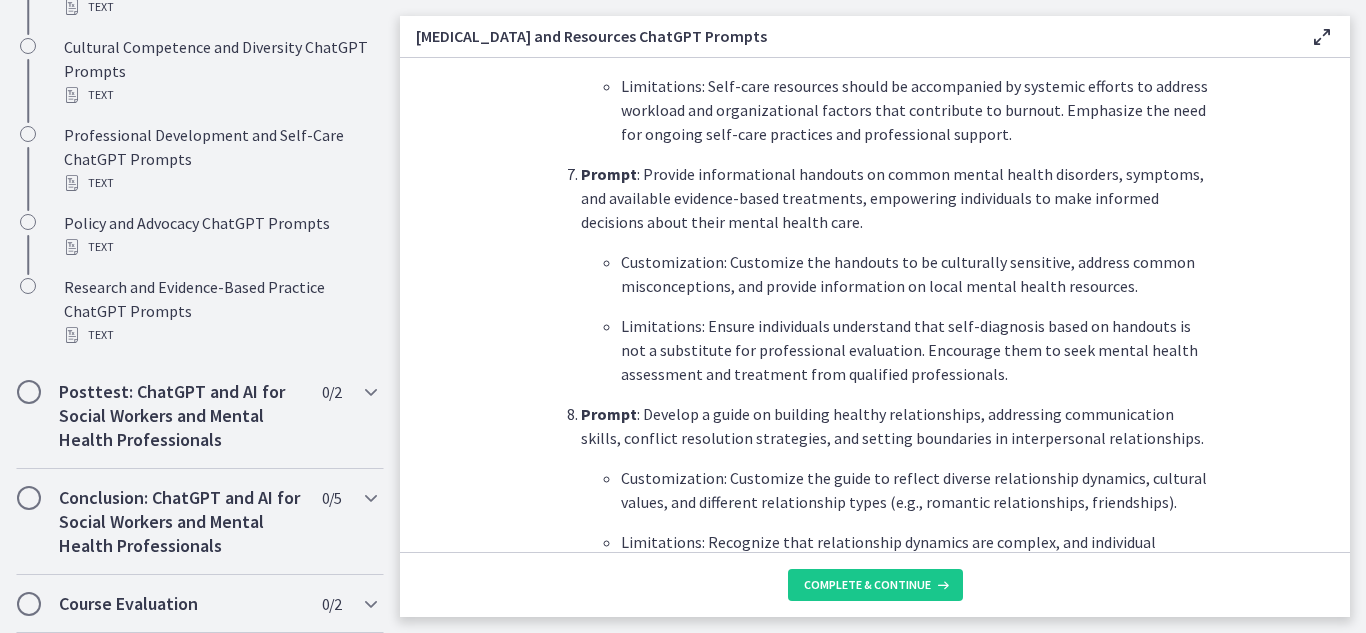drag, startPoint x: 902, startPoint y: 196, endPoint x: 489, endPoint y: 252, distance: 416.77933 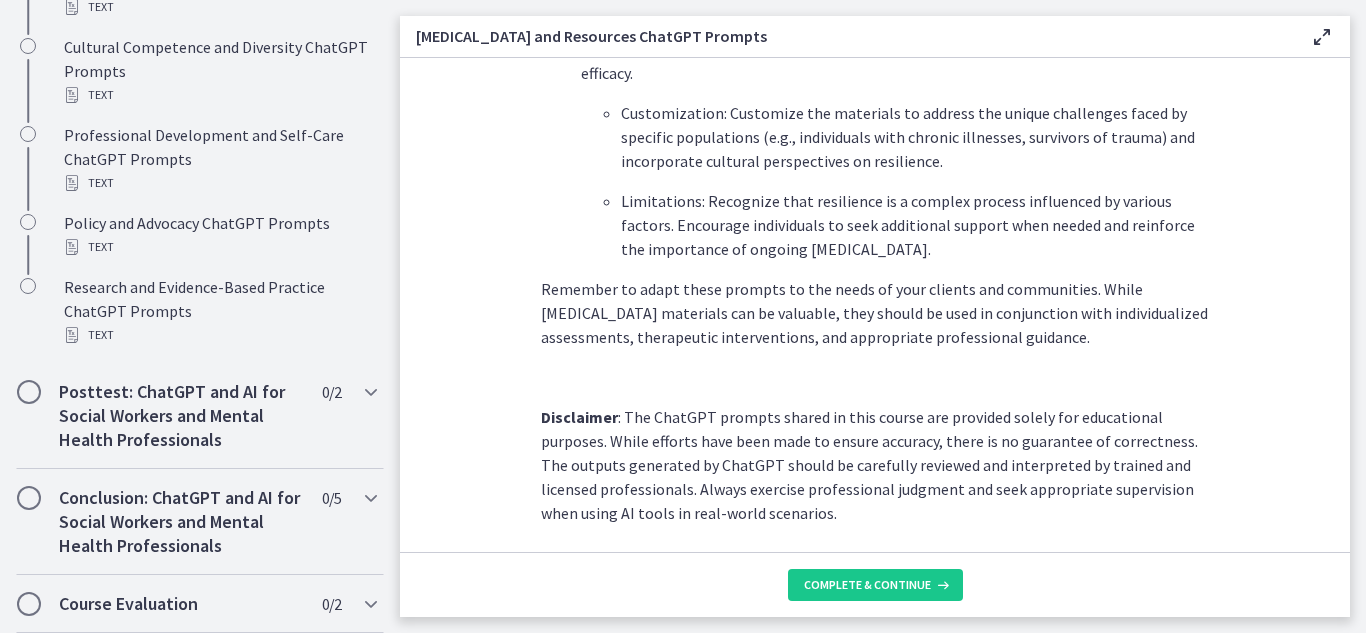 scroll, scrollTop: 2866, scrollLeft: 0, axis: vertical 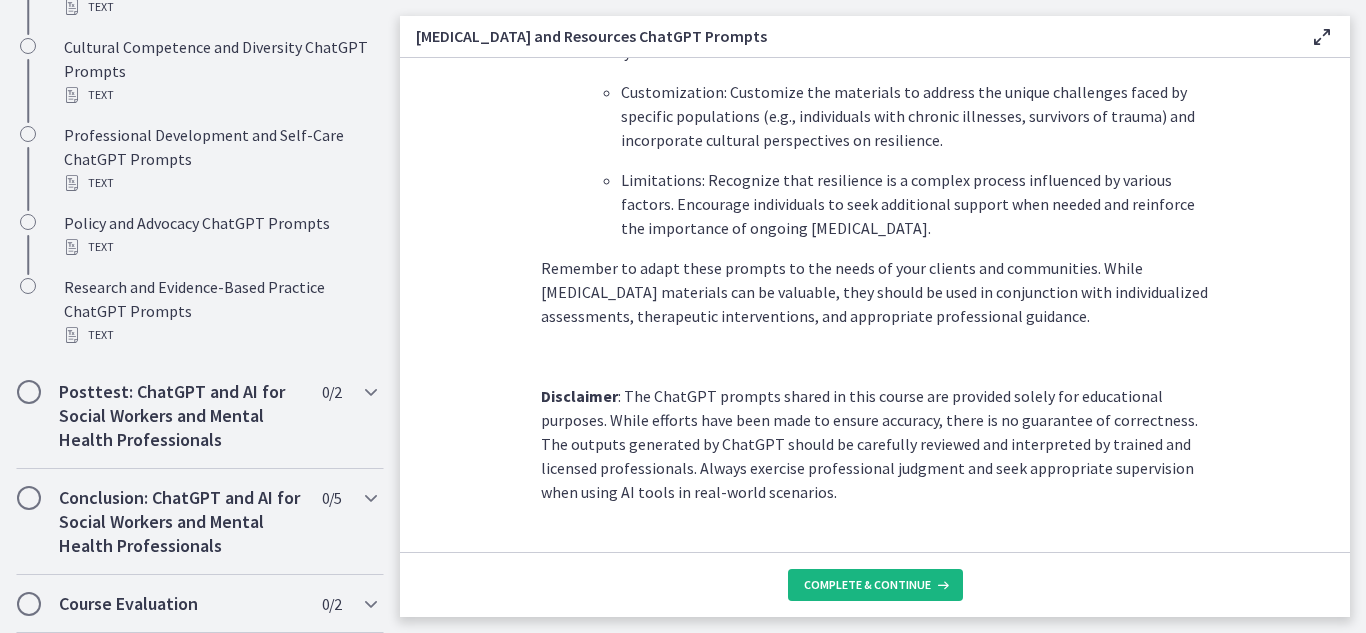 click on "Complete & continue" at bounding box center (867, 585) 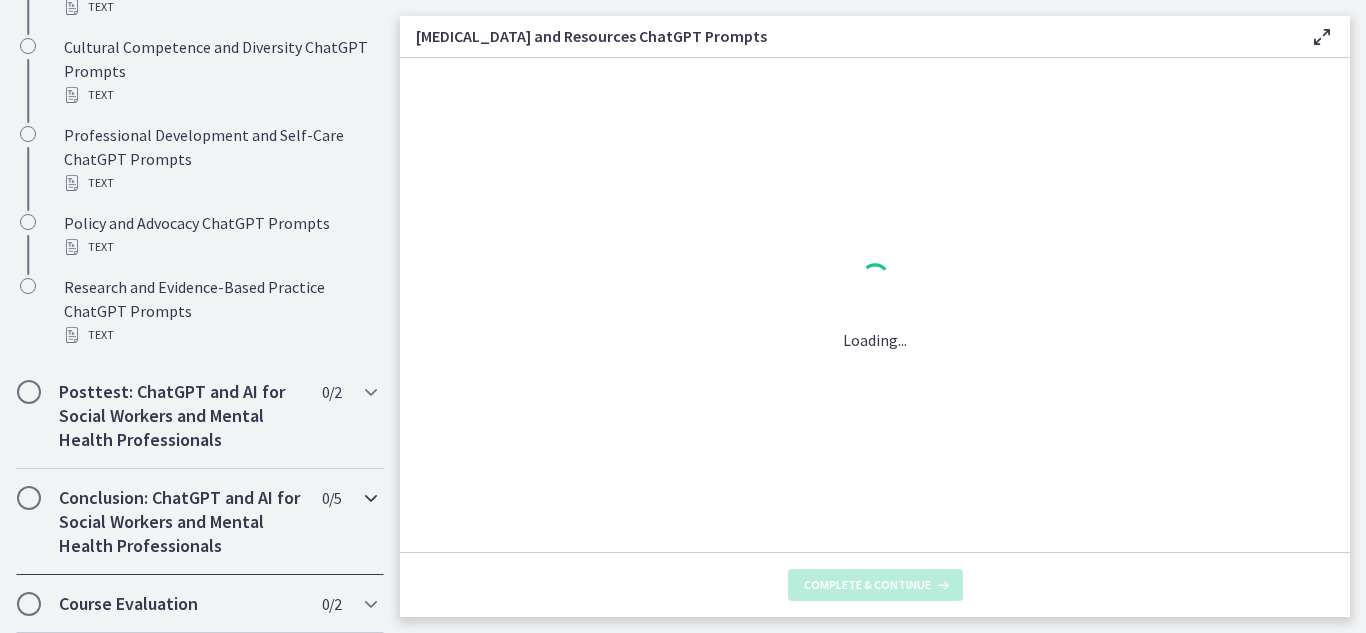 scroll, scrollTop: 0, scrollLeft: 0, axis: both 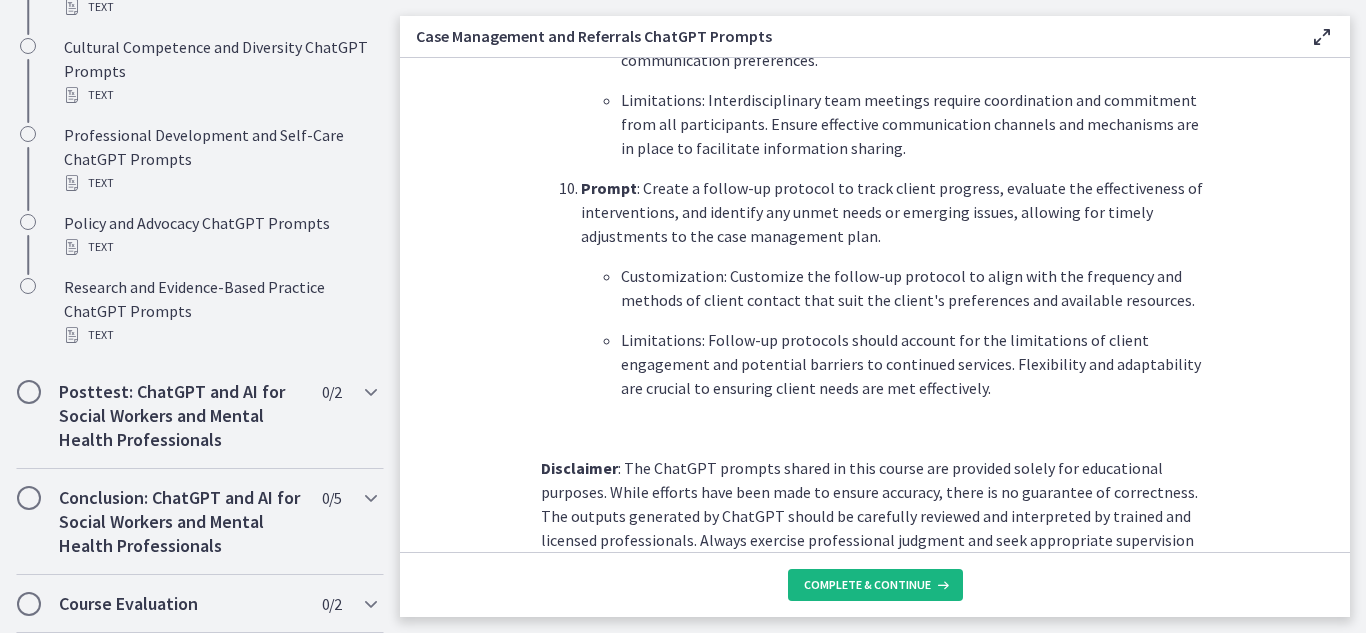click on "Complete & continue" at bounding box center [867, 585] 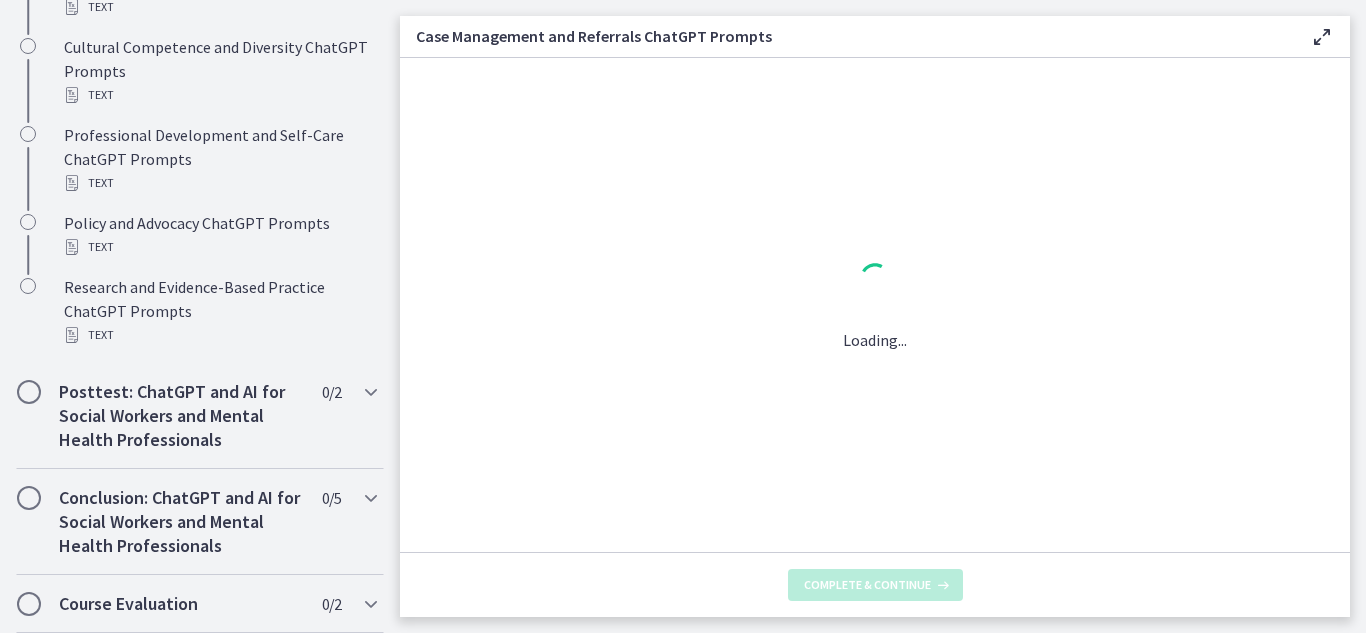 scroll, scrollTop: 0, scrollLeft: 0, axis: both 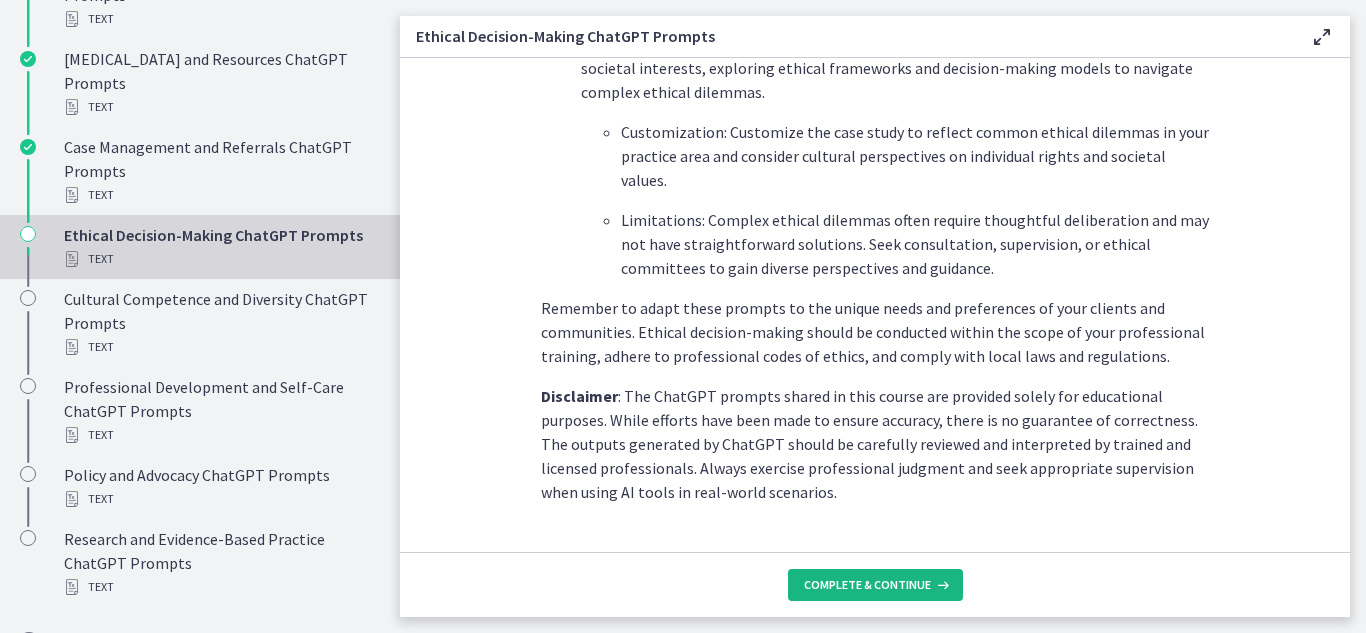 click on "Complete & continue" at bounding box center [867, 585] 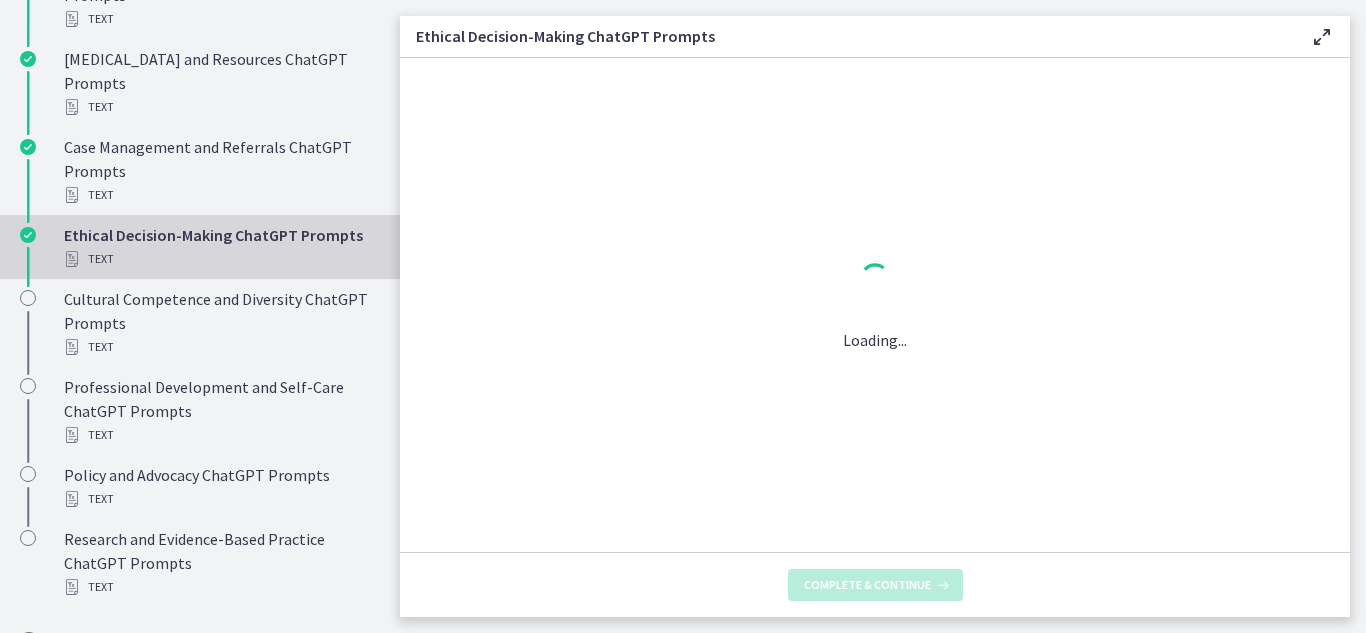 scroll, scrollTop: 0, scrollLeft: 0, axis: both 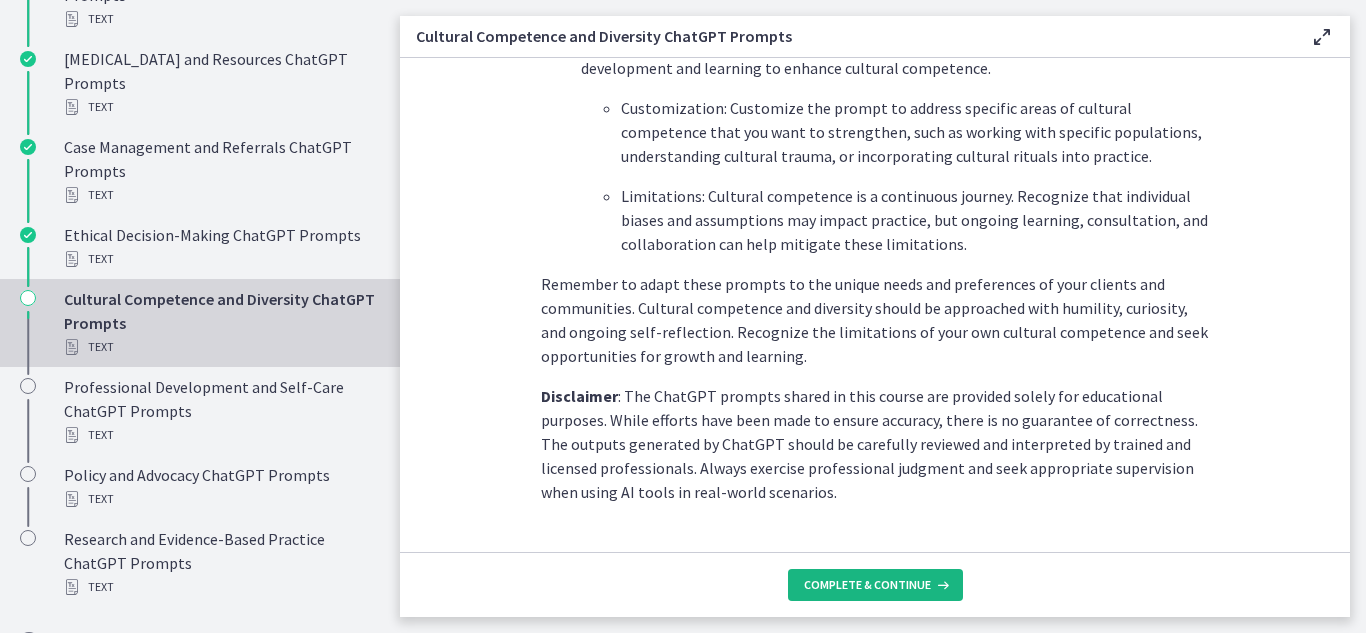 click on "Complete & continue" at bounding box center [875, 585] 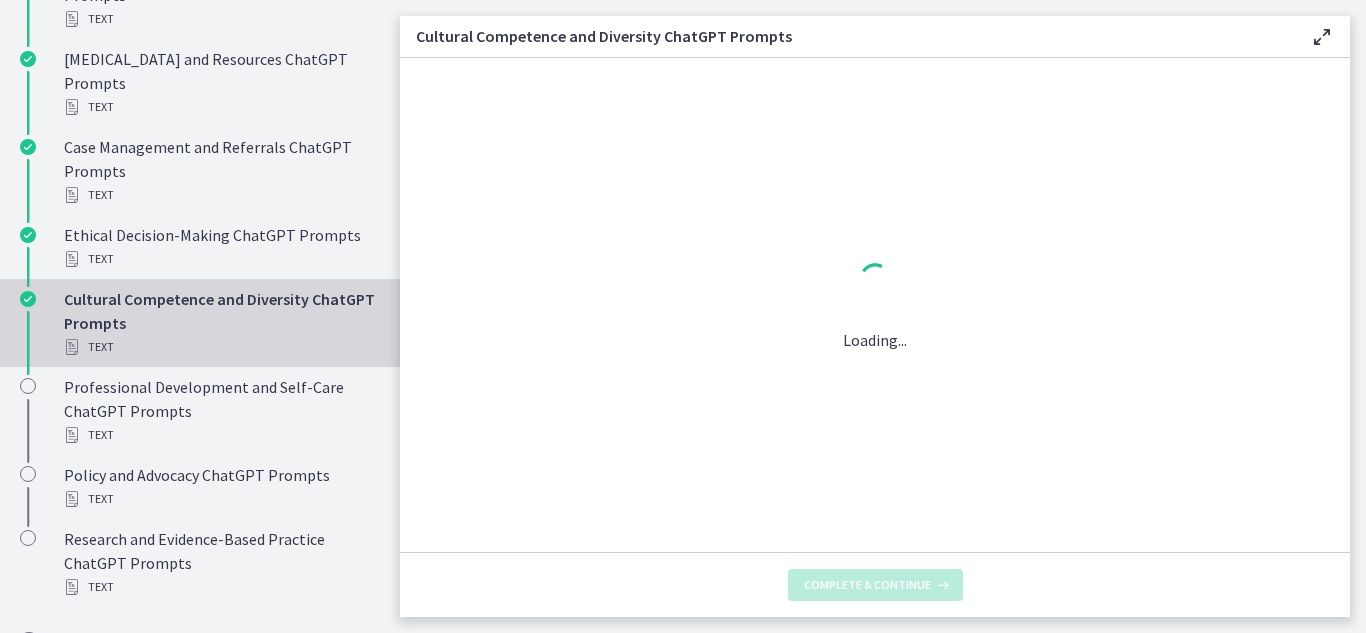scroll, scrollTop: 0, scrollLeft: 0, axis: both 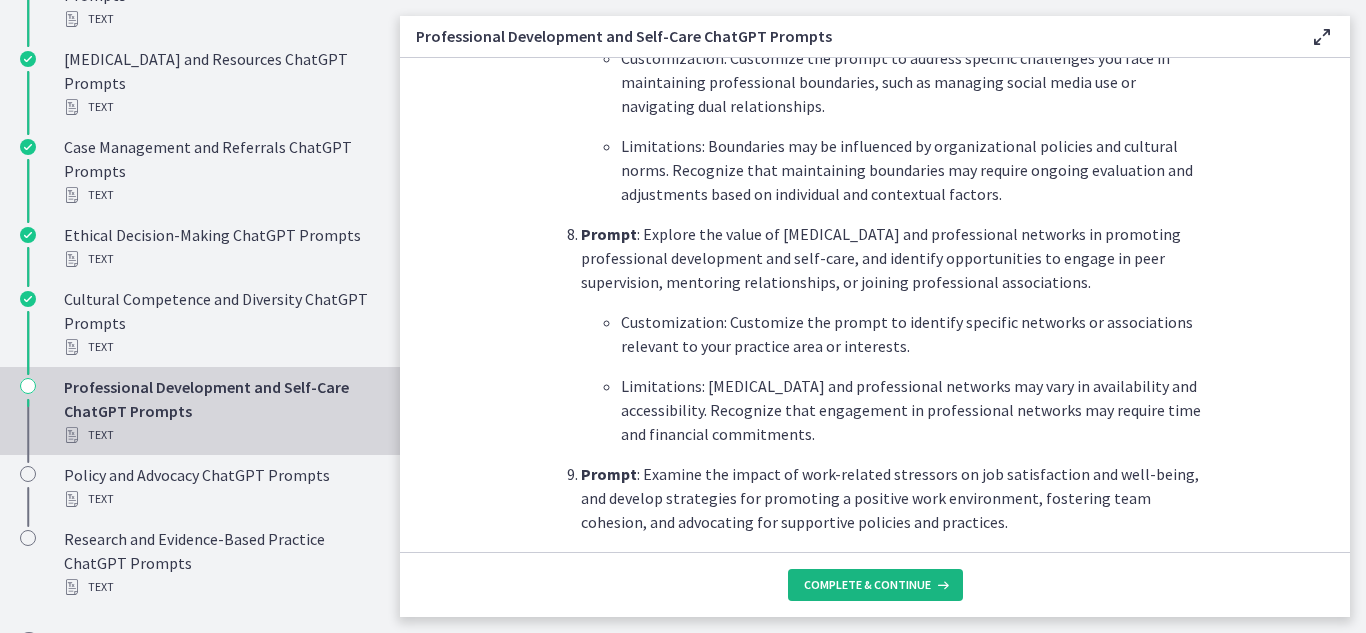 click on "Complete & continue" at bounding box center (867, 585) 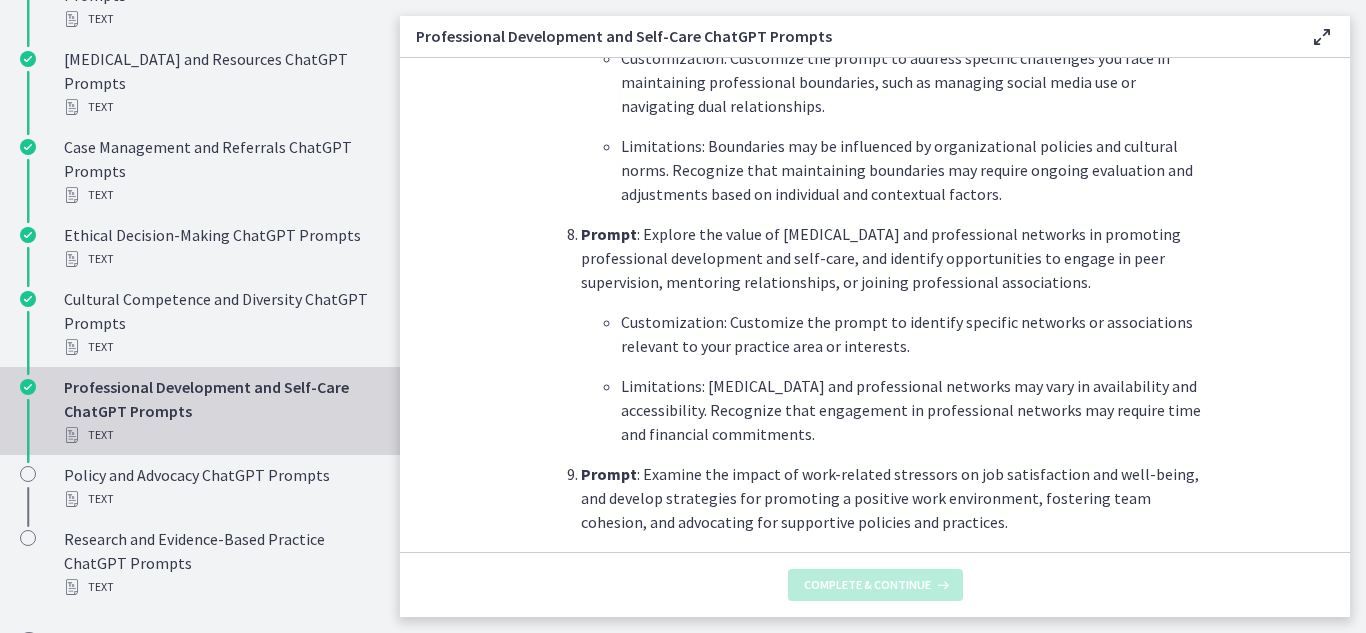 scroll, scrollTop: 0, scrollLeft: 0, axis: both 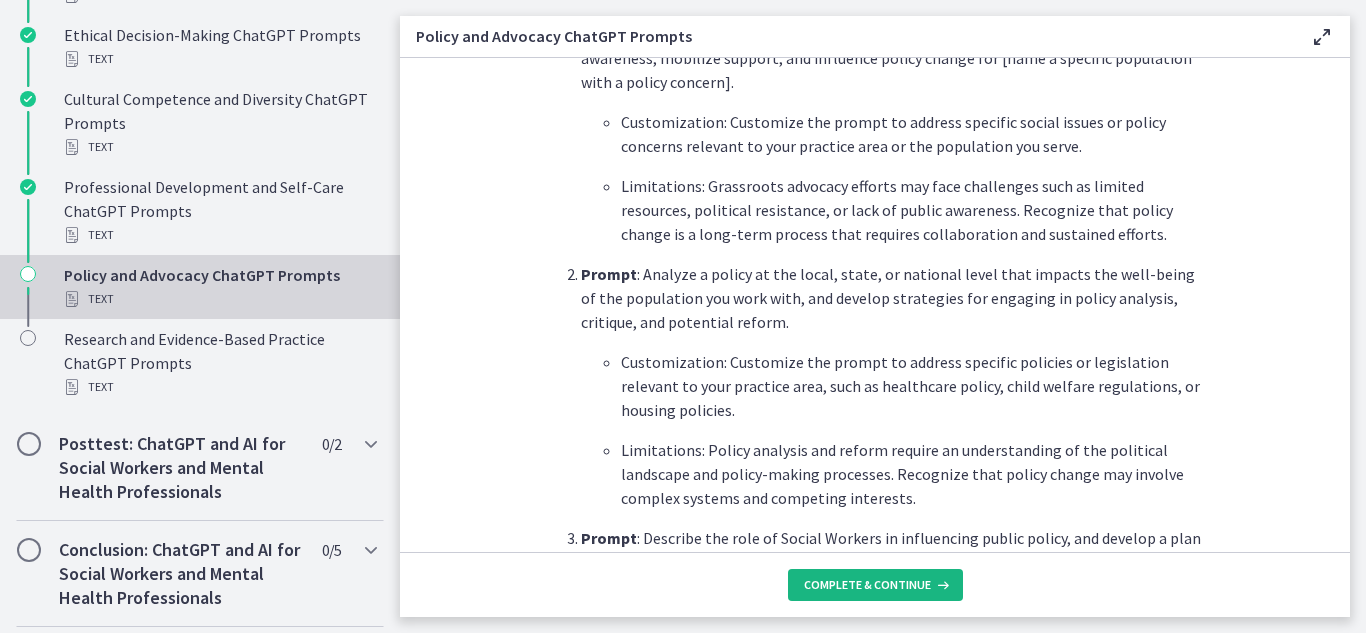click on "Complete & continue" at bounding box center (867, 585) 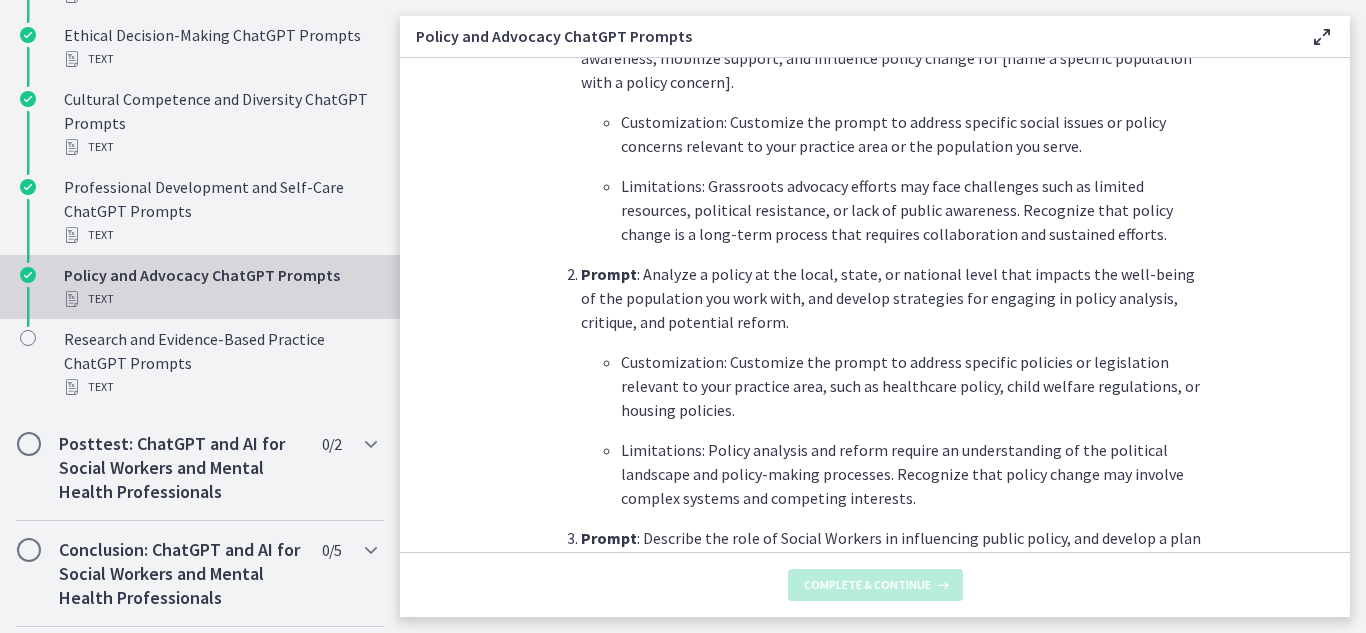 scroll, scrollTop: 0, scrollLeft: 0, axis: both 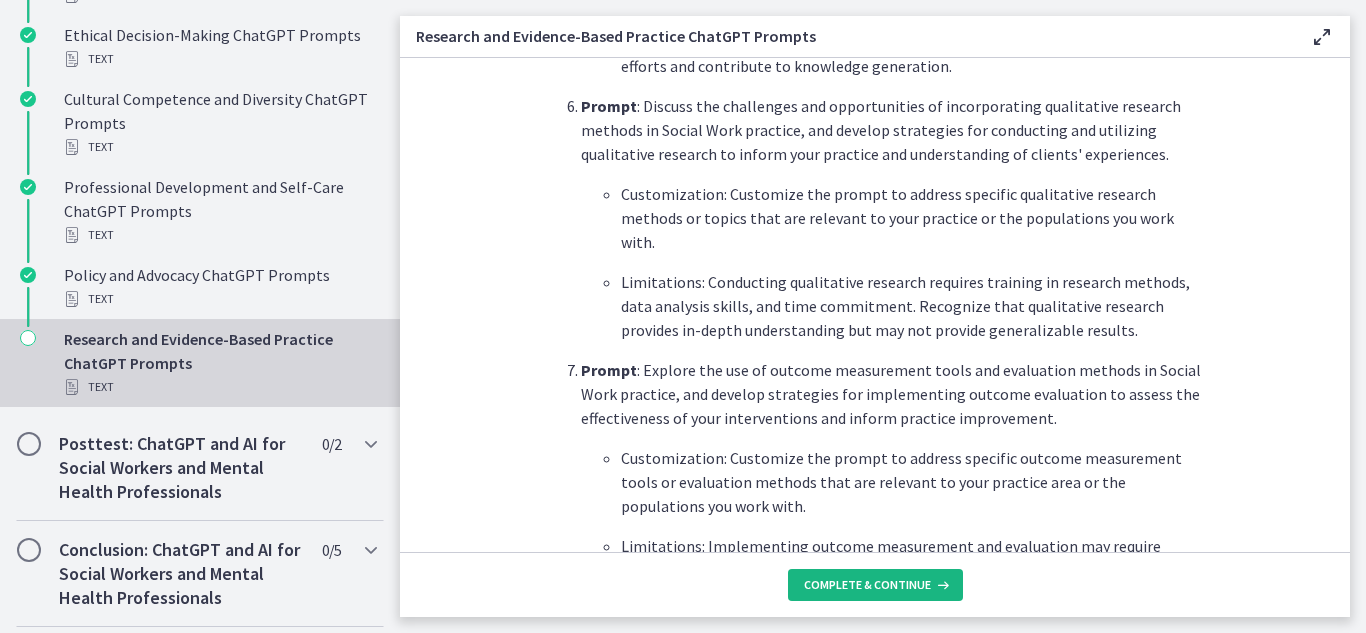 click on "Complete & continue" at bounding box center (875, 585) 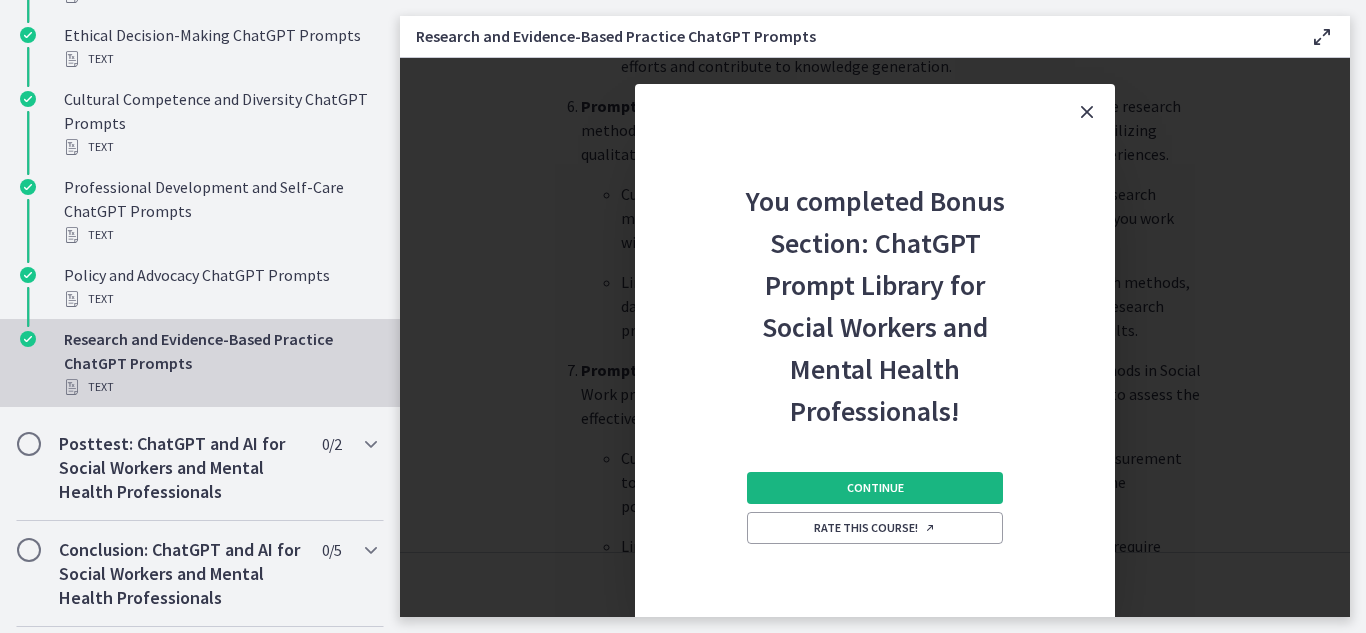 click on "Continue" at bounding box center (875, 488) 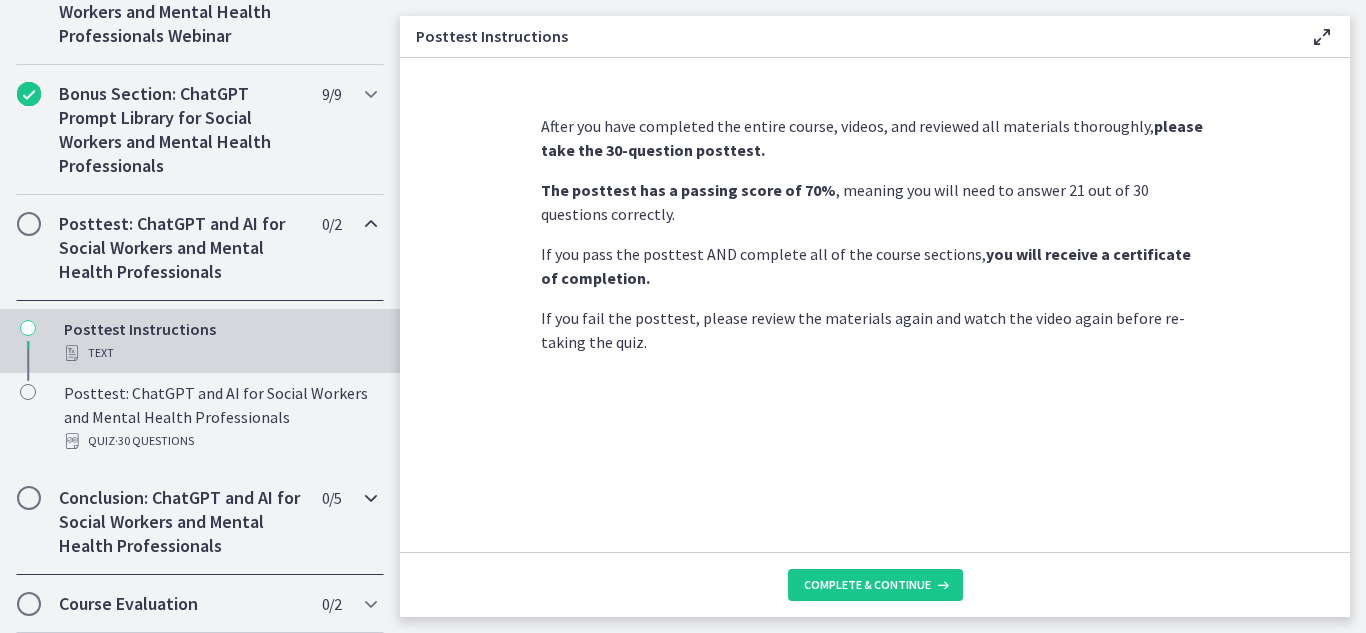 scroll, scrollTop: 1075, scrollLeft: 0, axis: vertical 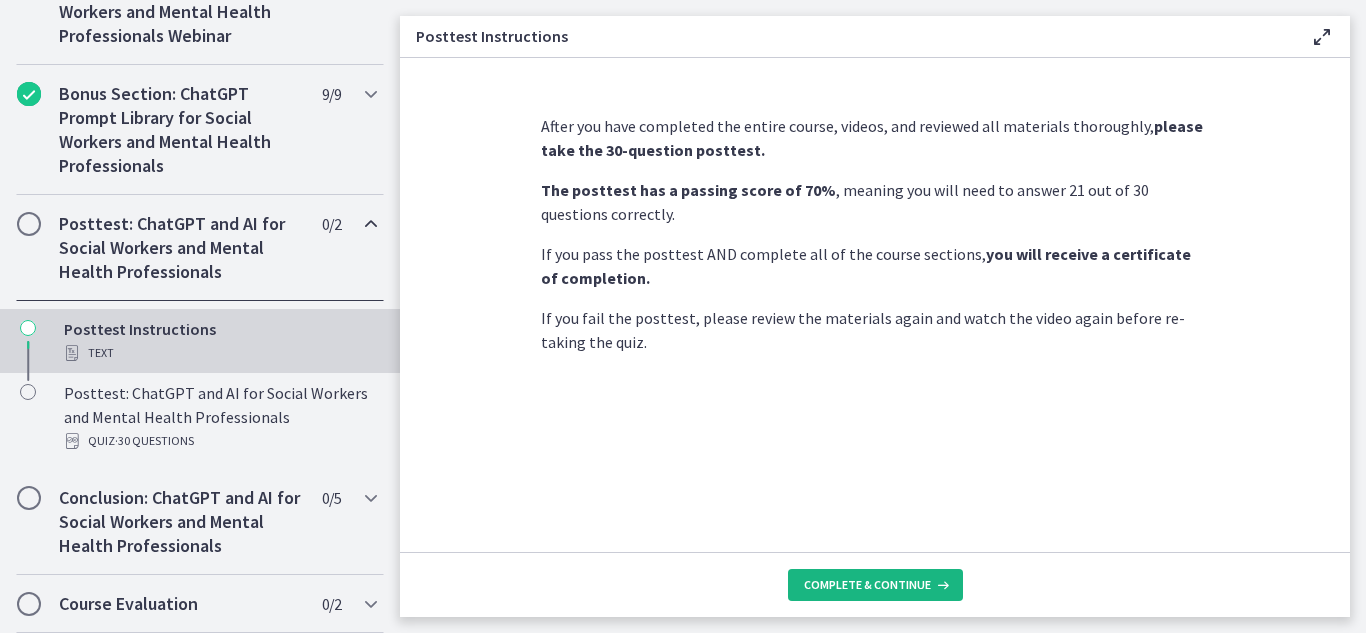 click on "Complete & continue" at bounding box center (867, 585) 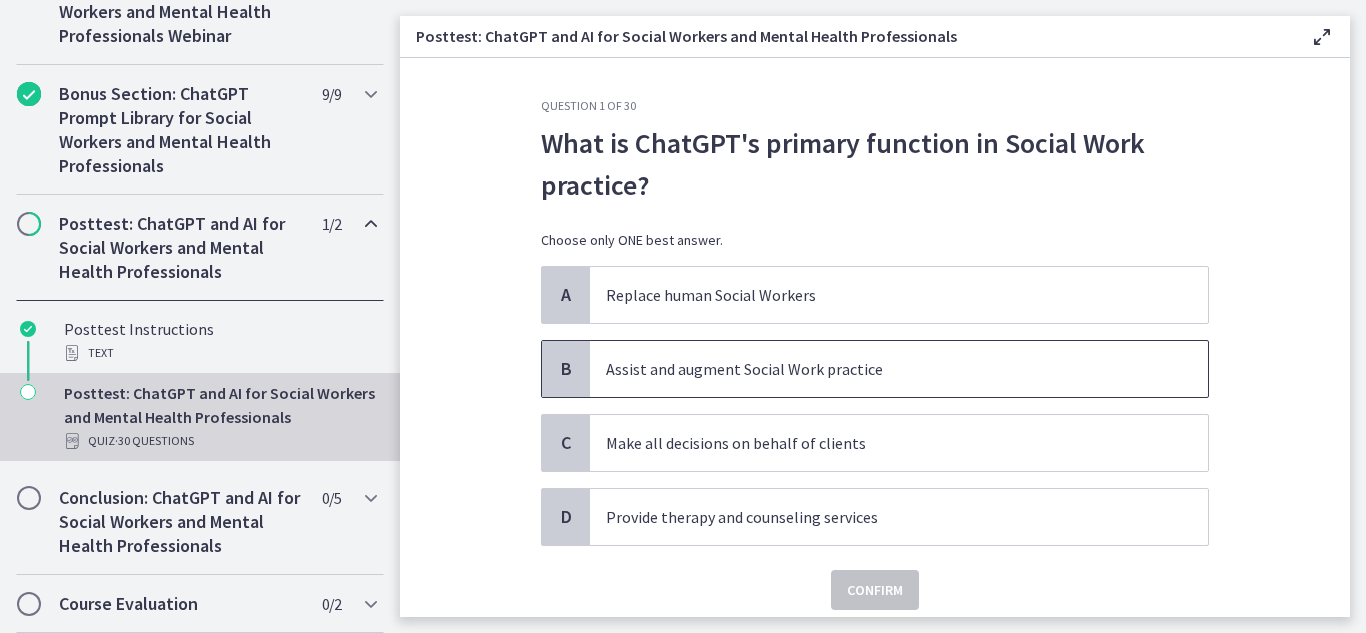 click on "Assist and augment Social Work practice" at bounding box center [879, 369] 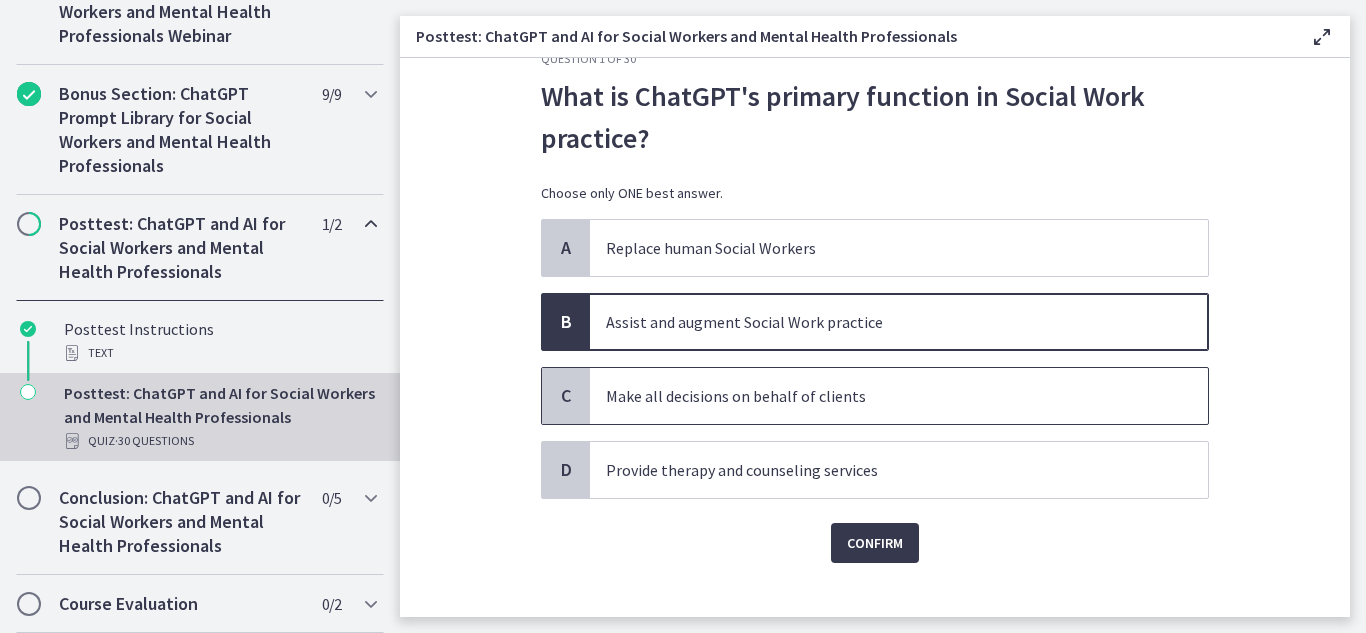 scroll, scrollTop: 73, scrollLeft: 0, axis: vertical 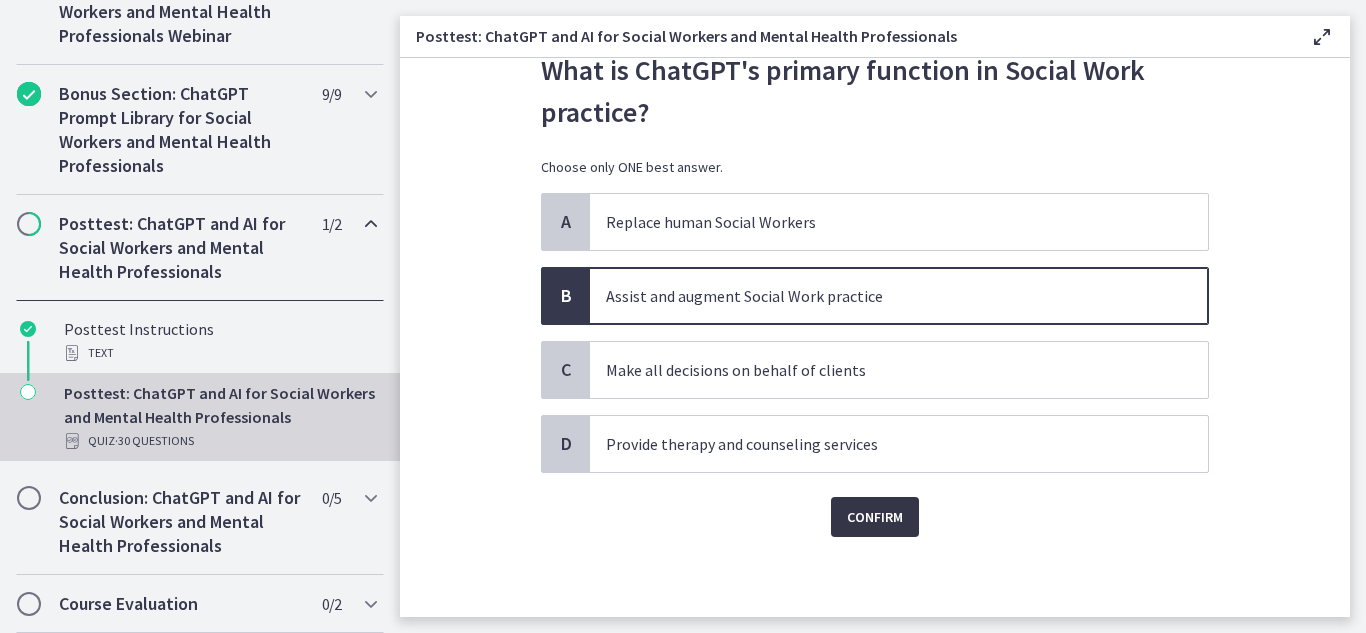 click on "Confirm" at bounding box center (875, 517) 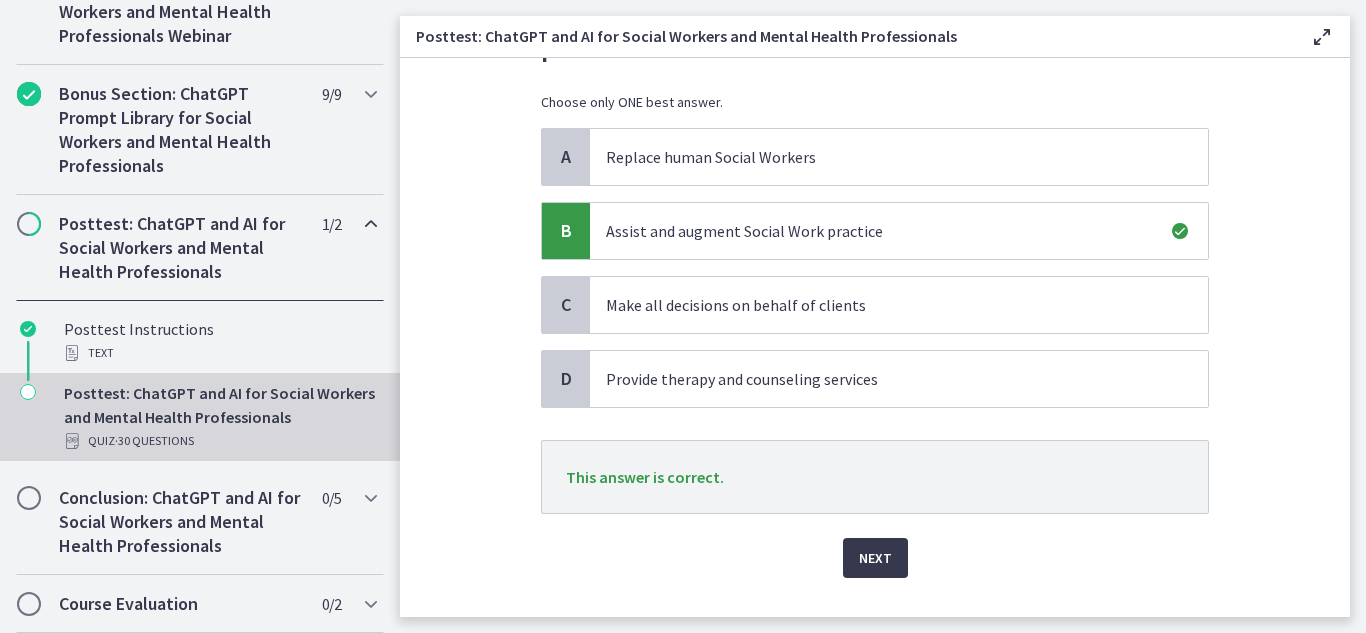 scroll, scrollTop: 179, scrollLeft: 0, axis: vertical 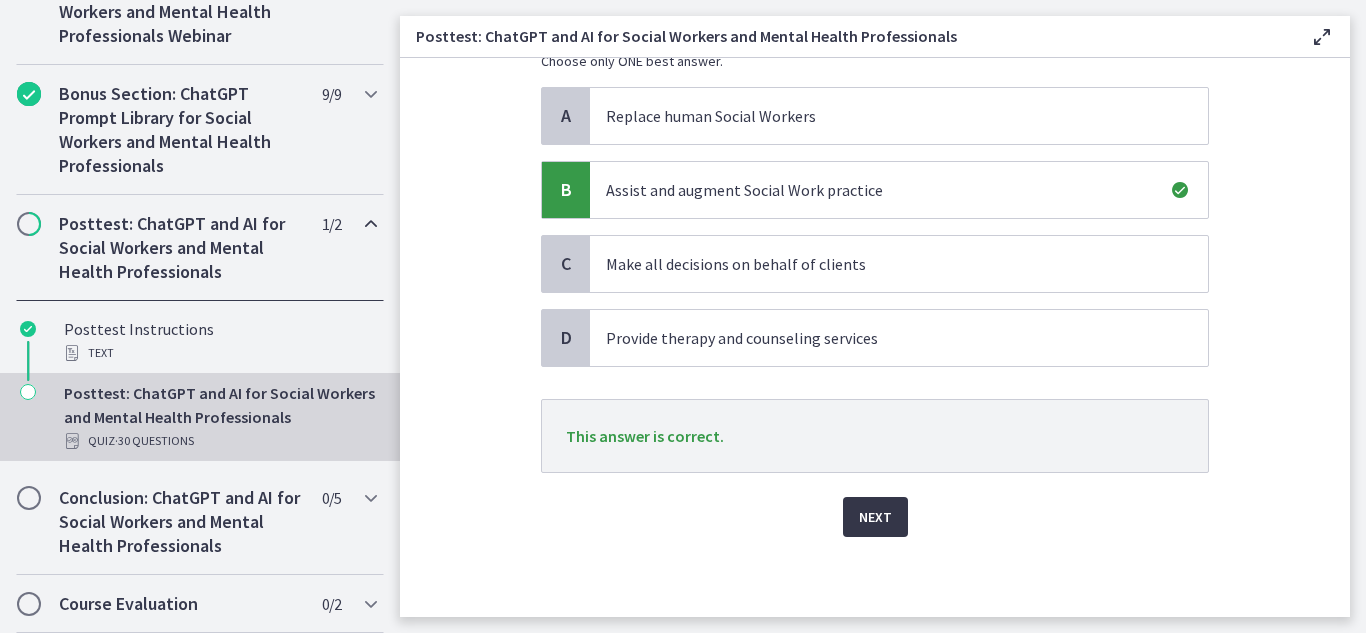 click on "Next" at bounding box center (875, 517) 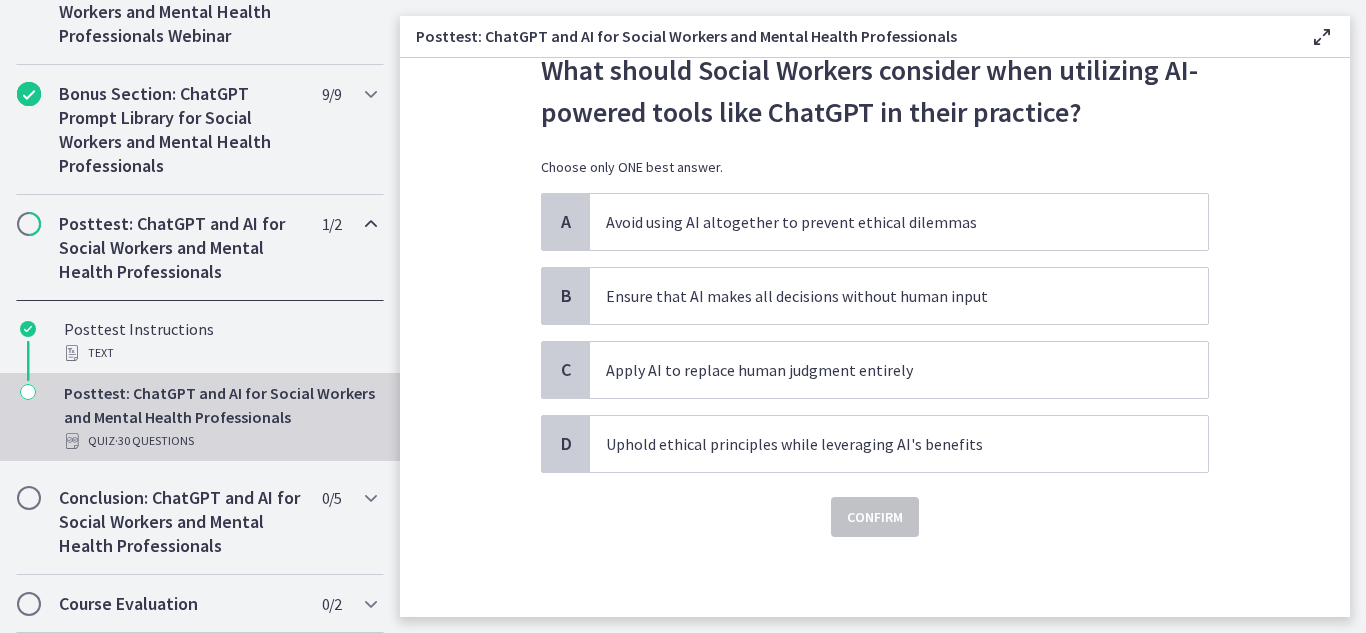 scroll, scrollTop: 0, scrollLeft: 0, axis: both 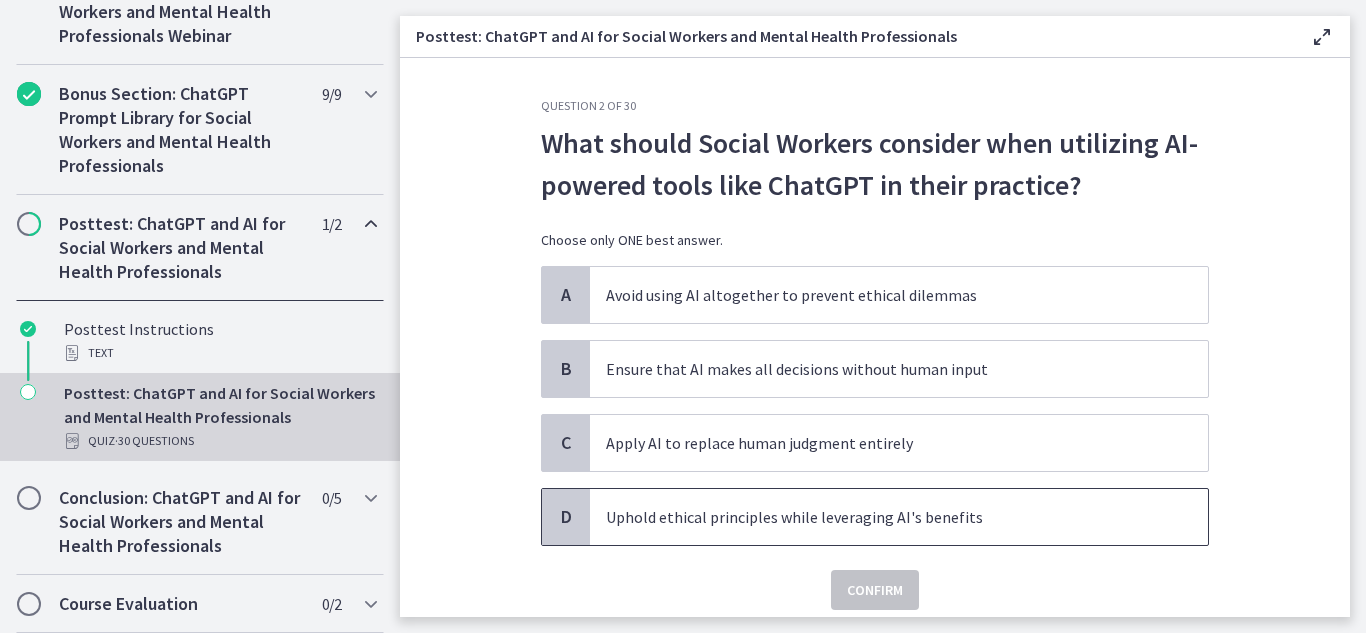 click on "Uphold ethical principles while leveraging AI's benefits" at bounding box center (899, 517) 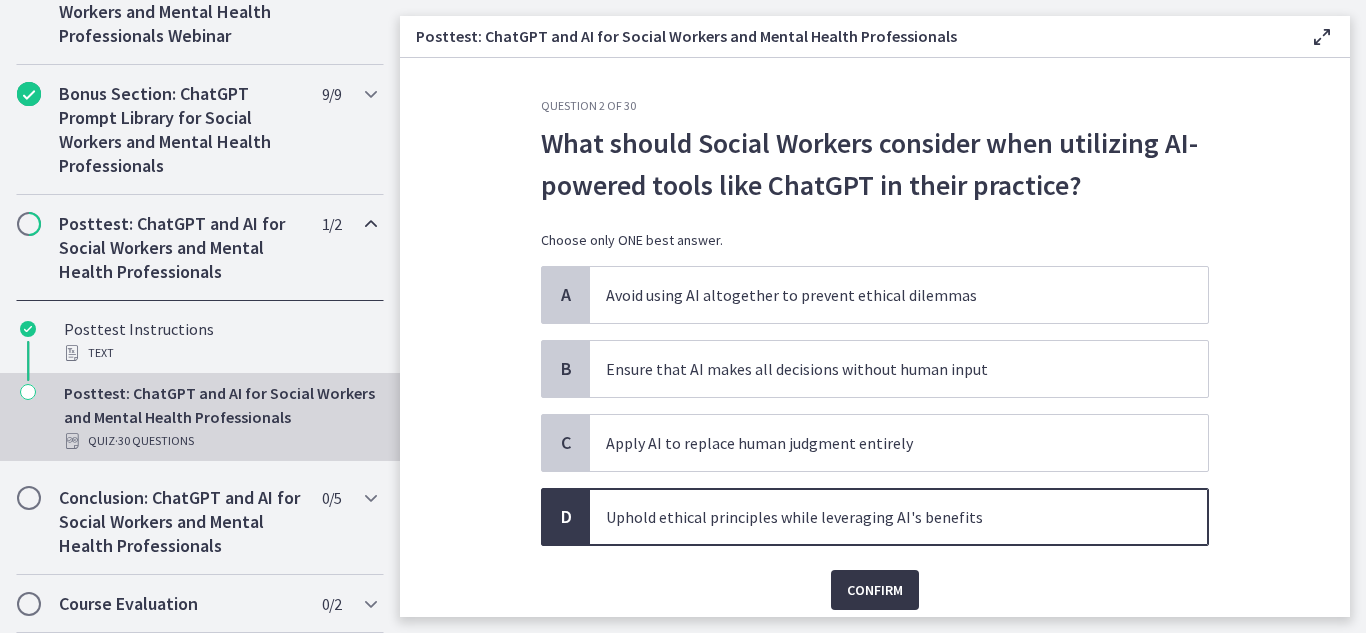 click on "Confirm" at bounding box center (875, 590) 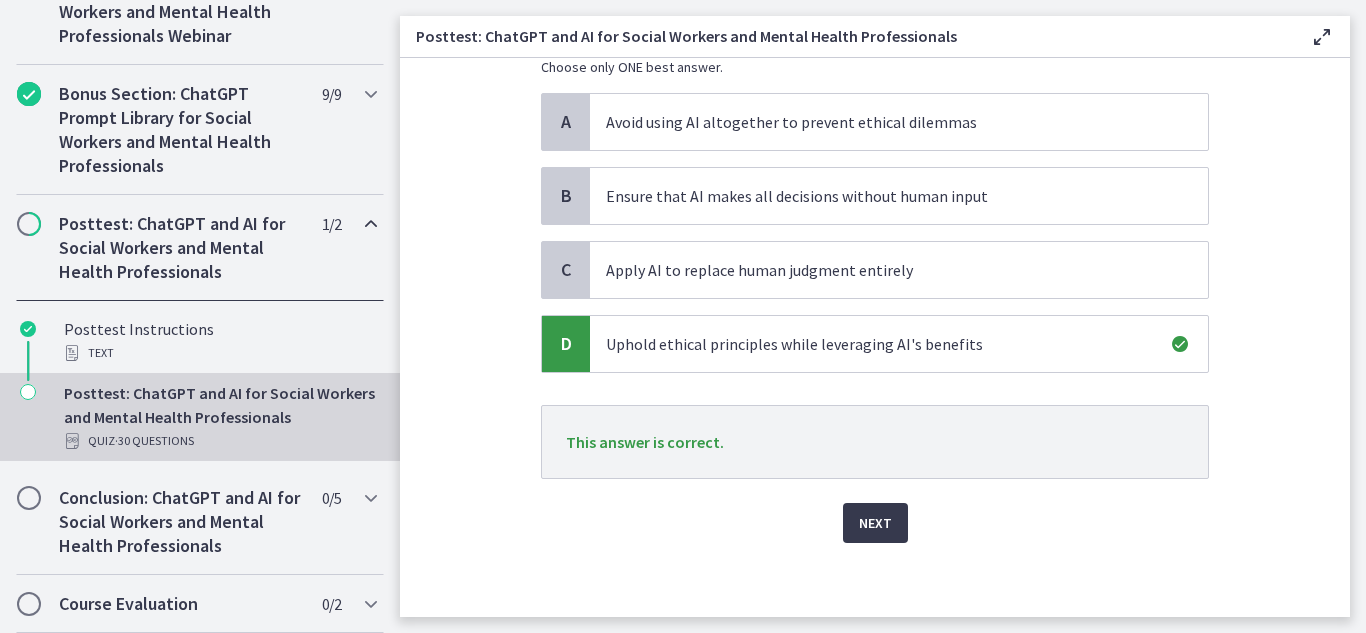 scroll, scrollTop: 179, scrollLeft: 0, axis: vertical 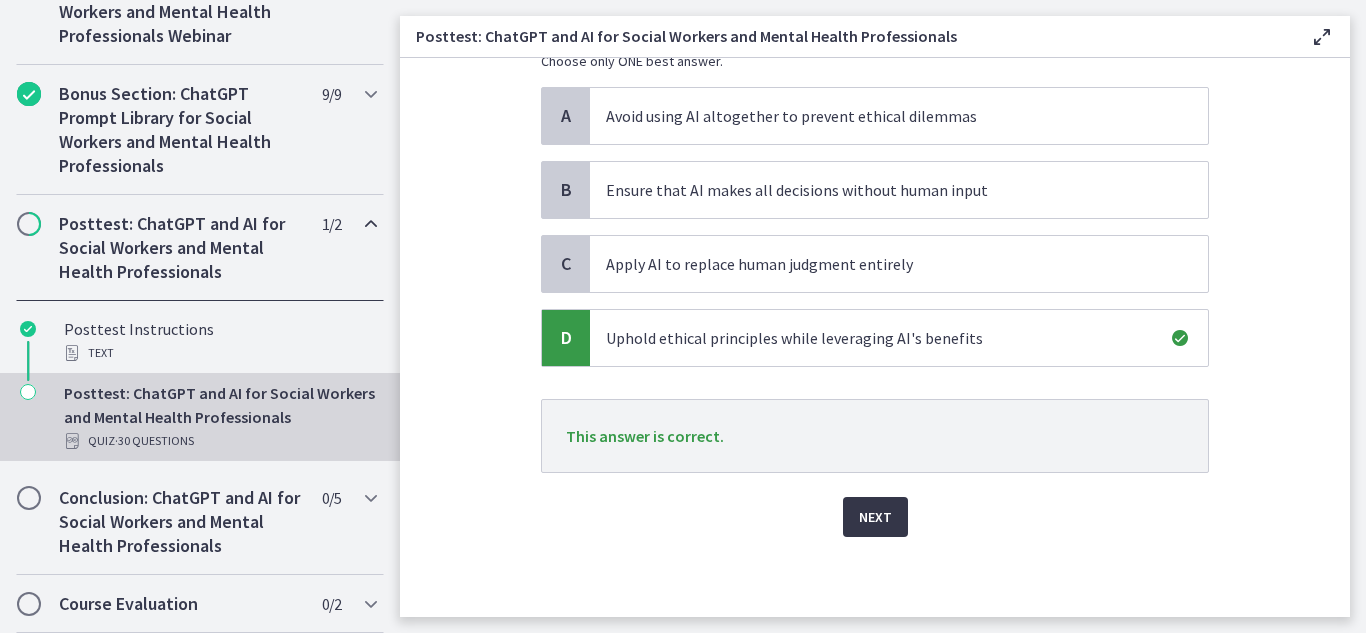 click on "Next" at bounding box center (875, 517) 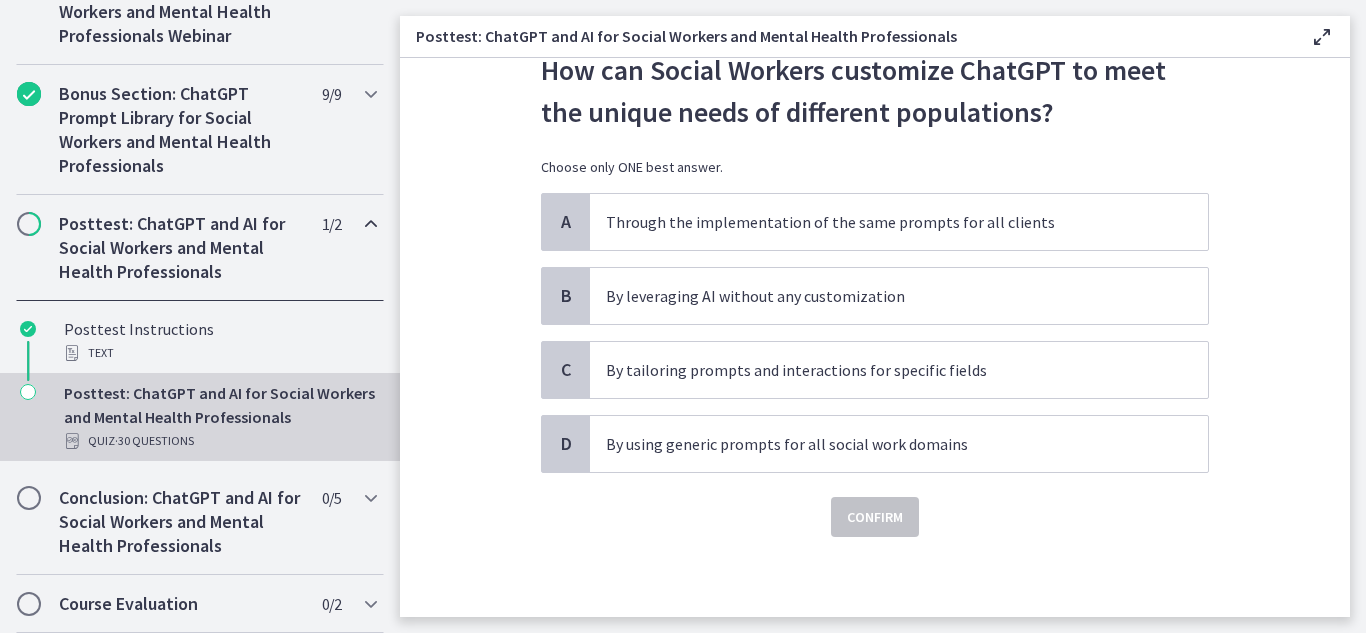 scroll, scrollTop: 0, scrollLeft: 0, axis: both 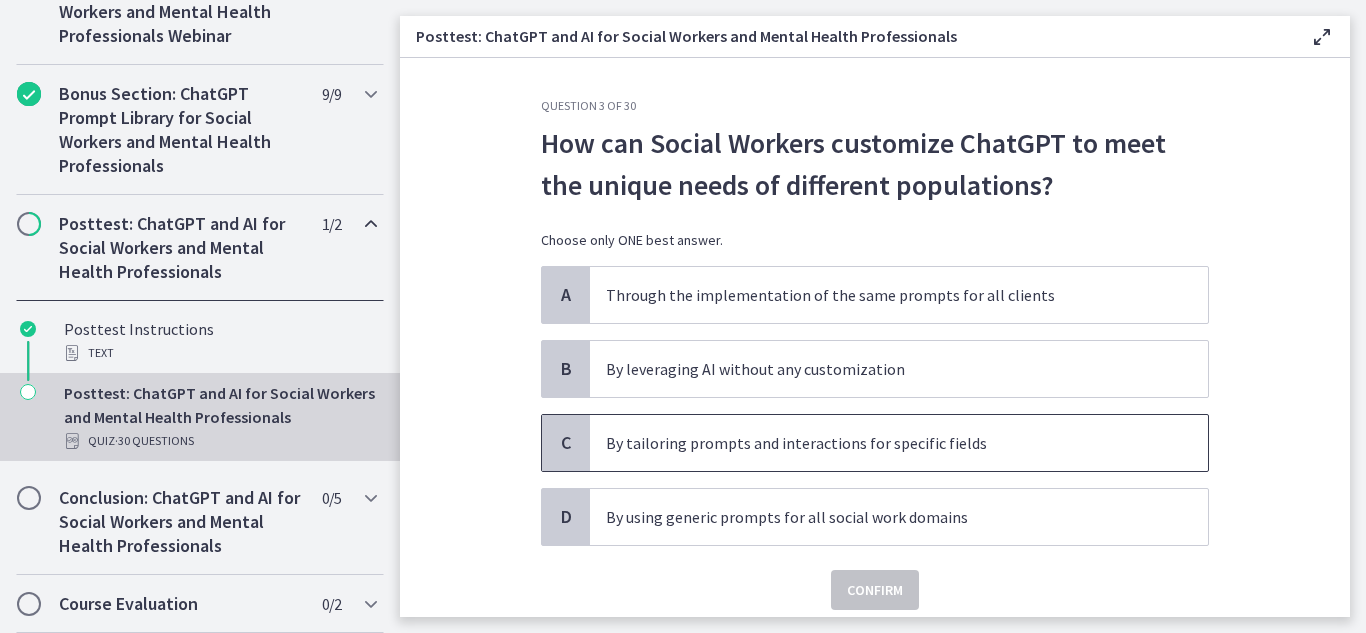 click on "By tailoring prompts and interactions for specific fields" at bounding box center [879, 443] 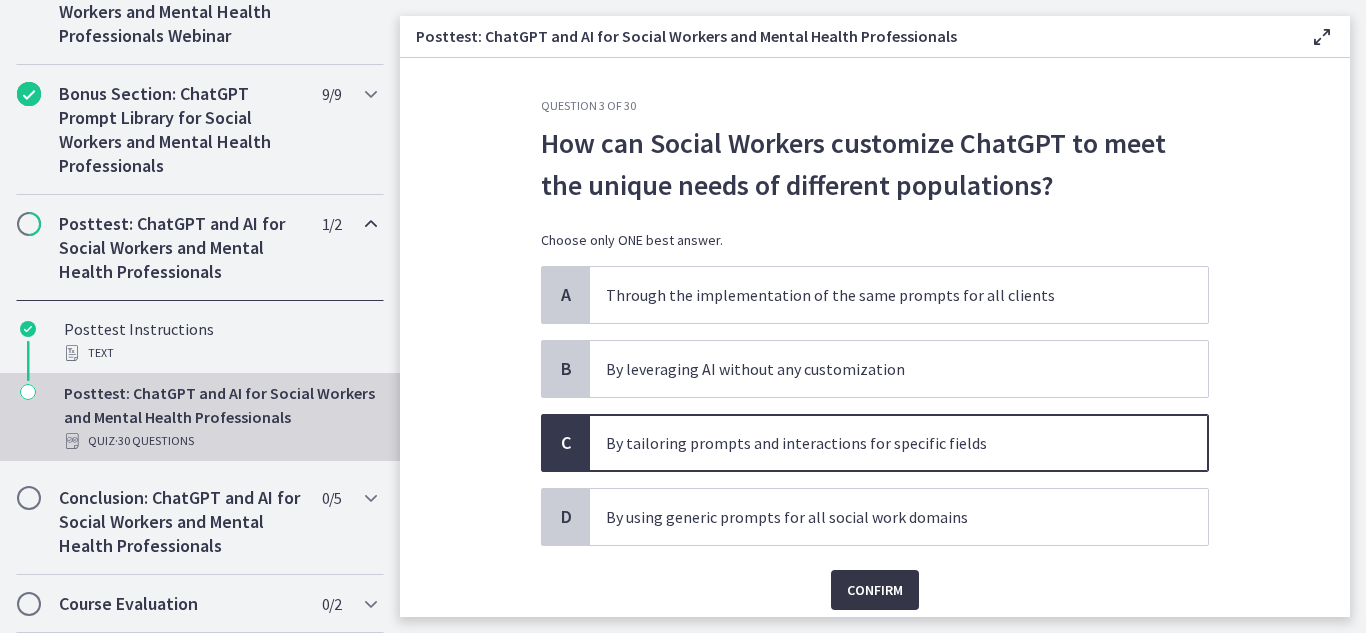 click on "Confirm" at bounding box center [875, 590] 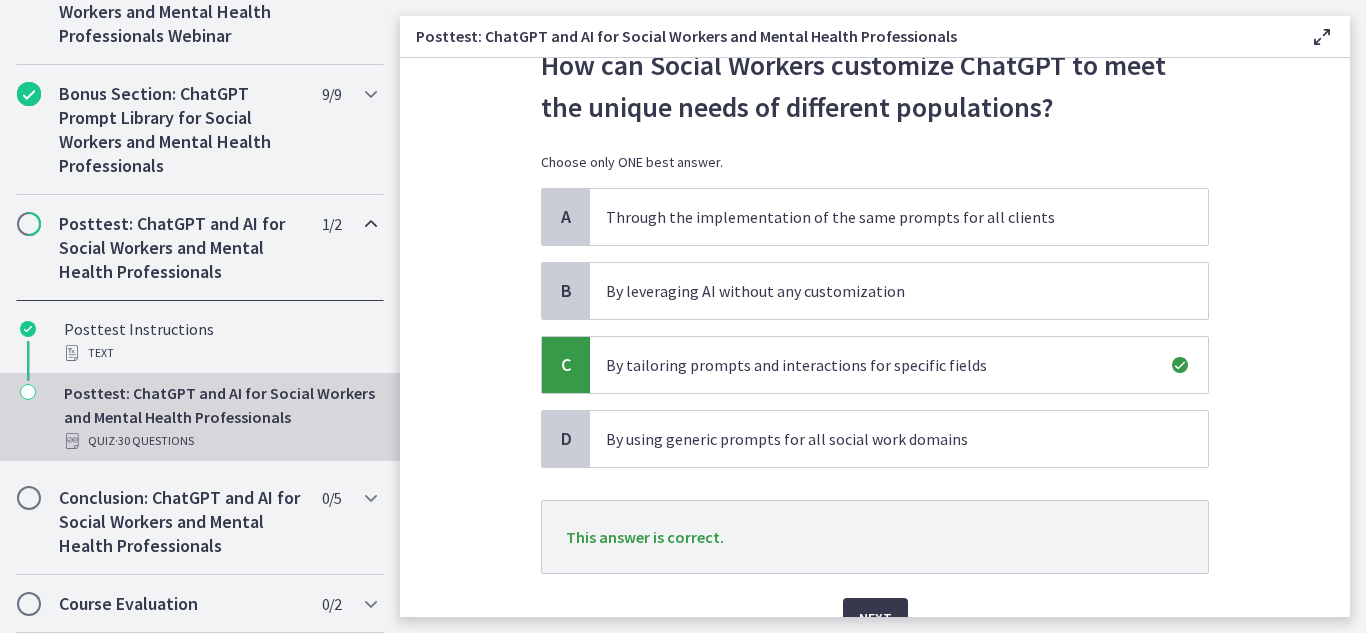 scroll, scrollTop: 179, scrollLeft: 0, axis: vertical 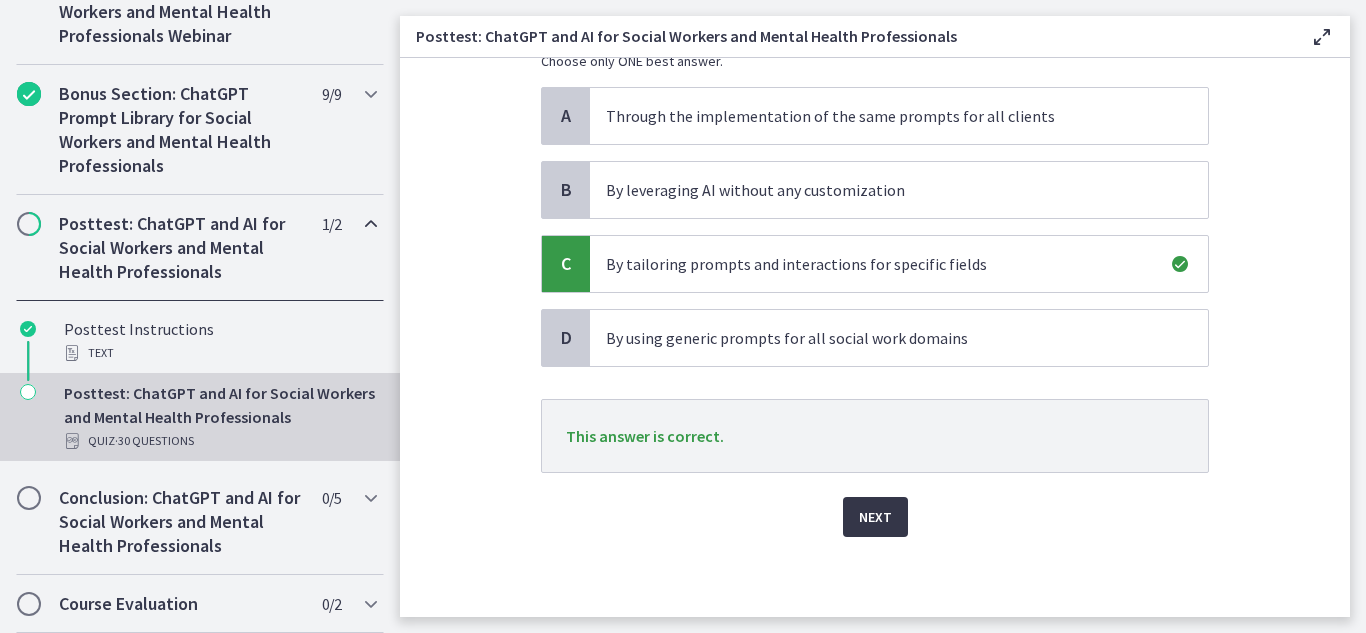 click on "Next" at bounding box center [875, 517] 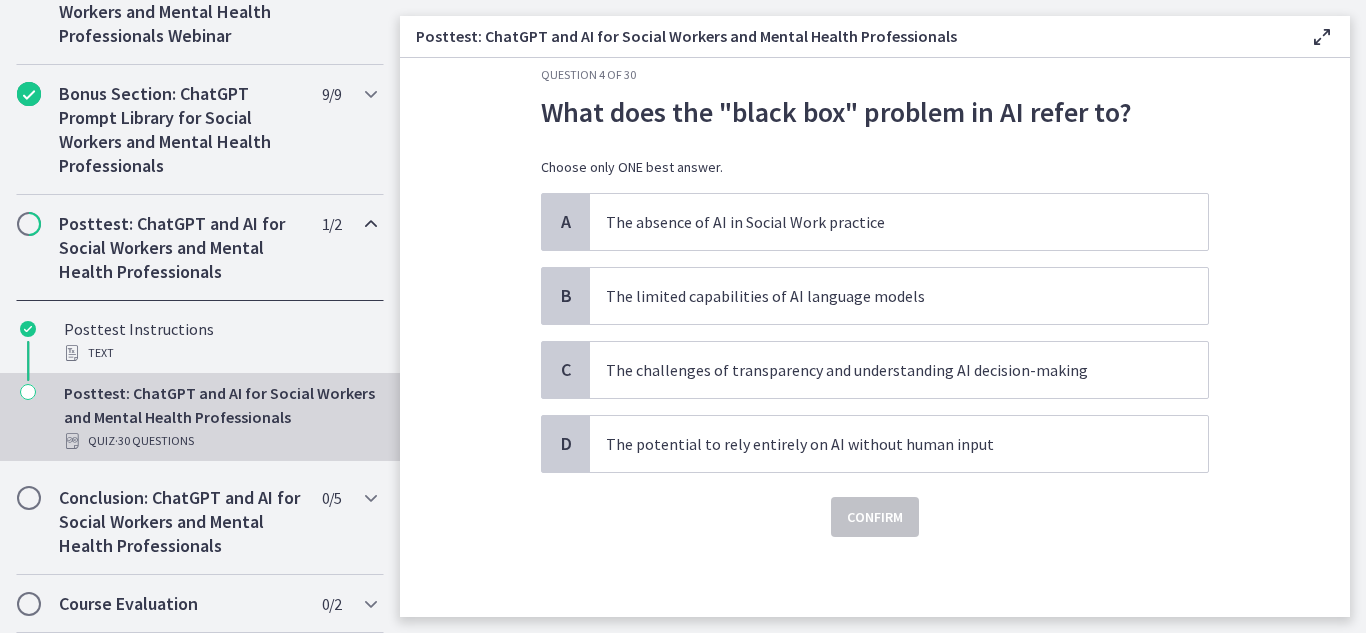 scroll, scrollTop: 0, scrollLeft: 0, axis: both 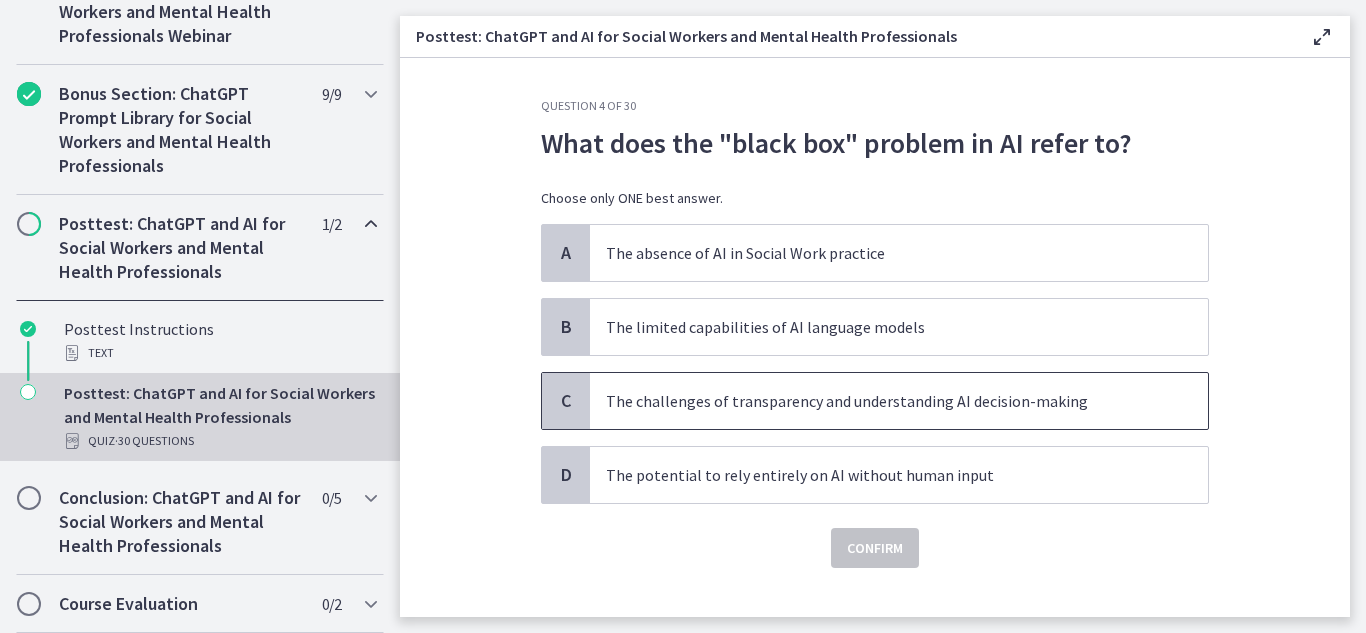 click on "The challenges of transparency and understanding AI decision-making" at bounding box center [879, 401] 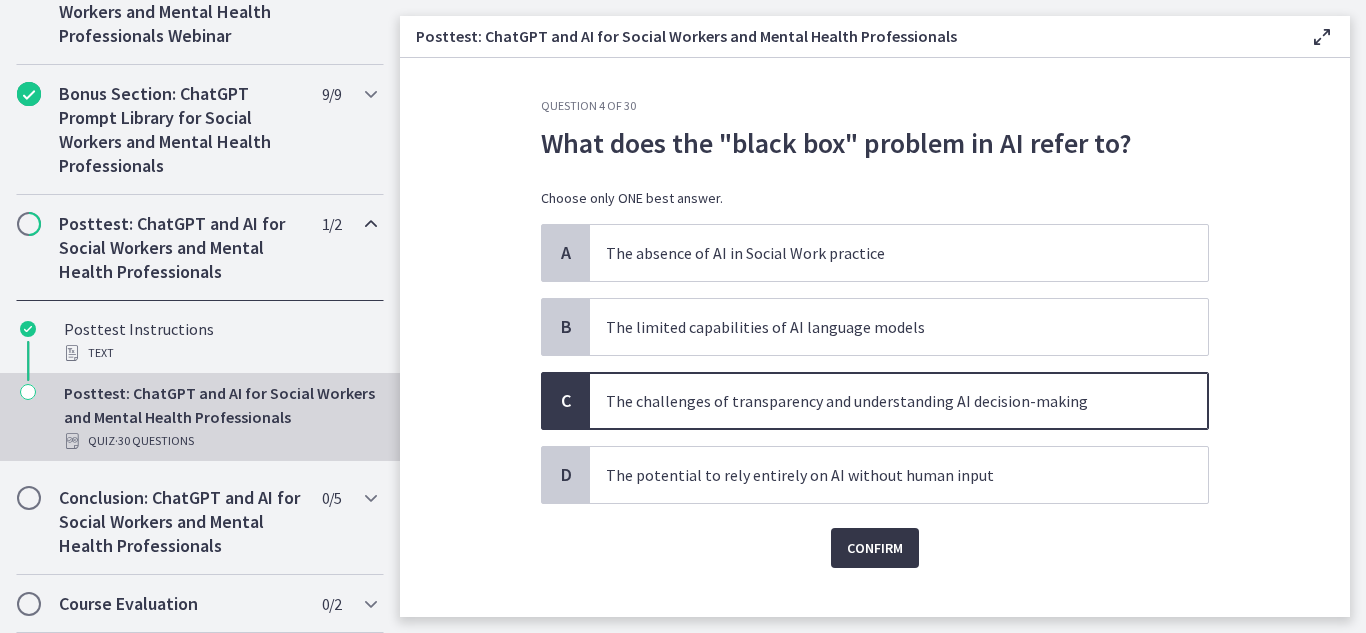 click on "Confirm" at bounding box center (875, 548) 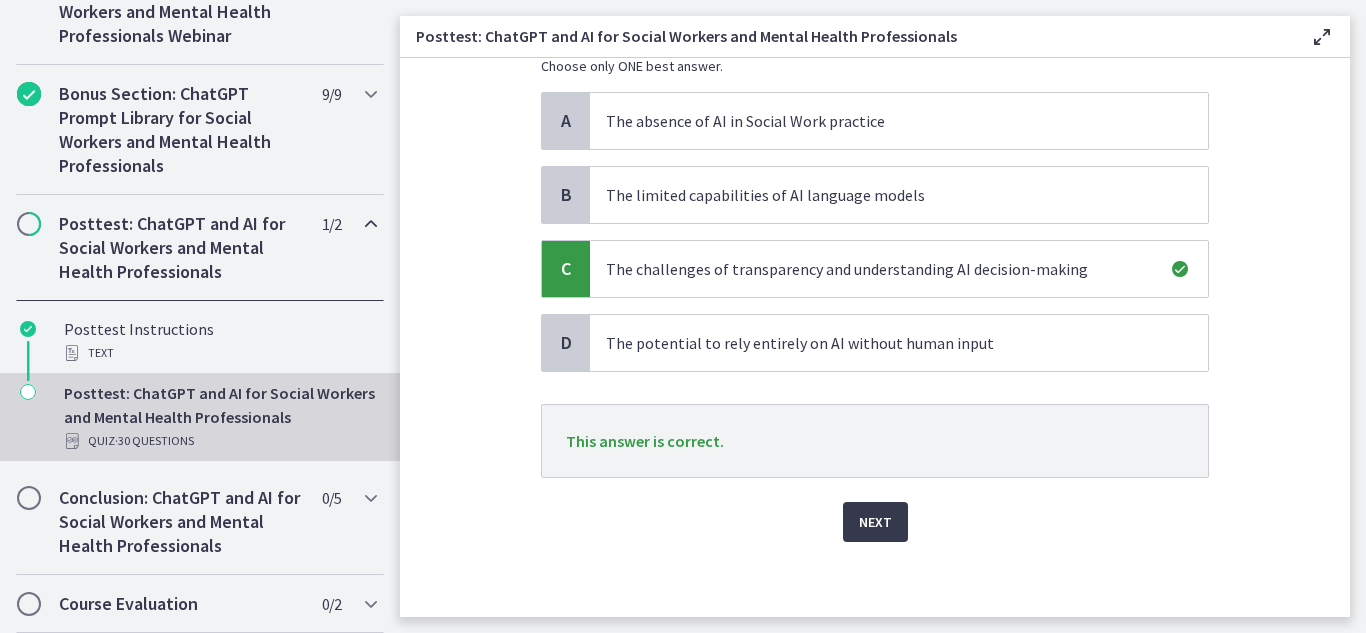 scroll, scrollTop: 137, scrollLeft: 0, axis: vertical 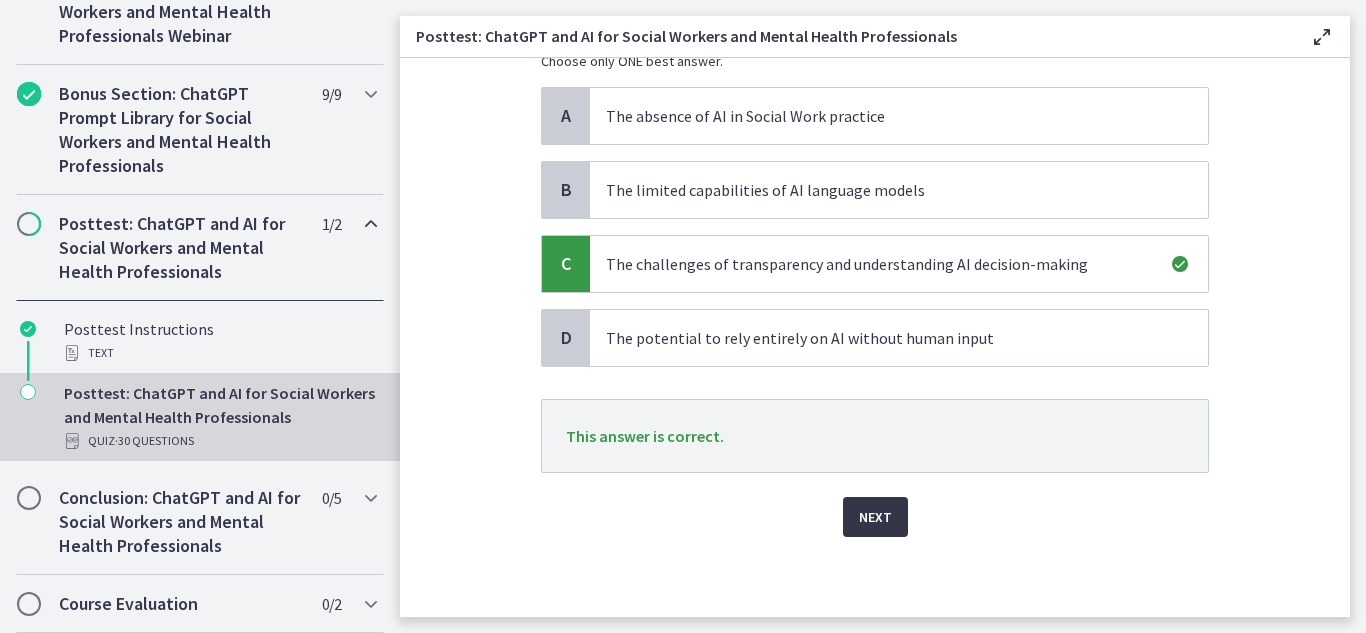 click on "Next" at bounding box center (875, 517) 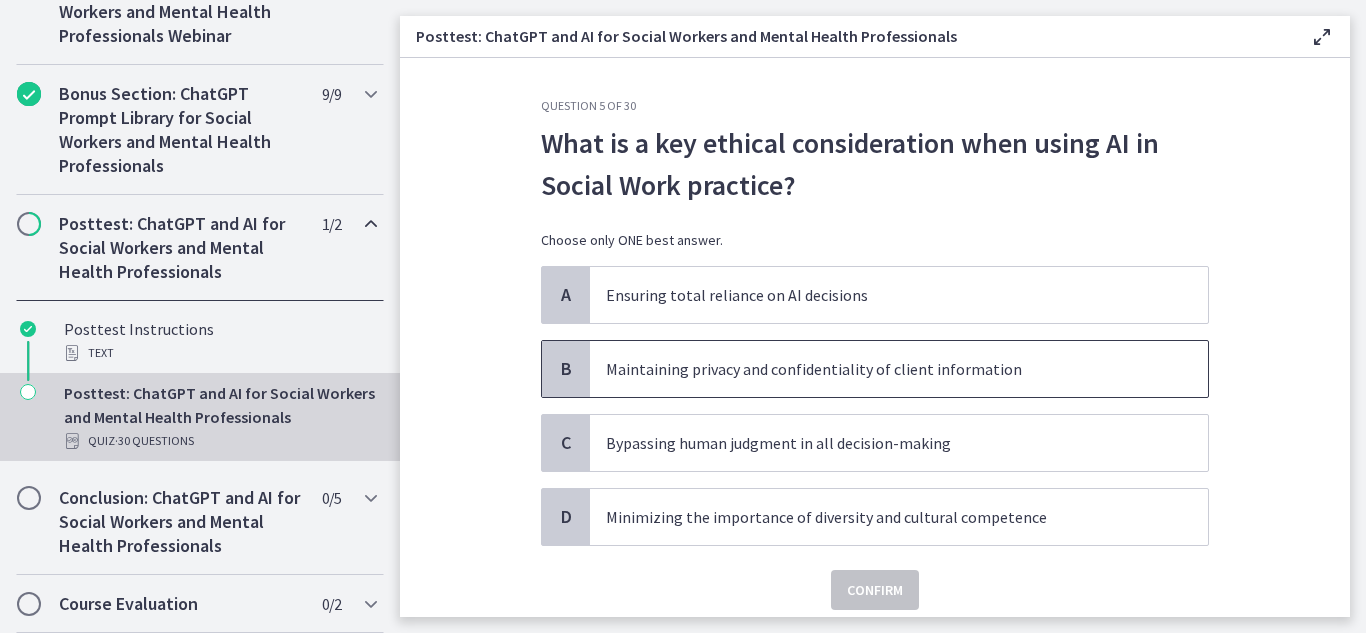 click on "Maintaining privacy and confidentiality of client information" at bounding box center [899, 369] 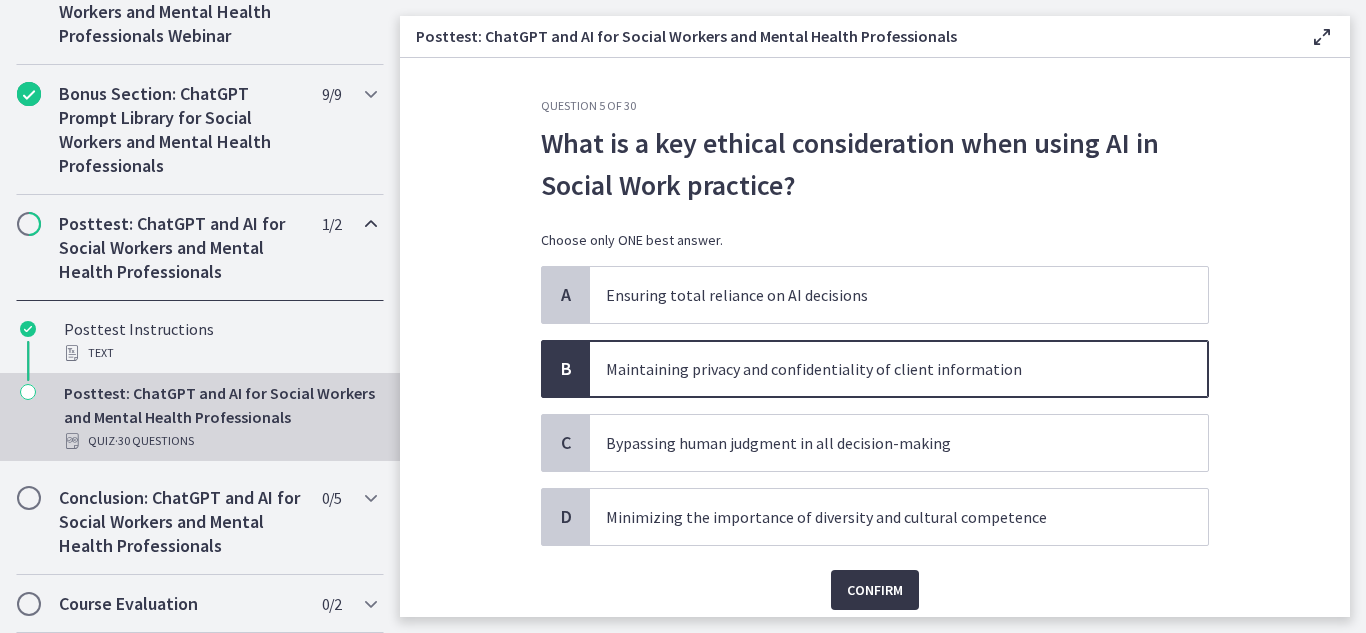 click on "Confirm" at bounding box center (875, 590) 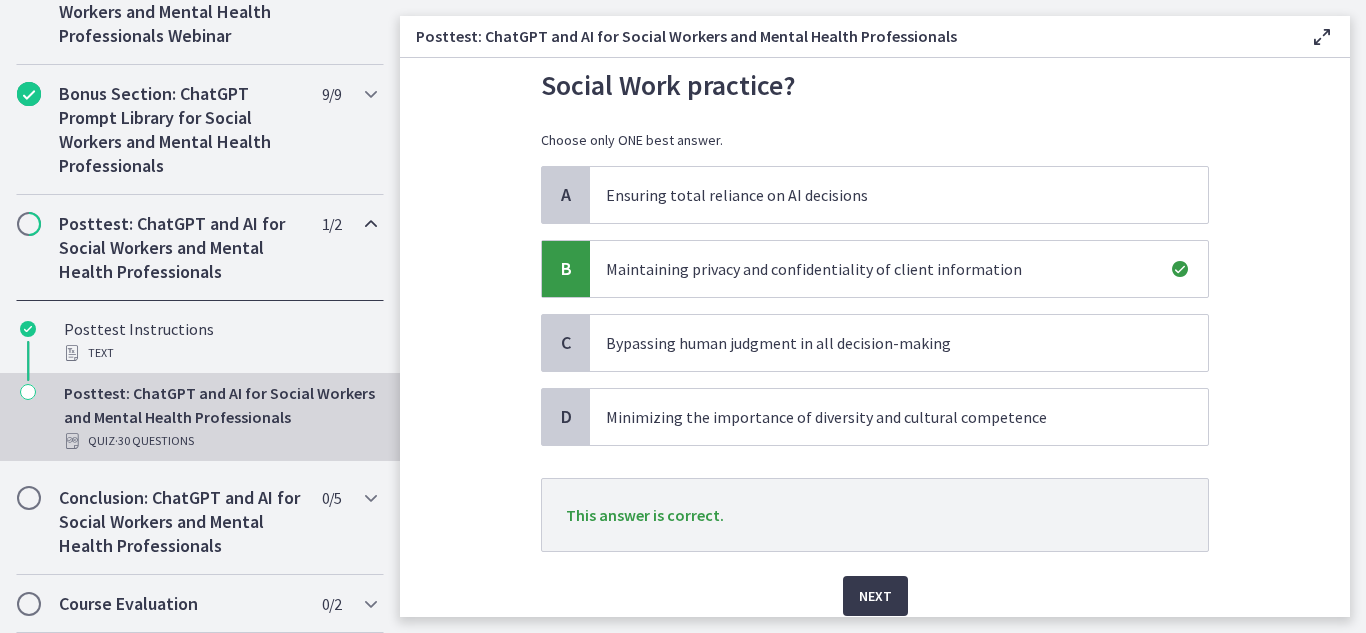 scroll, scrollTop: 0, scrollLeft: 0, axis: both 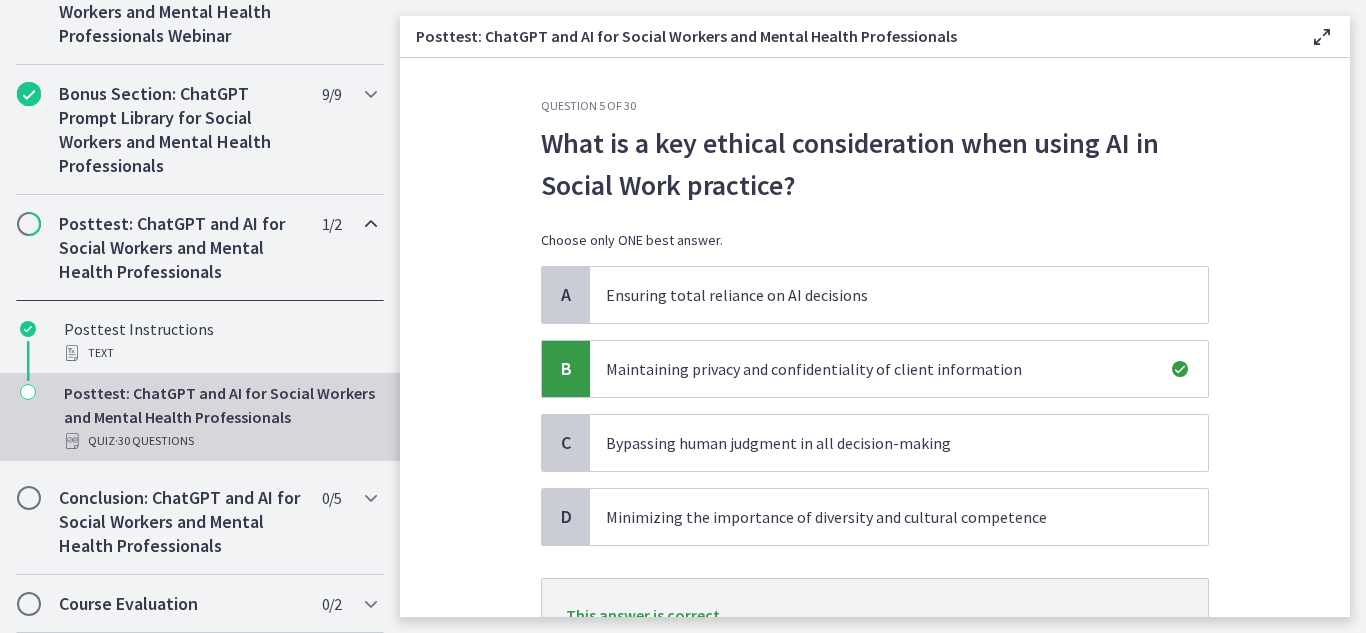 click at bounding box center (1322, 37) 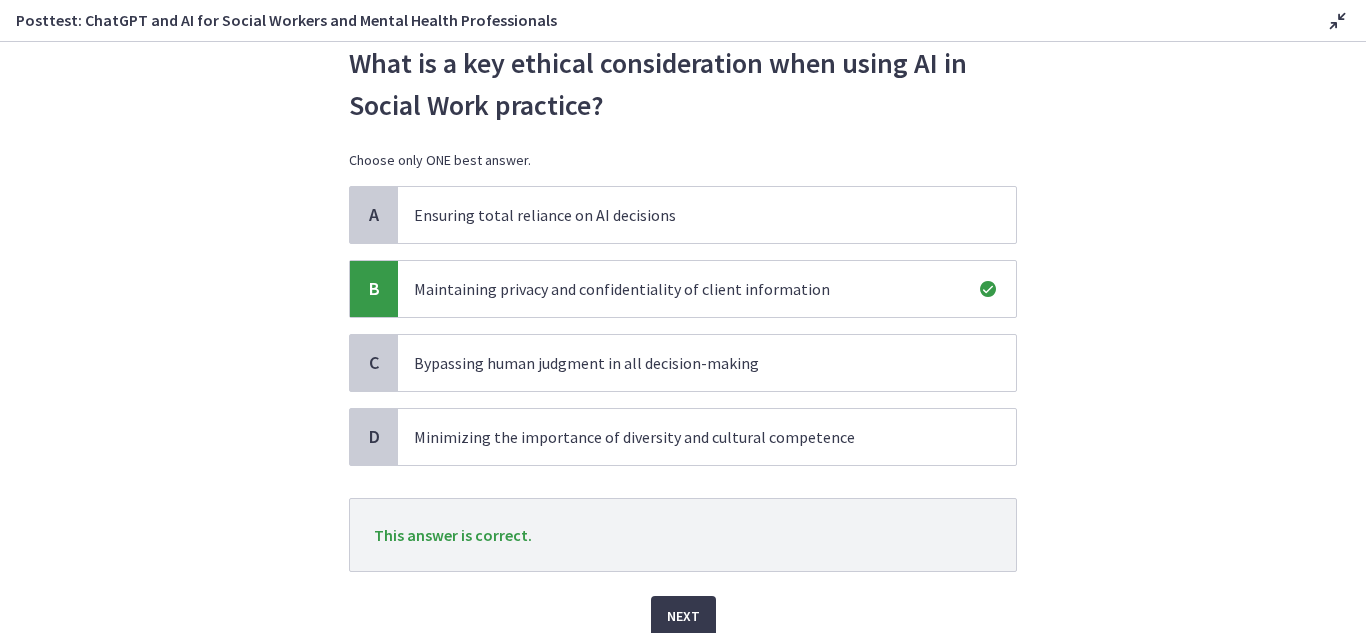 scroll, scrollTop: 100, scrollLeft: 0, axis: vertical 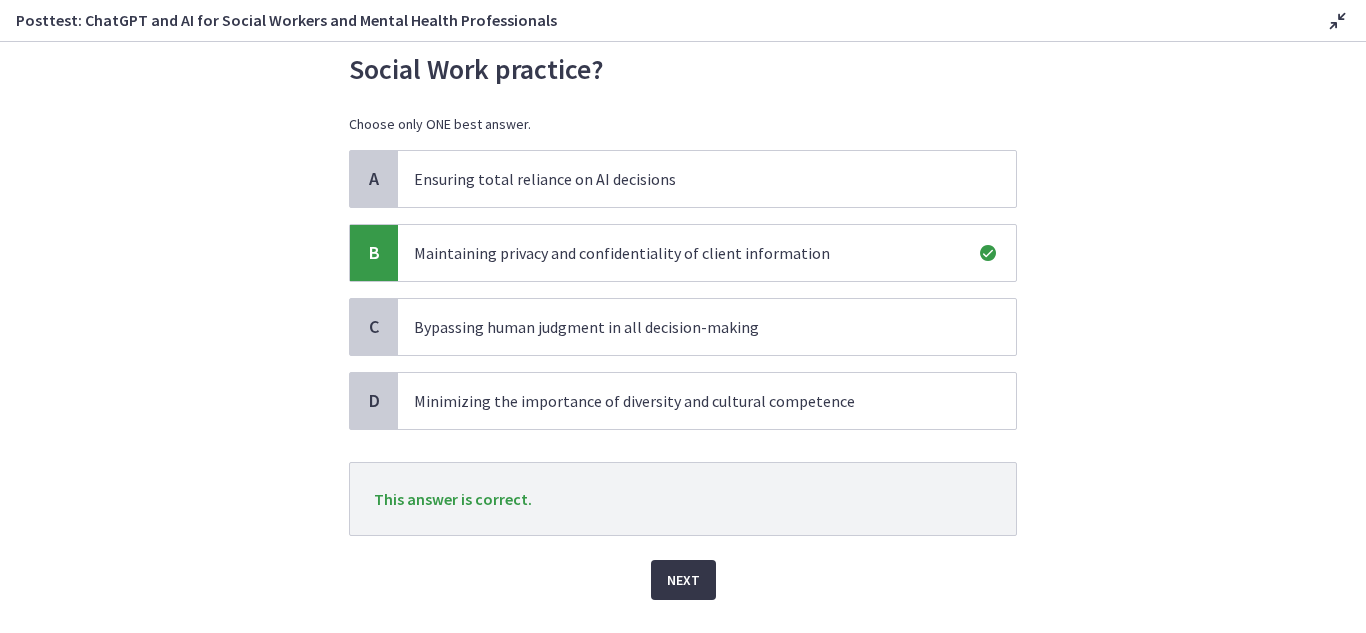 click on "Next" at bounding box center (683, 580) 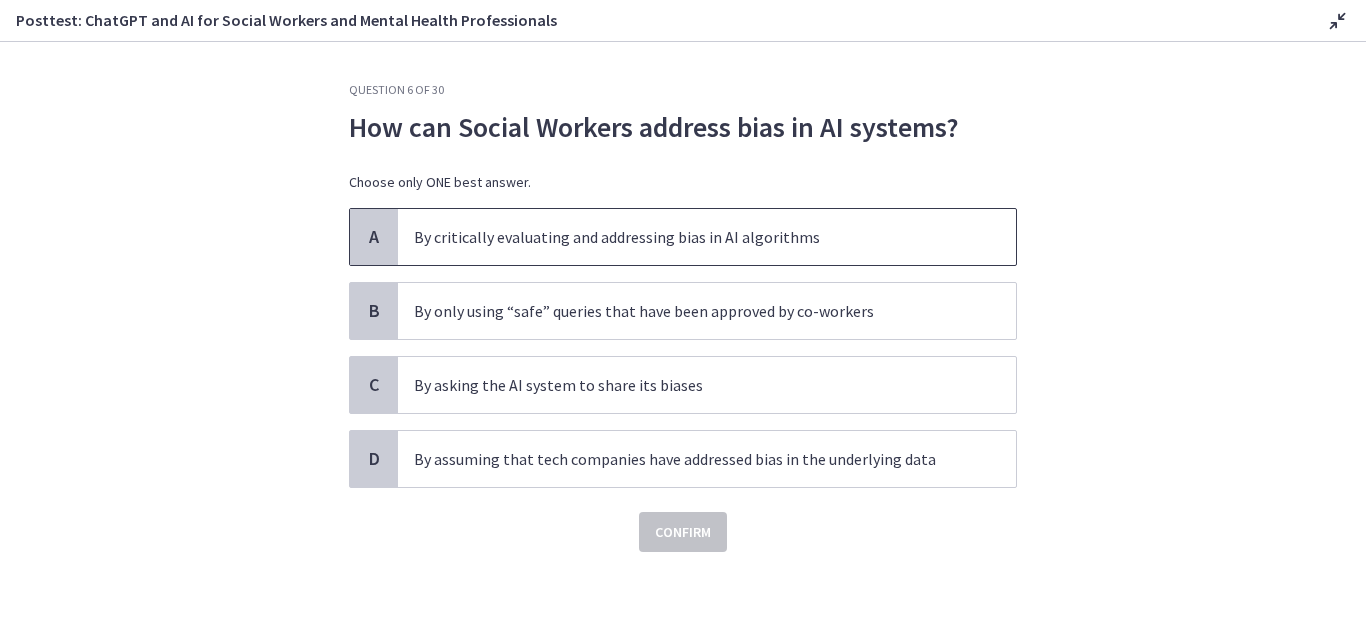 click on "By critically evaluating and addressing bias in AI algorithms" at bounding box center (687, 237) 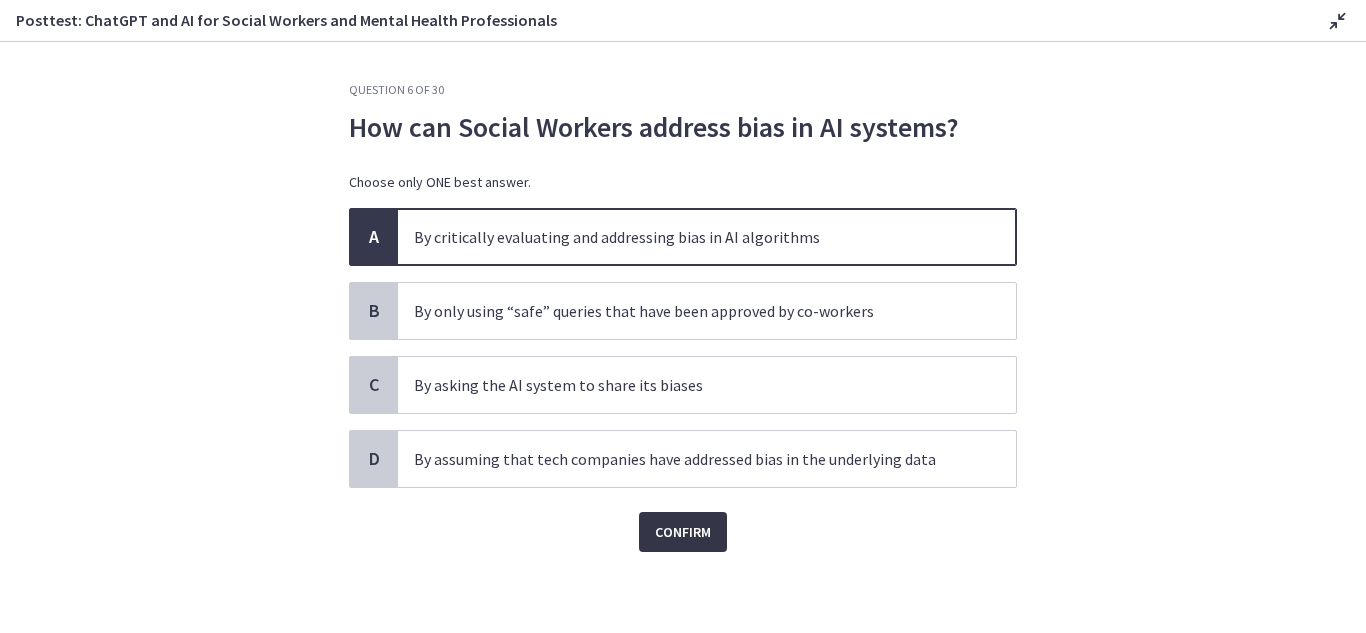 click on "Confirm" at bounding box center (683, 532) 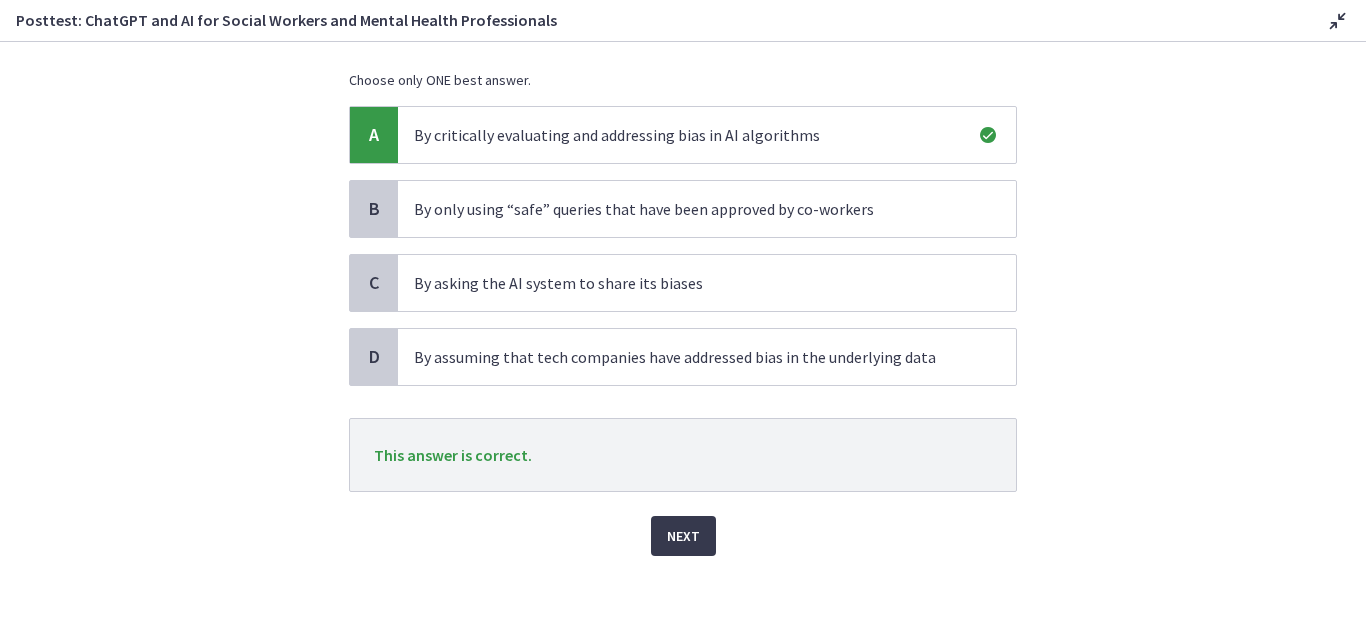 scroll, scrollTop: 105, scrollLeft: 0, axis: vertical 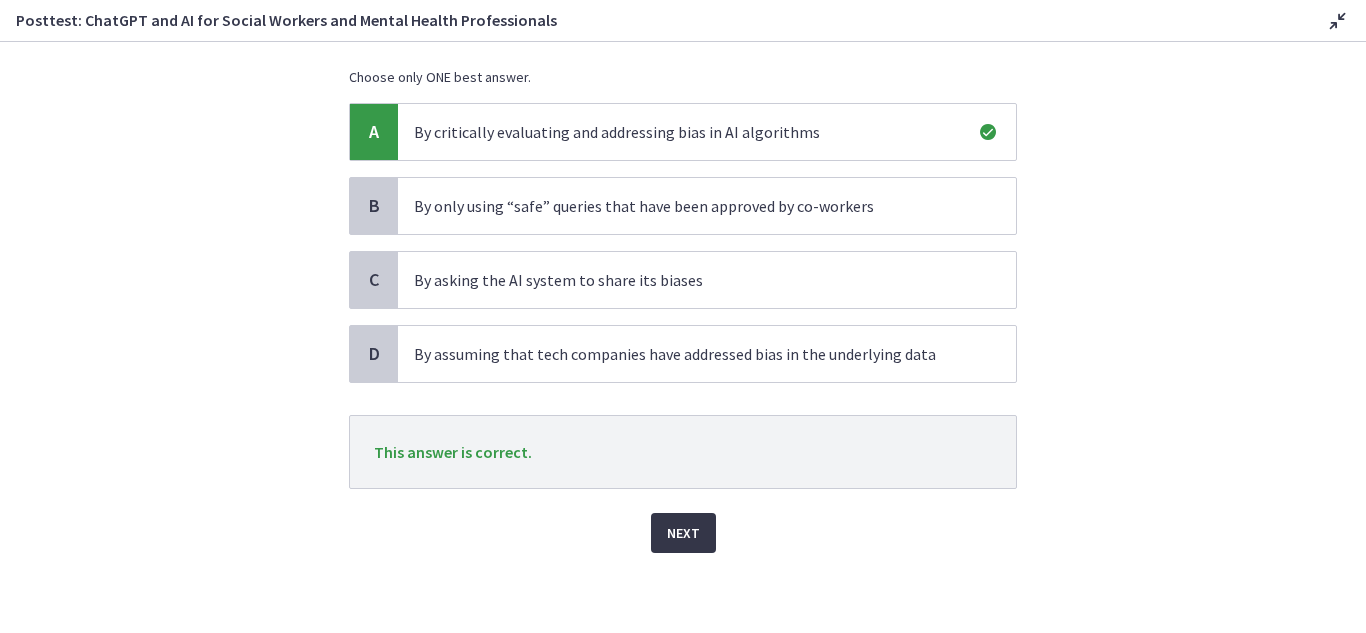click on "Next" at bounding box center [683, 533] 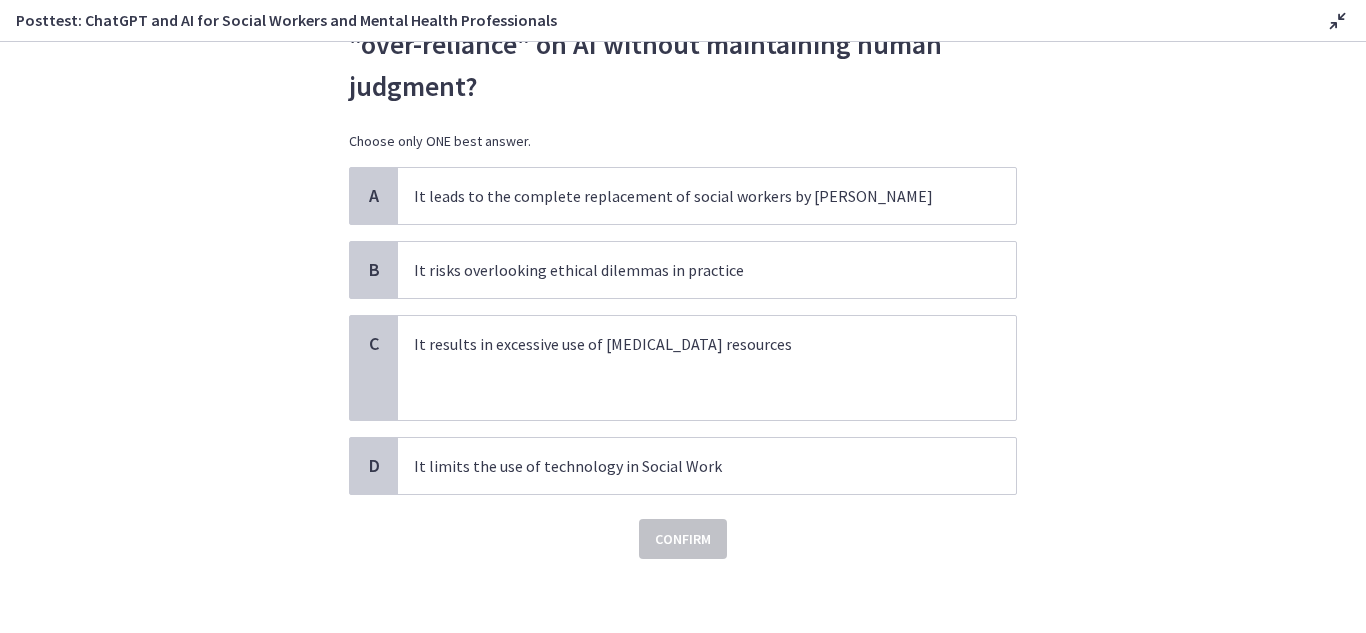 scroll, scrollTop: 131, scrollLeft: 0, axis: vertical 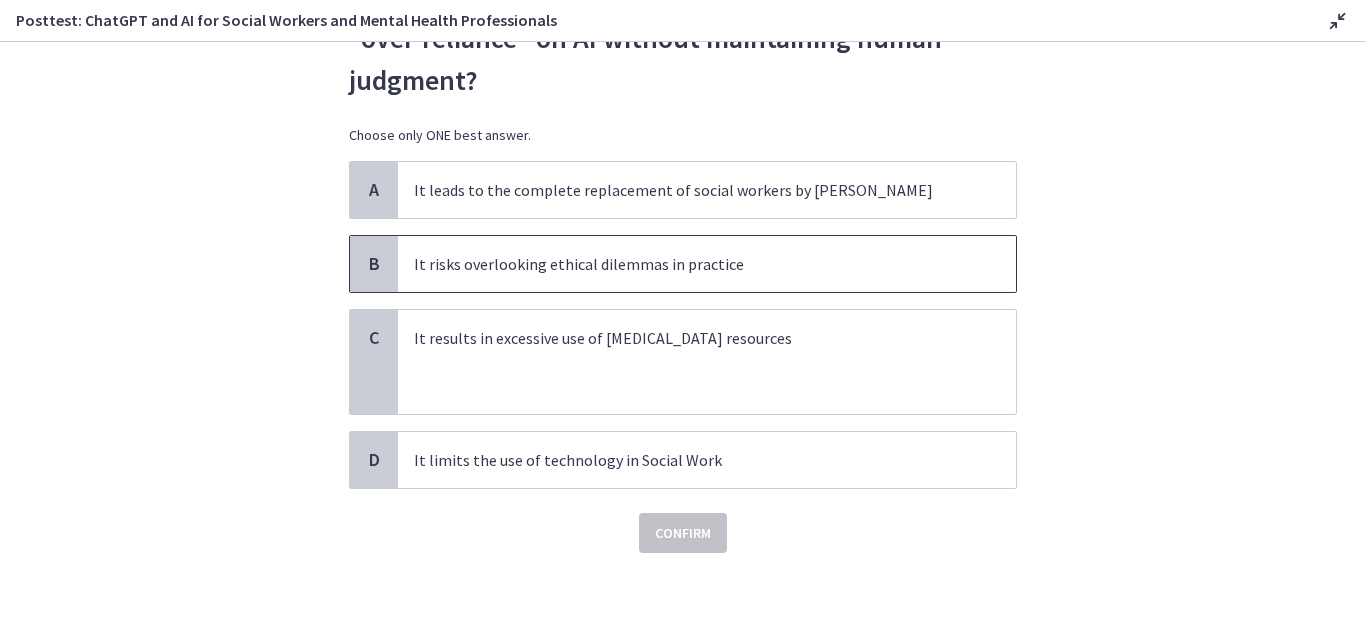 click on "It risks overlooking ethical dilemmas in practice" at bounding box center [687, 264] 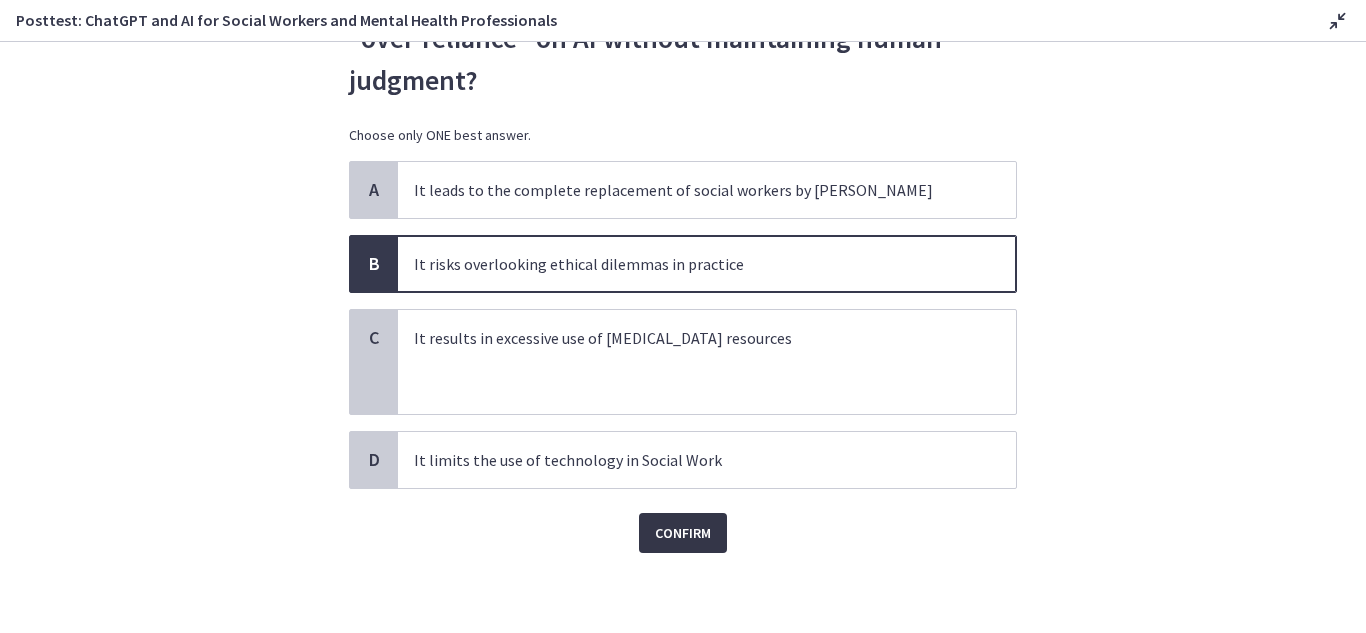 click on "Confirm" at bounding box center [683, 533] 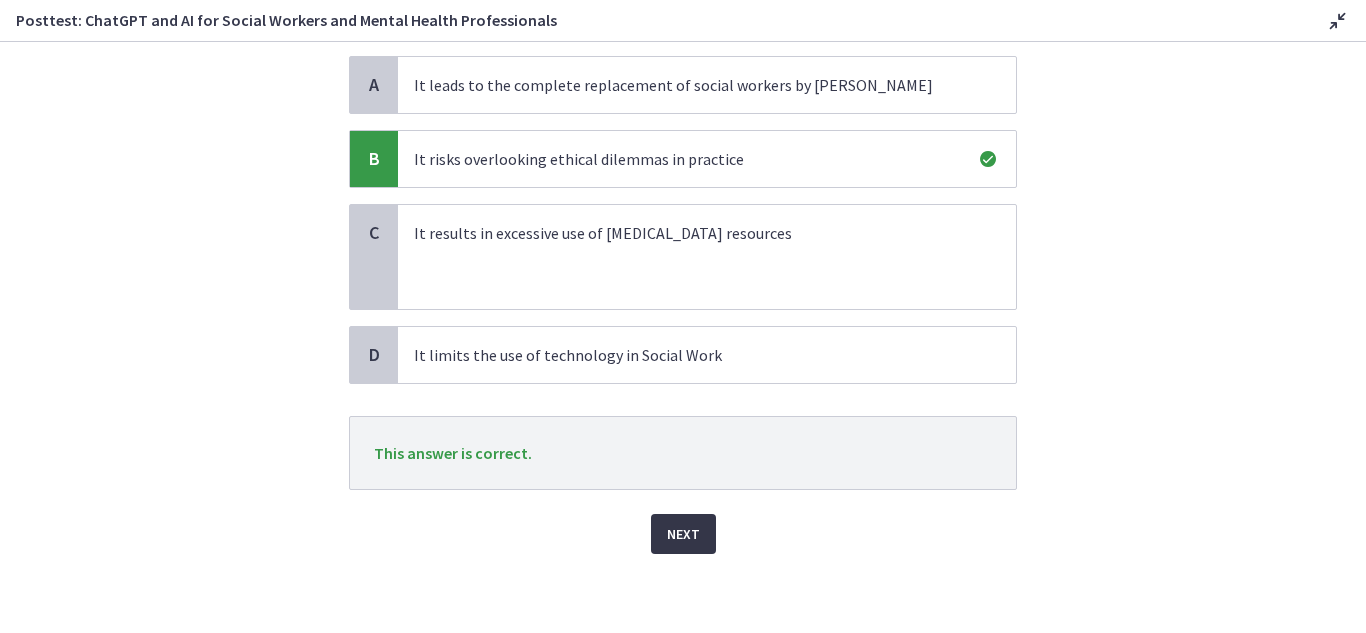 scroll, scrollTop: 237, scrollLeft: 0, axis: vertical 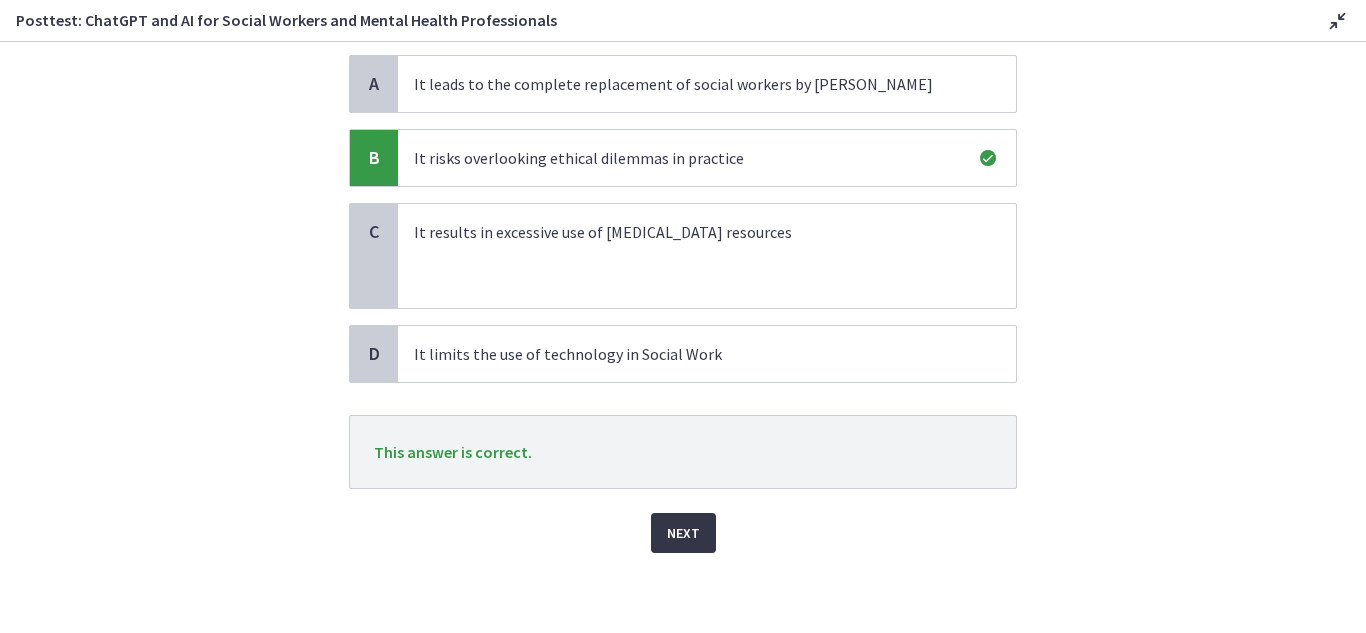 click on "Next" at bounding box center (683, 533) 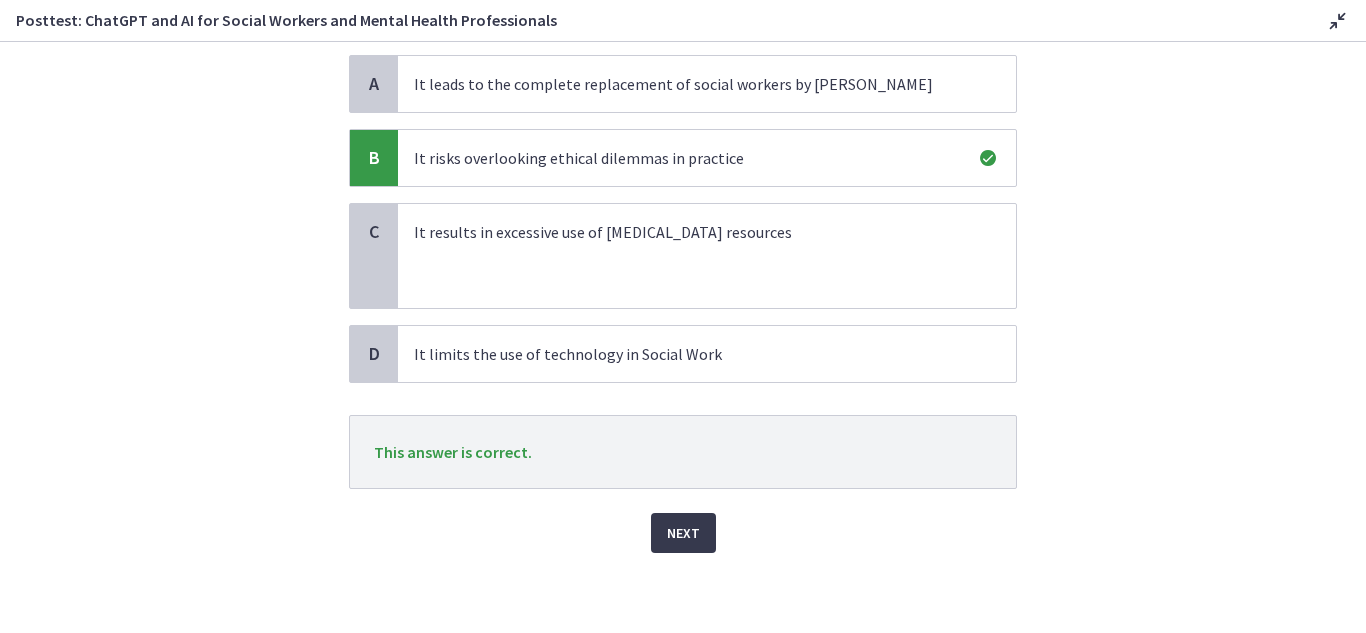 scroll, scrollTop: 0, scrollLeft: 0, axis: both 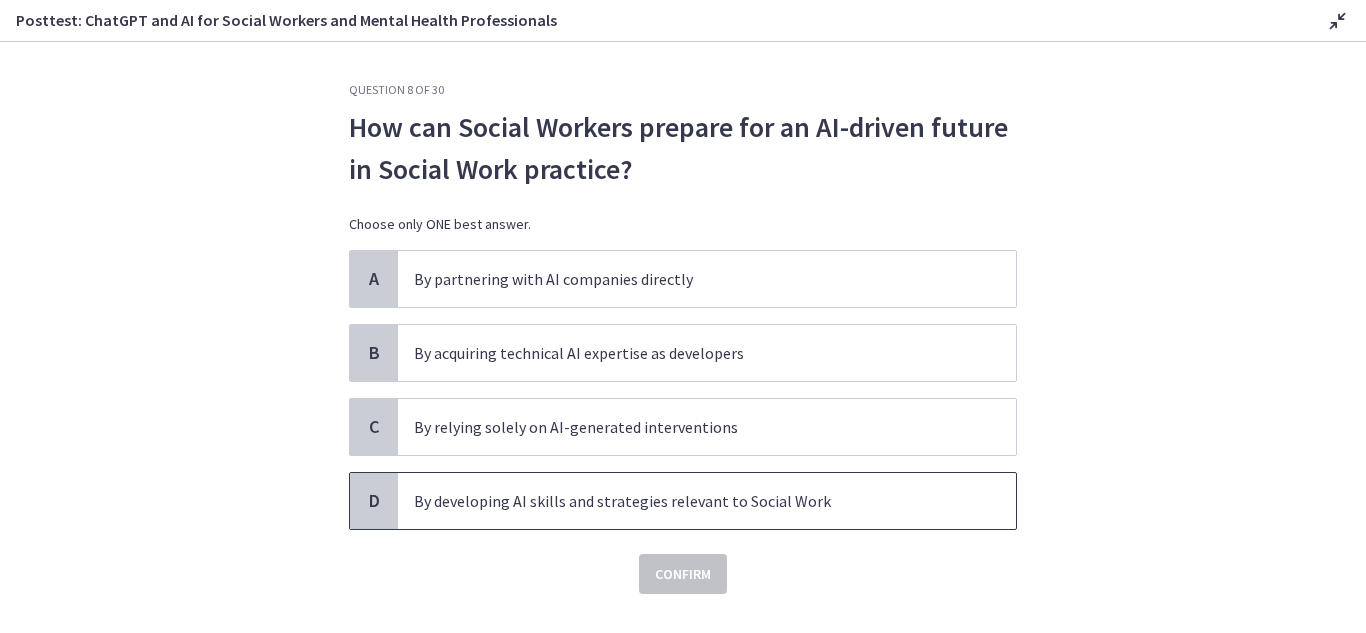 click on "By developing AI skills and strategies relevant to Social Work" at bounding box center [687, 501] 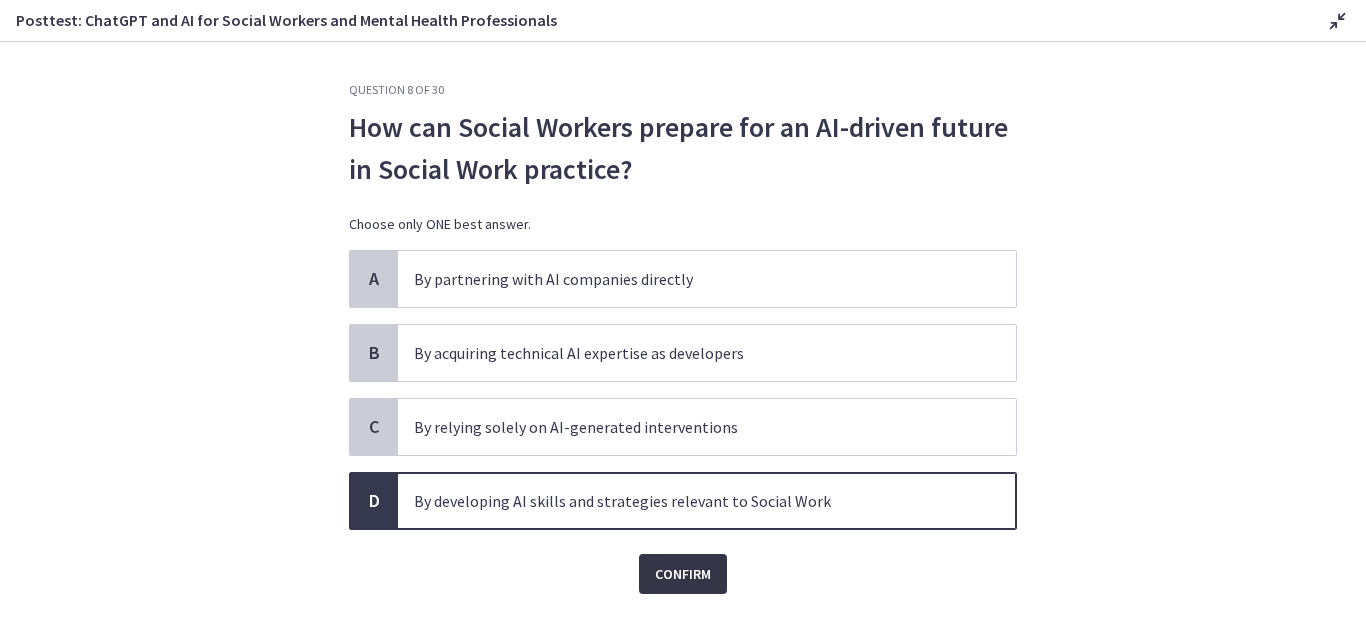 click on "Confirm" at bounding box center (683, 574) 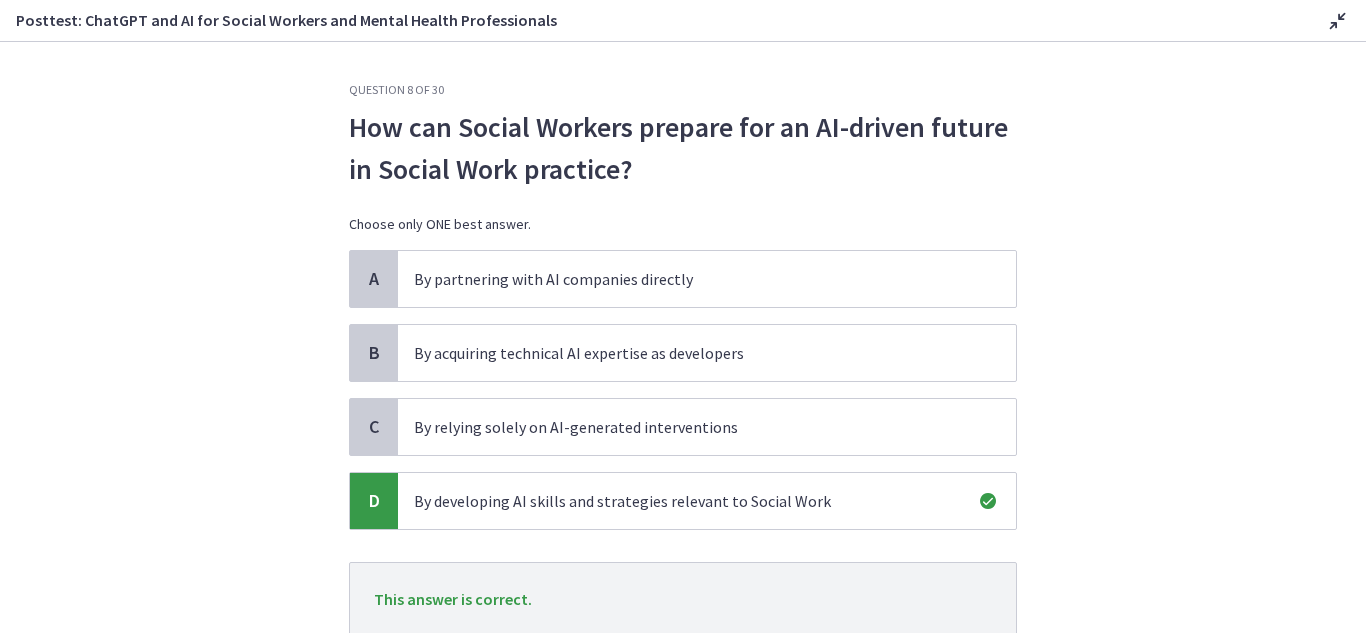 scroll, scrollTop: 147, scrollLeft: 0, axis: vertical 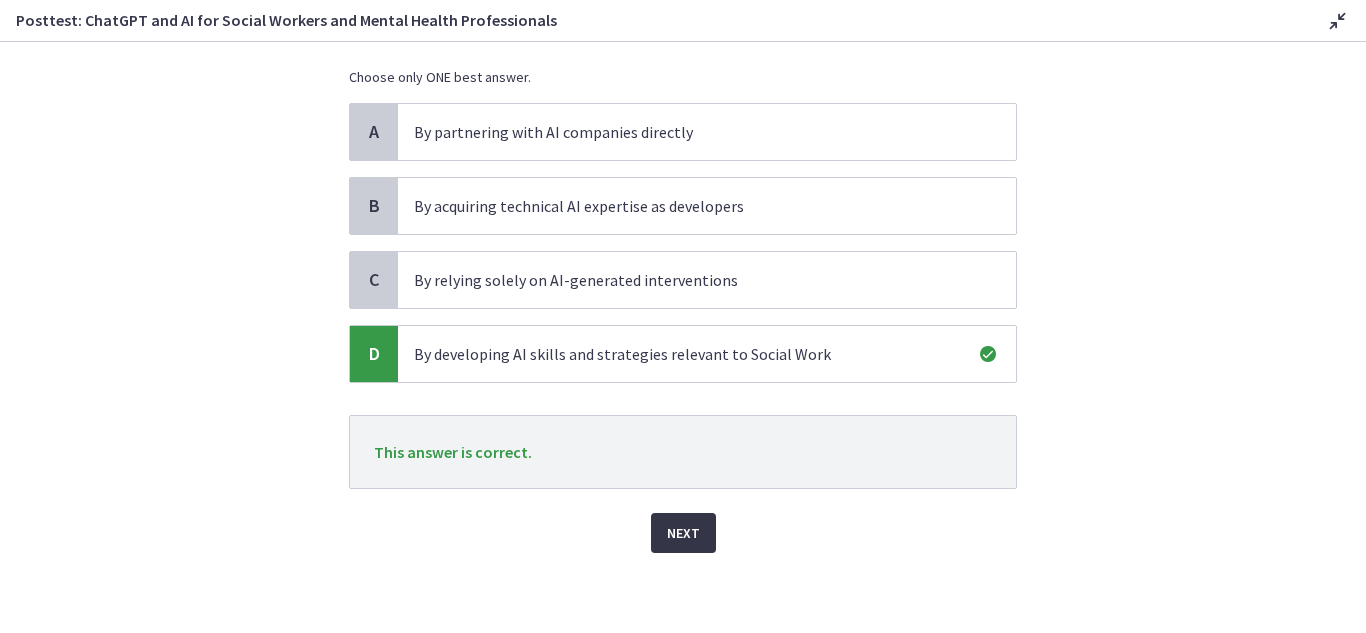click on "Next" at bounding box center [683, 533] 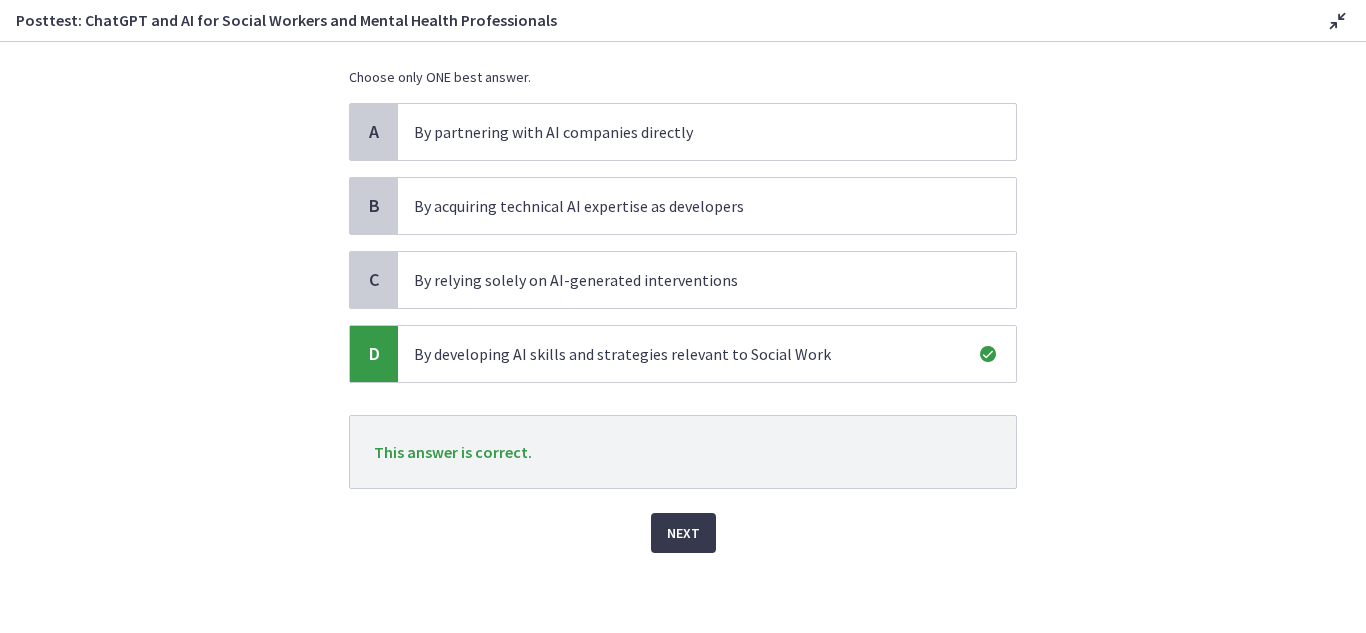 scroll, scrollTop: 0, scrollLeft: 0, axis: both 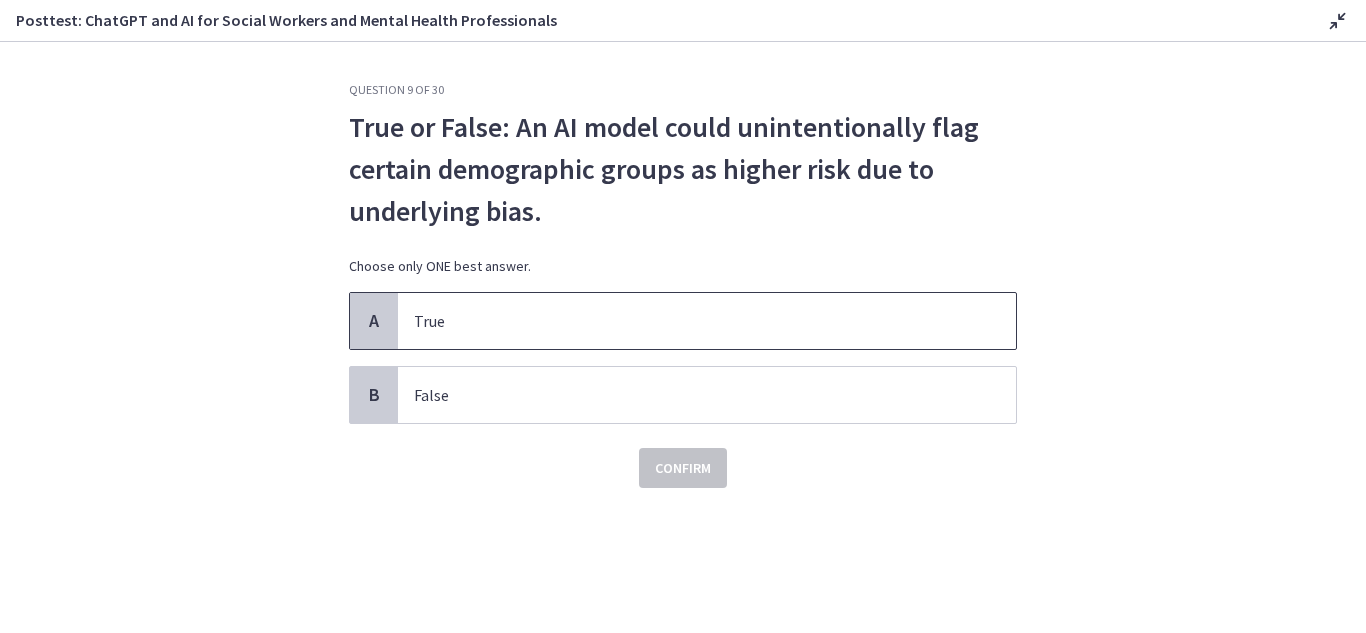 click on "True" at bounding box center [707, 321] 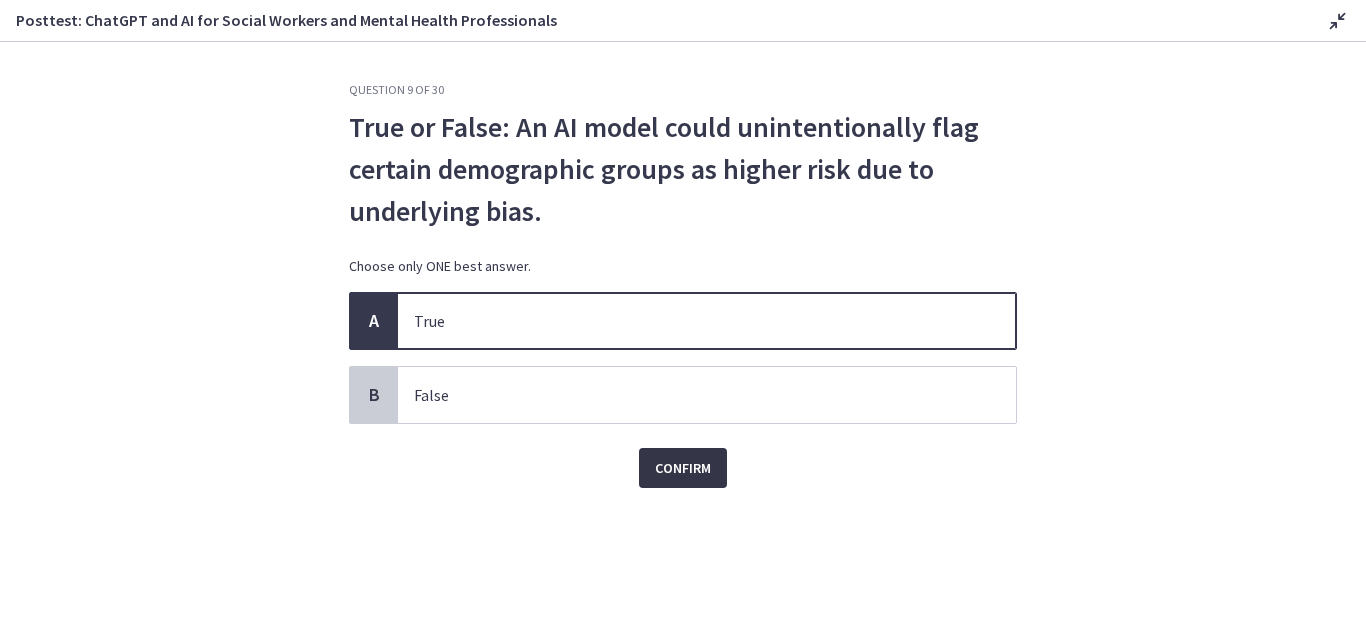click on "Confirm" at bounding box center (683, 468) 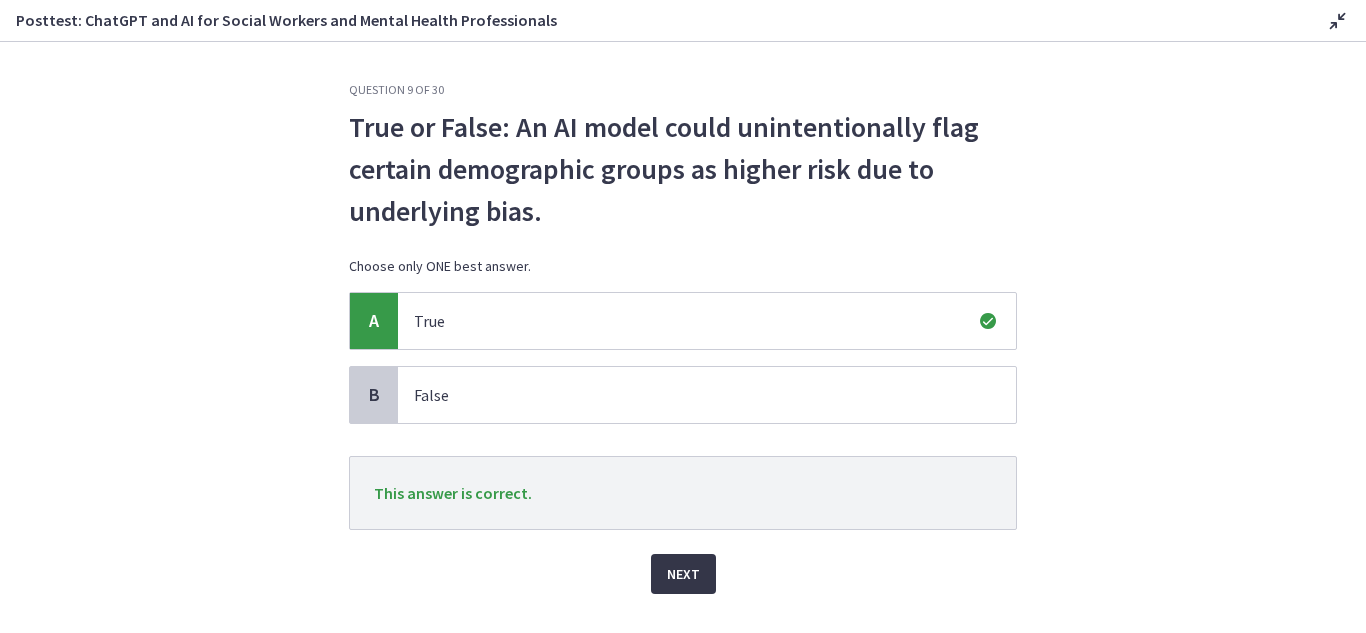 click on "Next" at bounding box center [683, 574] 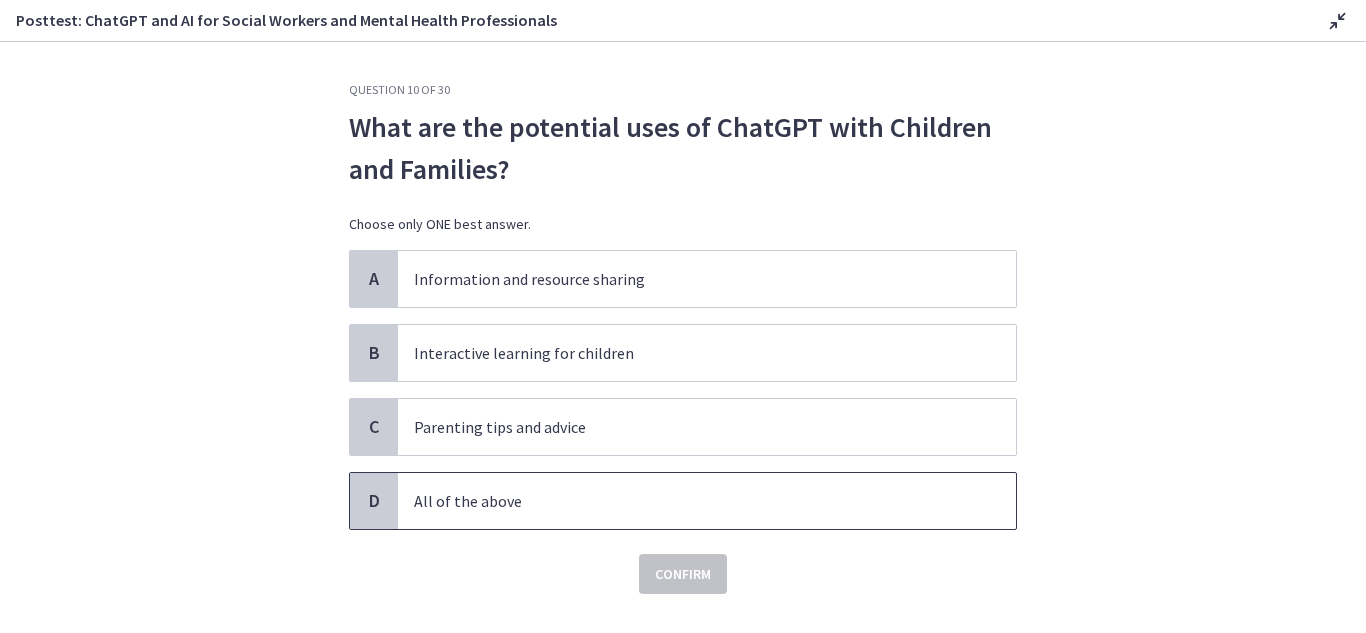 click on "All of the above" at bounding box center [687, 501] 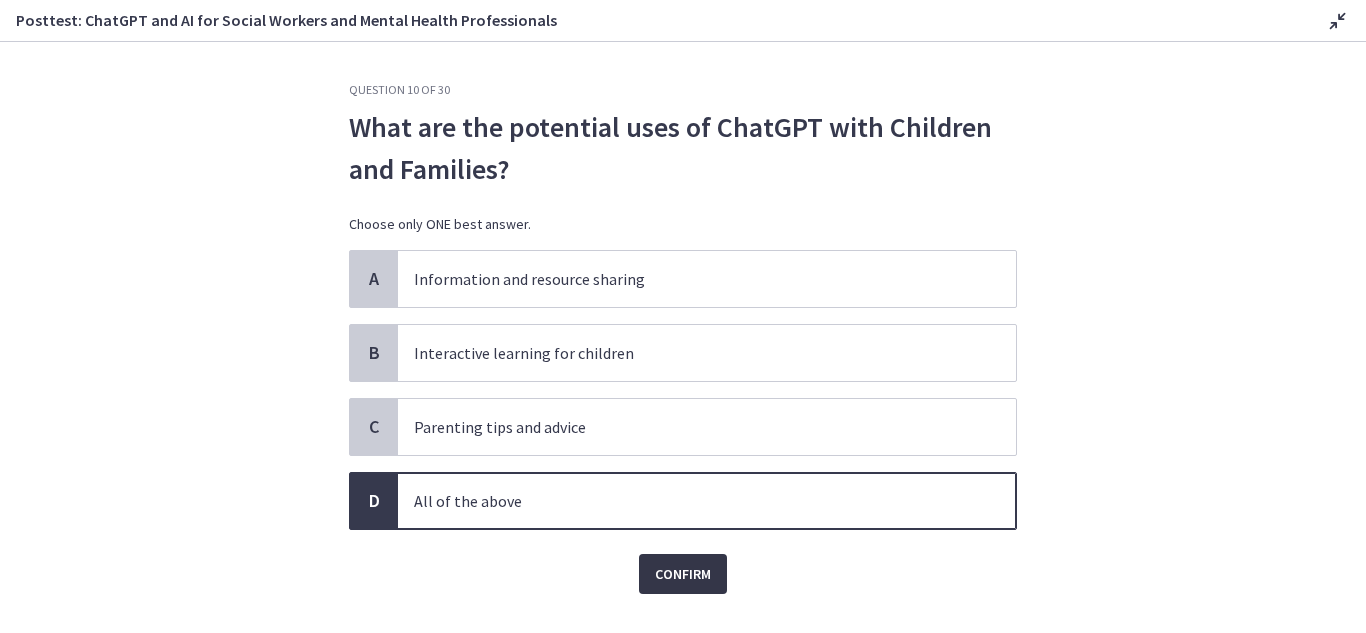 click on "Confirm" at bounding box center [683, 574] 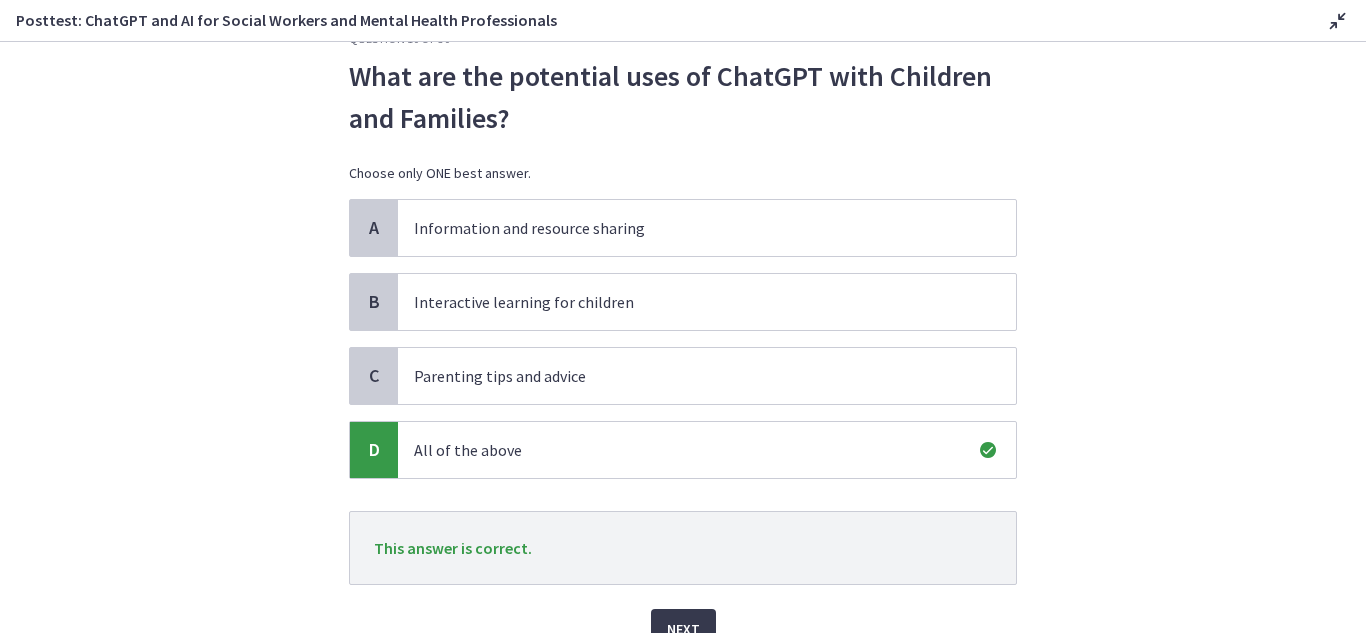 scroll, scrollTop: 100, scrollLeft: 0, axis: vertical 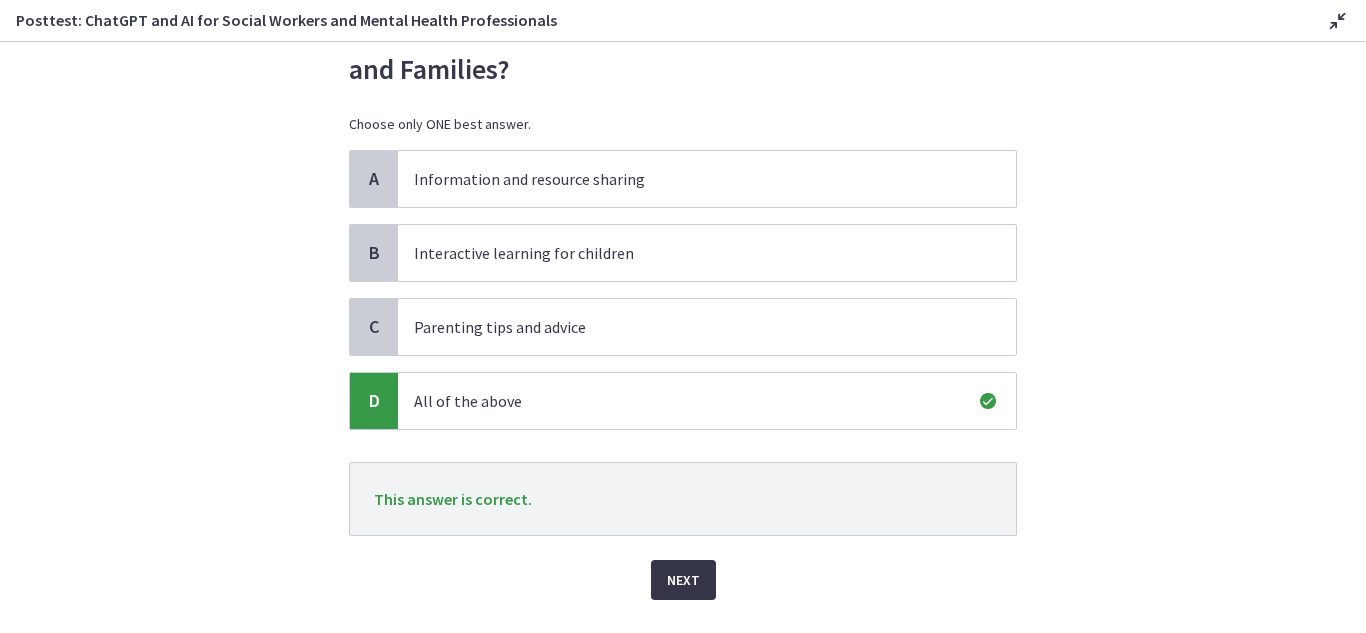 click on "Next" at bounding box center (683, 580) 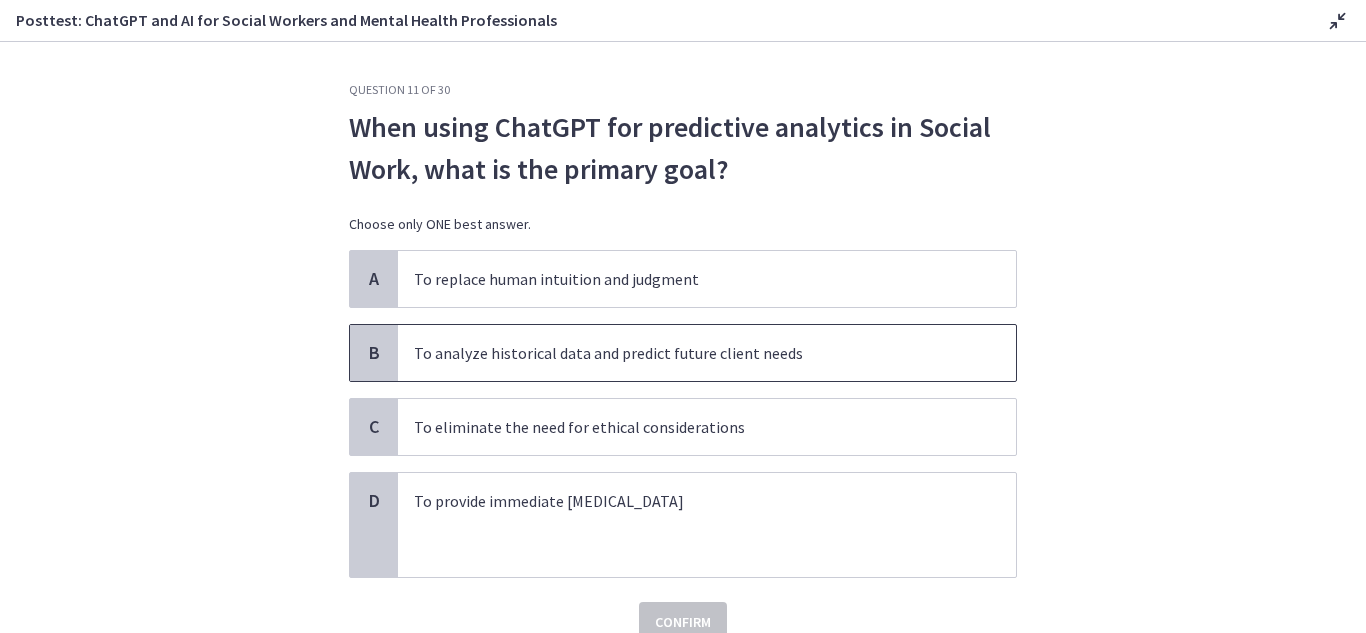 click on "To analyze historical data and predict future client needs" at bounding box center (687, 353) 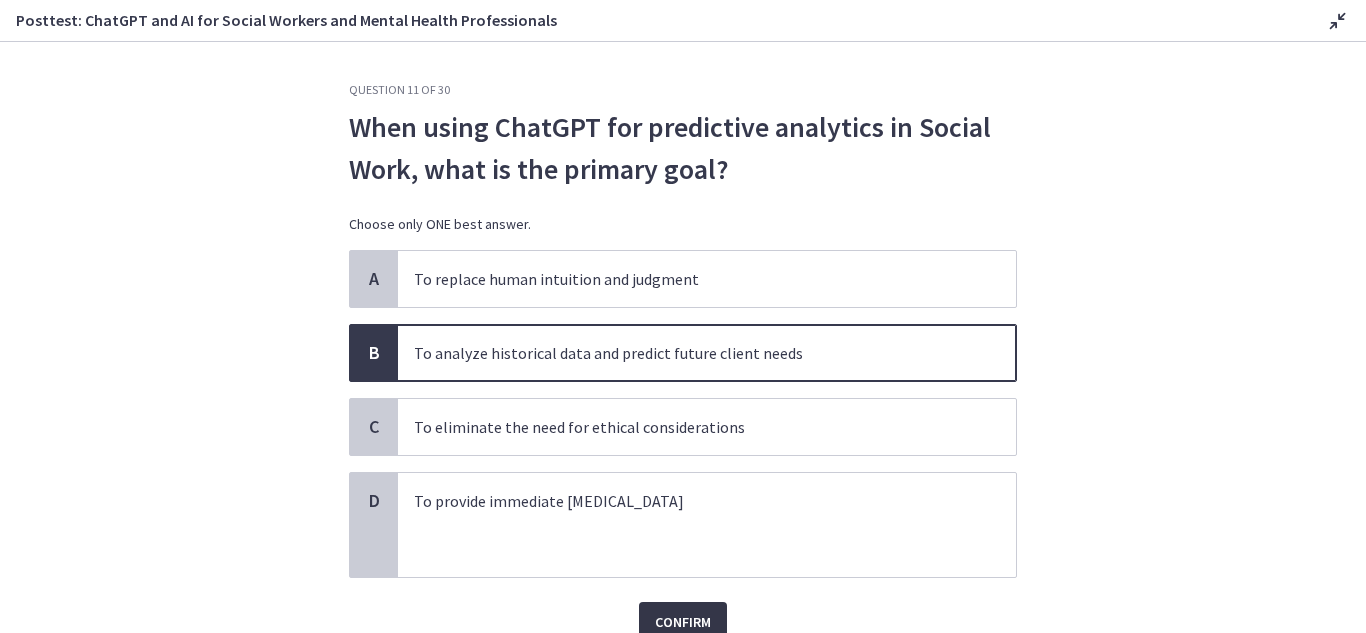 click on "Confirm" at bounding box center [683, 622] 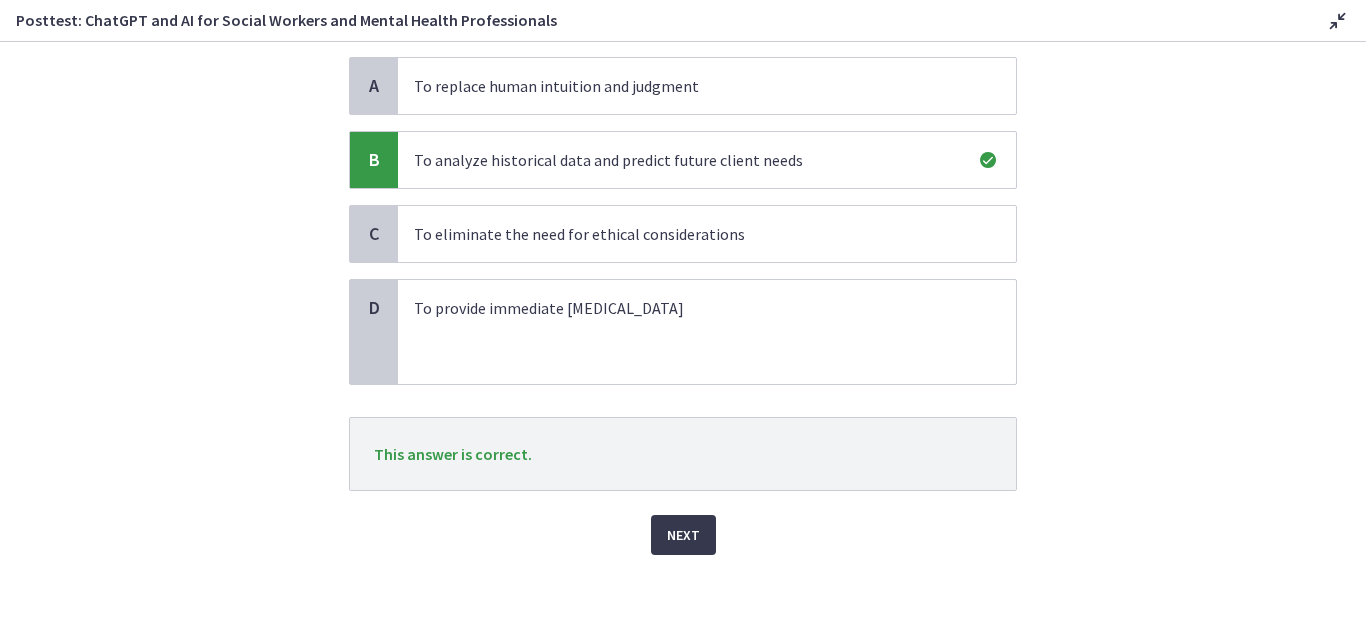 scroll, scrollTop: 195, scrollLeft: 0, axis: vertical 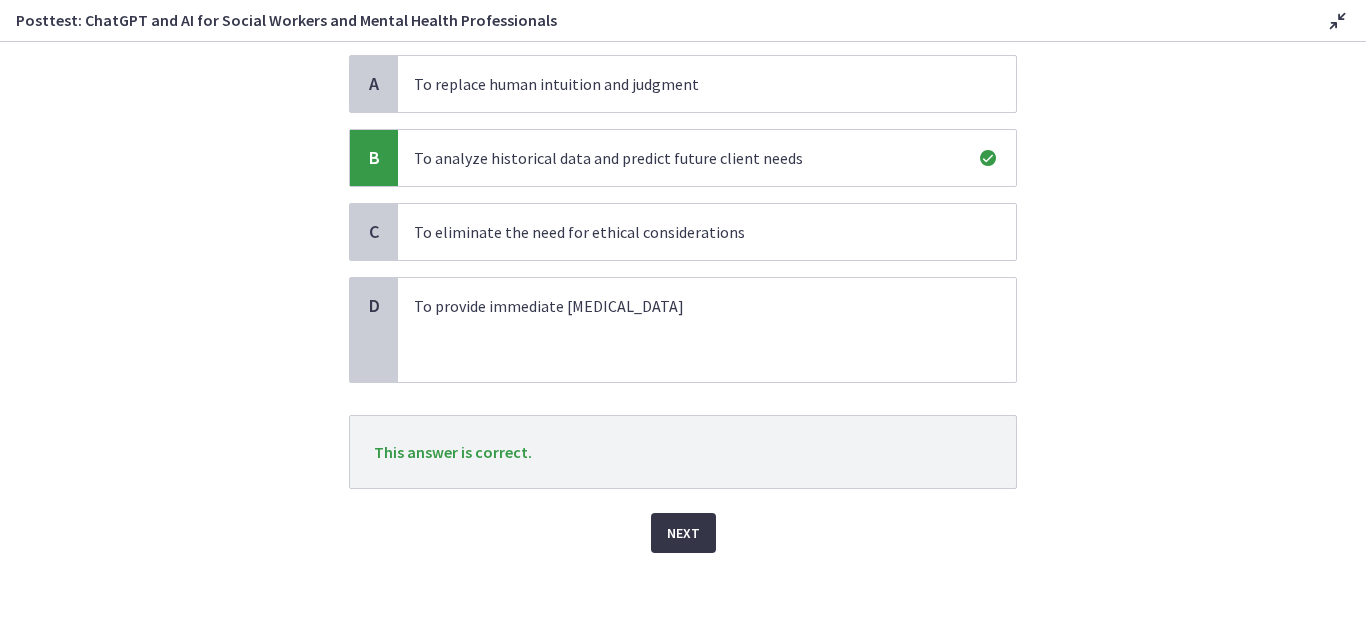 click on "Next" at bounding box center [683, 533] 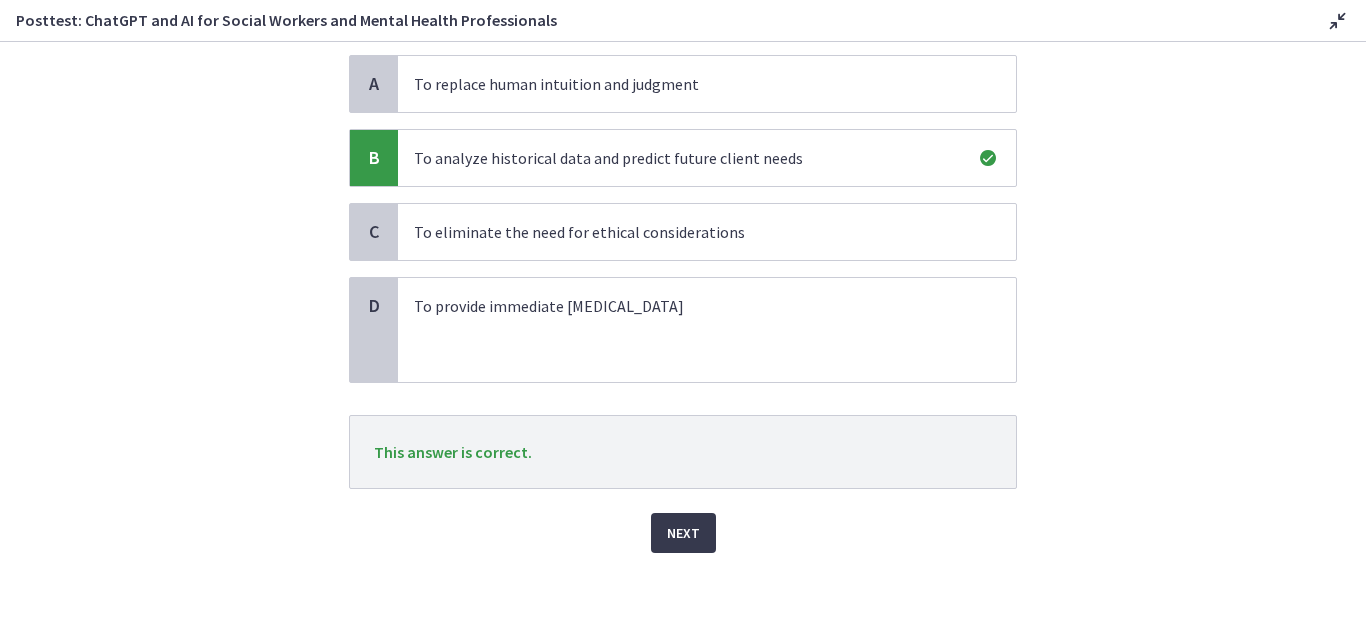 scroll, scrollTop: 0, scrollLeft: 0, axis: both 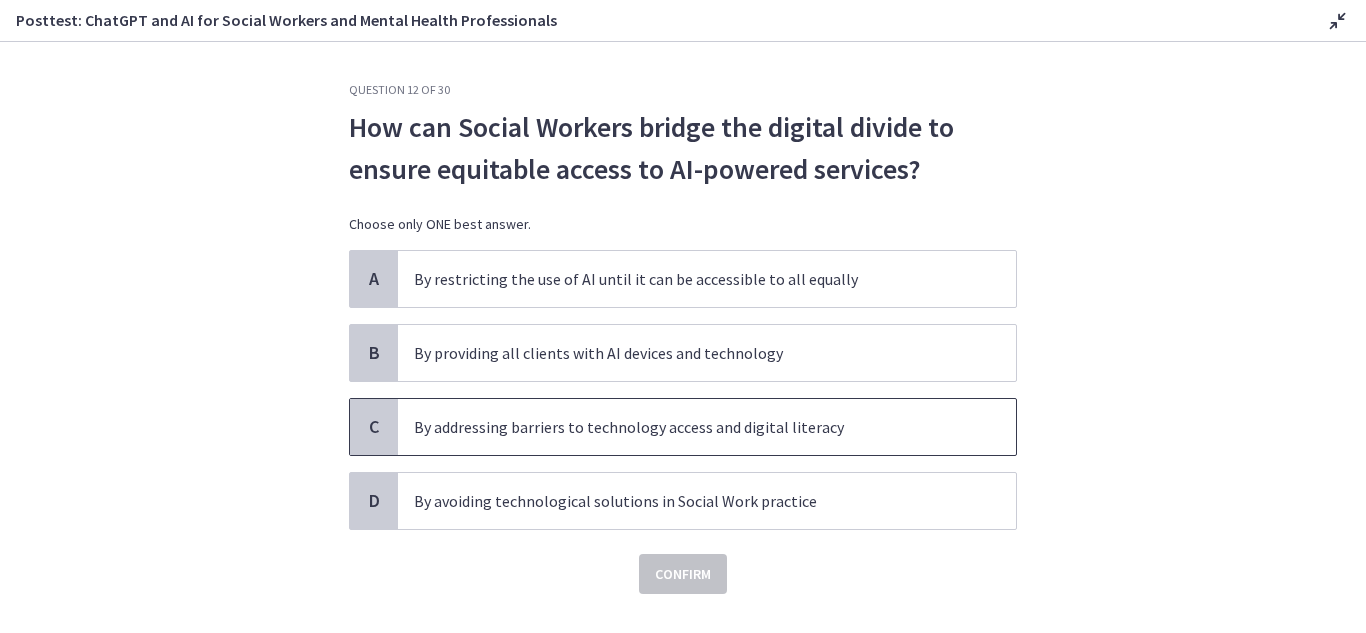 click on "By addressing barriers to technology access and digital literacy" at bounding box center [687, 427] 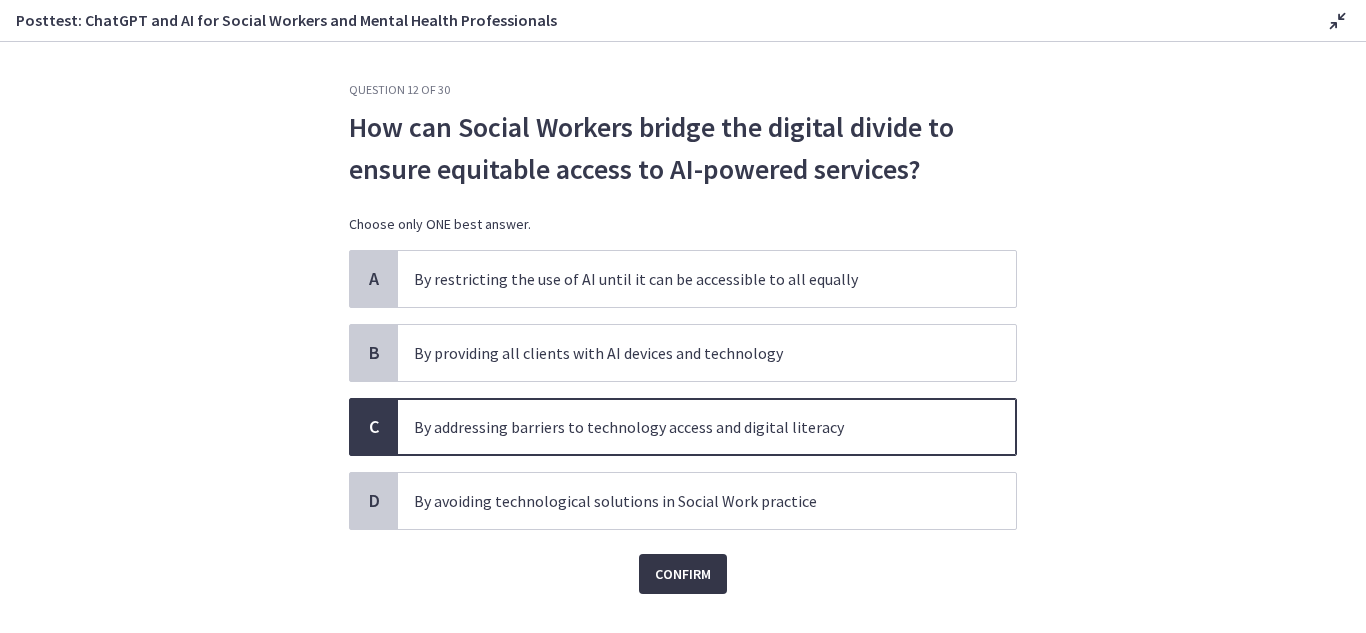 click on "Confirm" at bounding box center (683, 574) 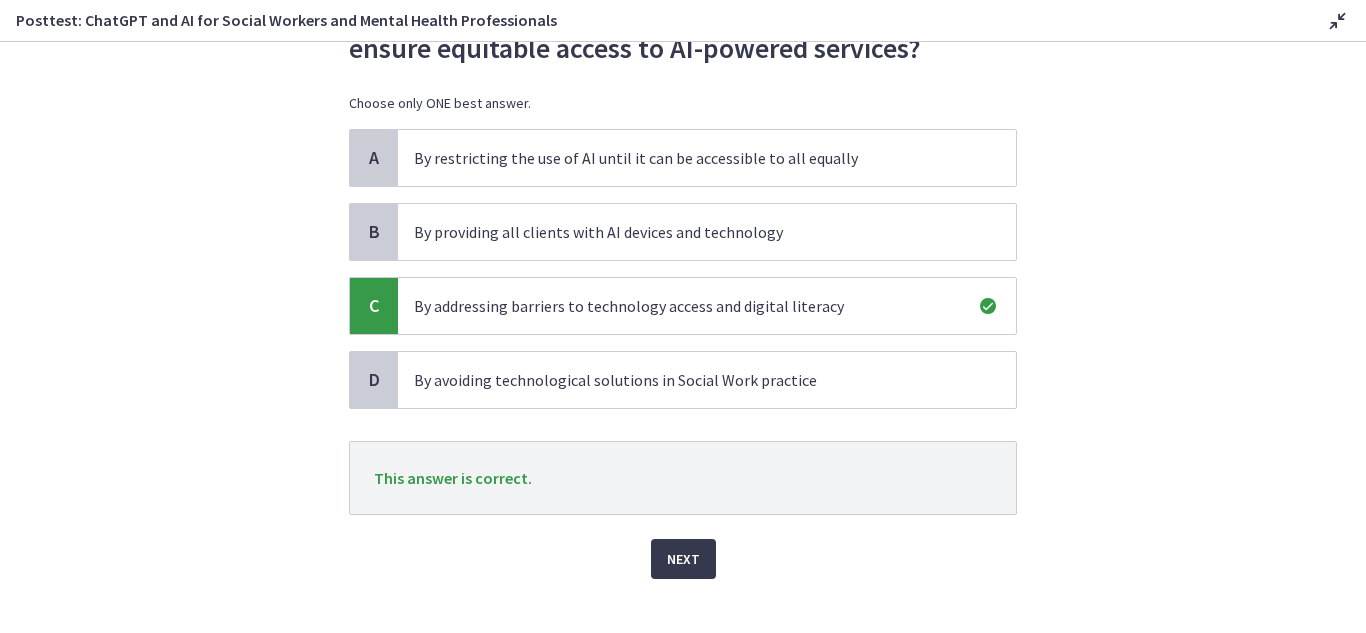 scroll, scrollTop: 147, scrollLeft: 0, axis: vertical 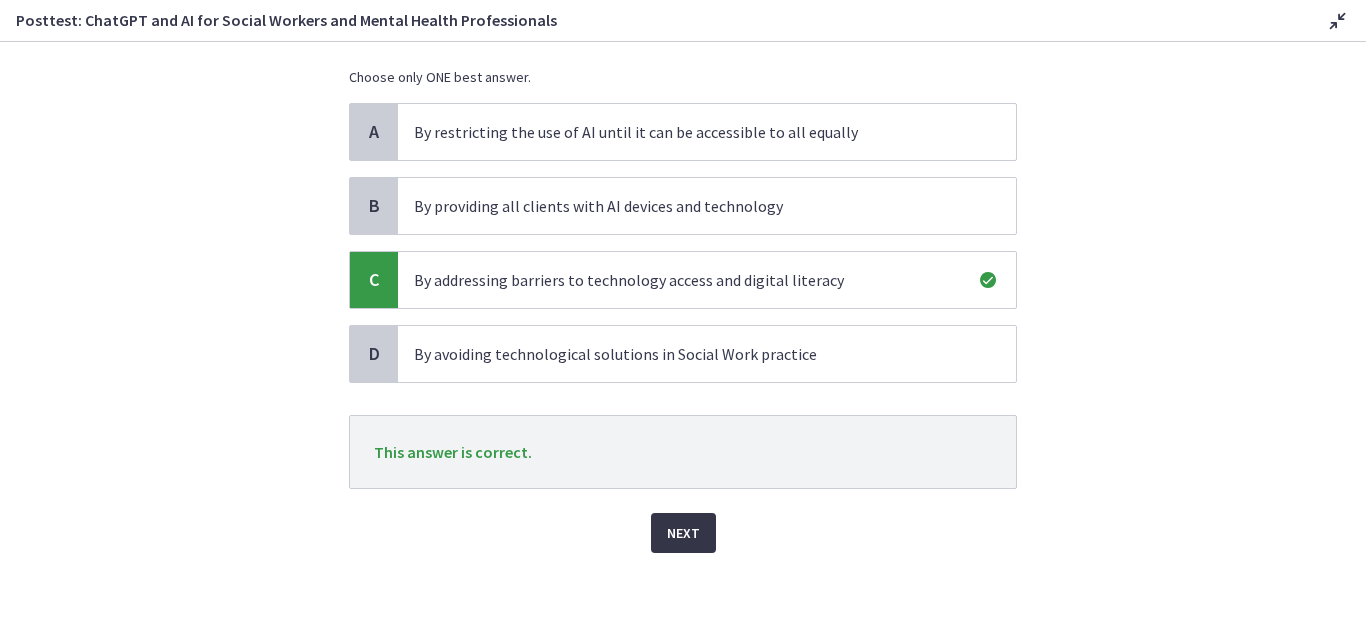 click on "Next" at bounding box center (683, 533) 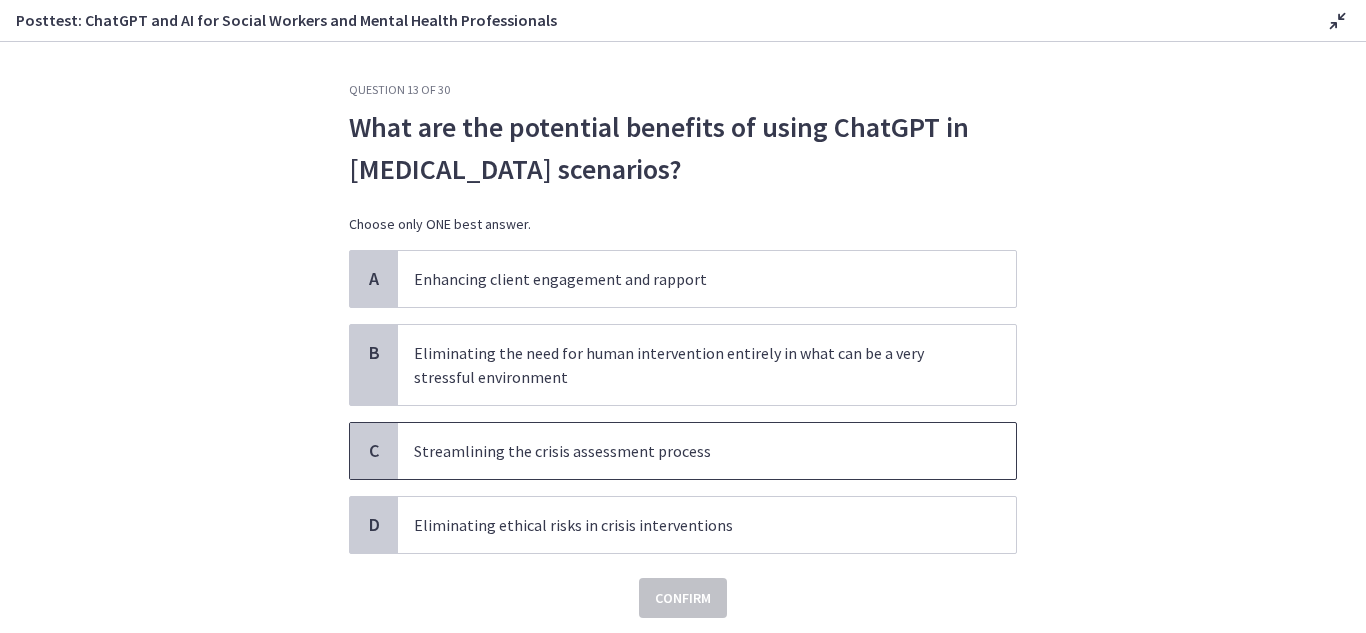 click on "Streamlining the crisis assessment process" at bounding box center (687, 451) 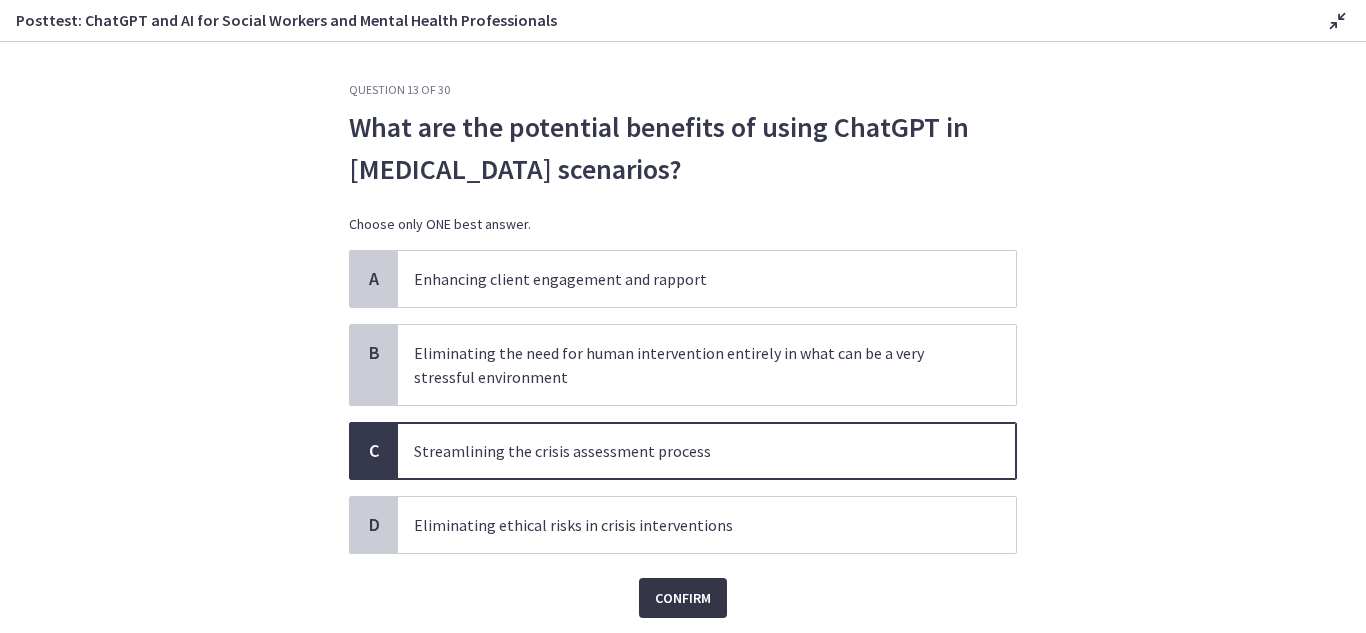 click on "Confirm" at bounding box center [683, 598] 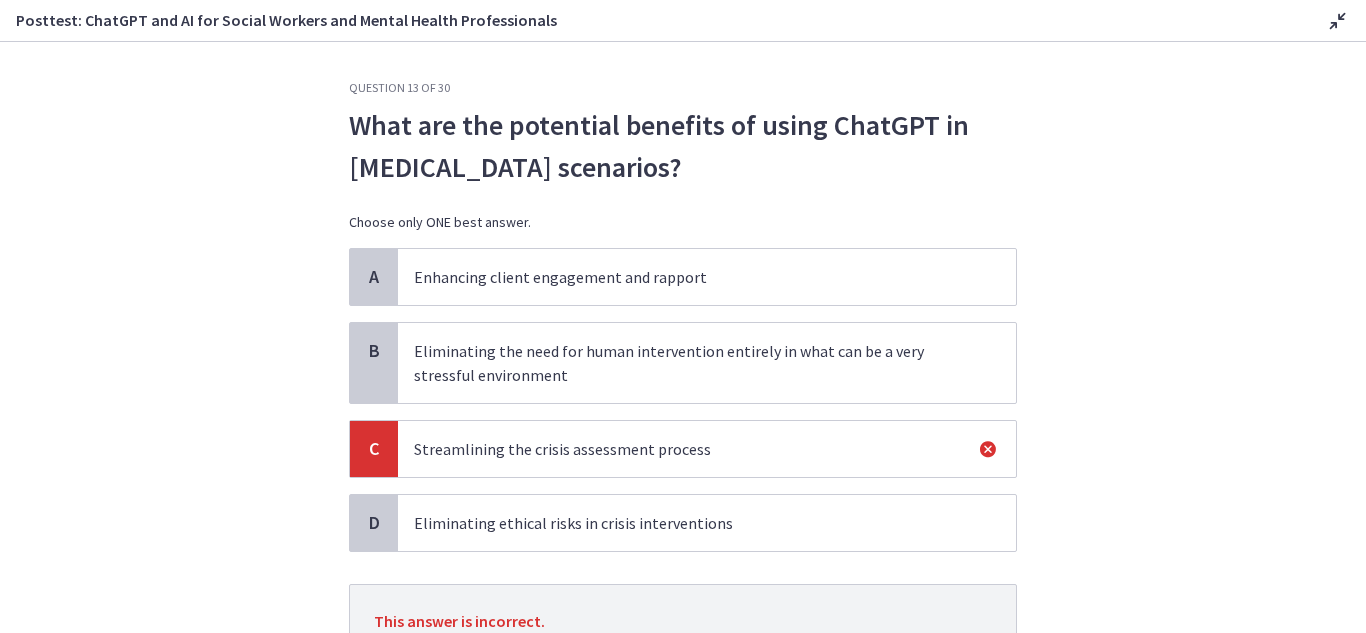scroll, scrollTop: 0, scrollLeft: 0, axis: both 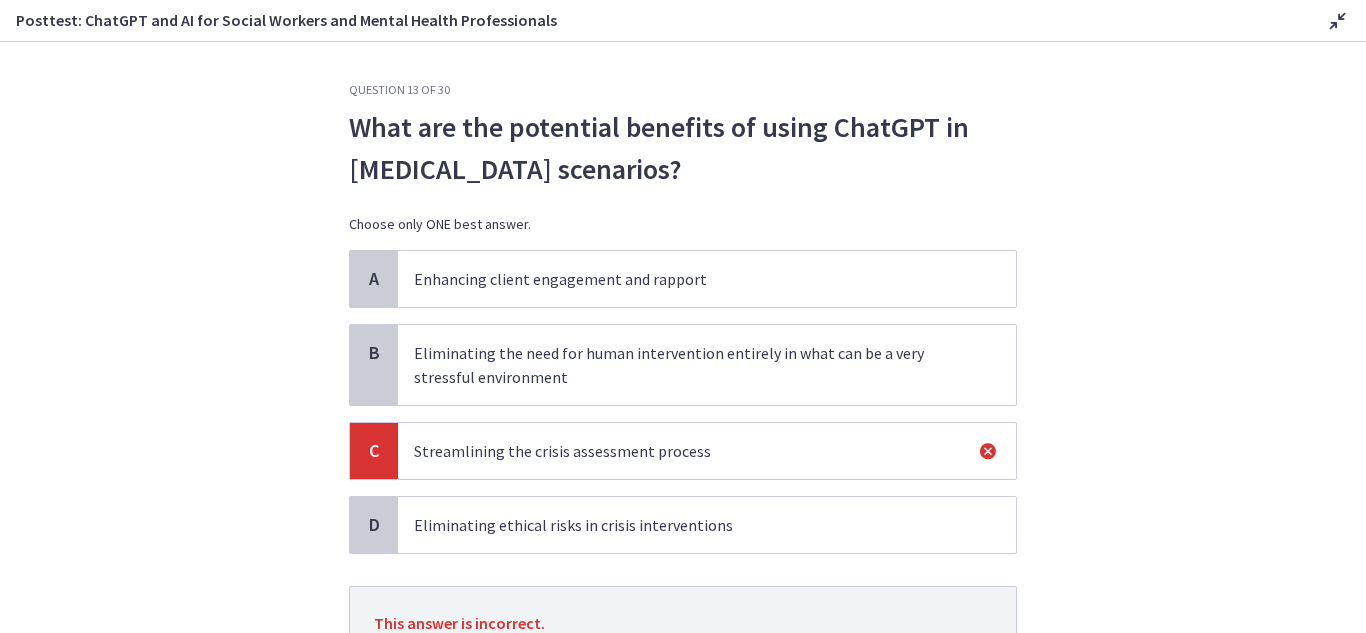 click on "Enhancing client engagement and rapport" at bounding box center (687, 279) 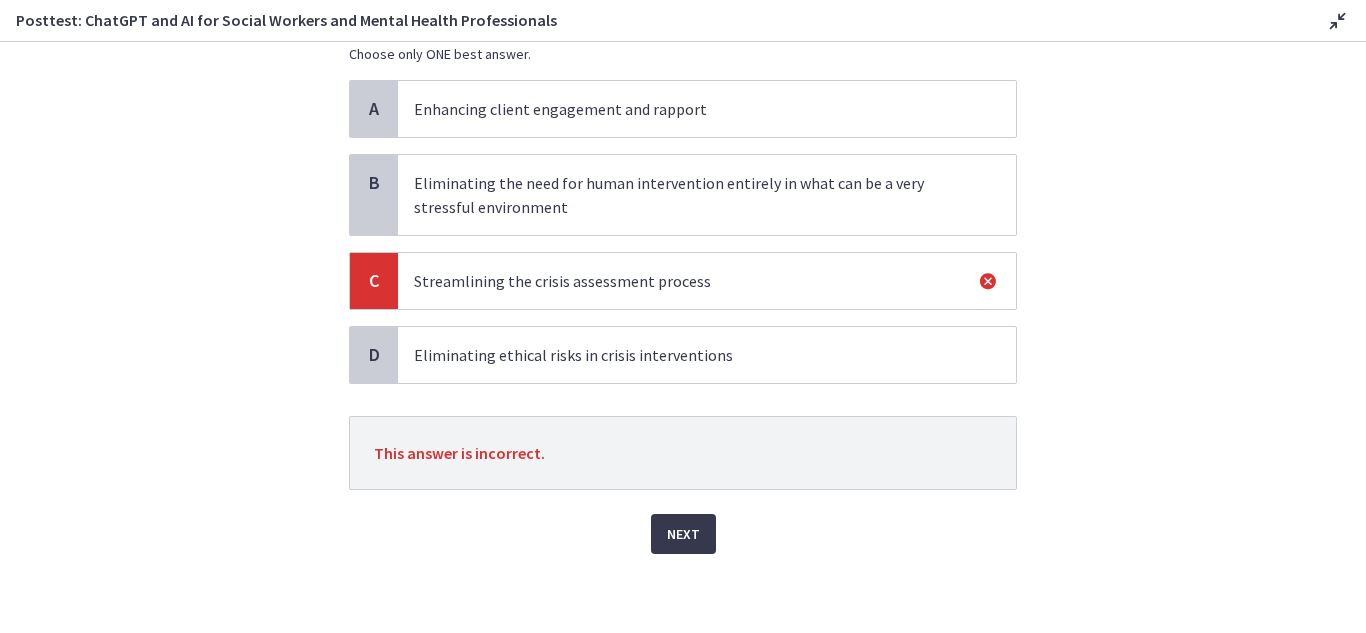 scroll, scrollTop: 171, scrollLeft: 0, axis: vertical 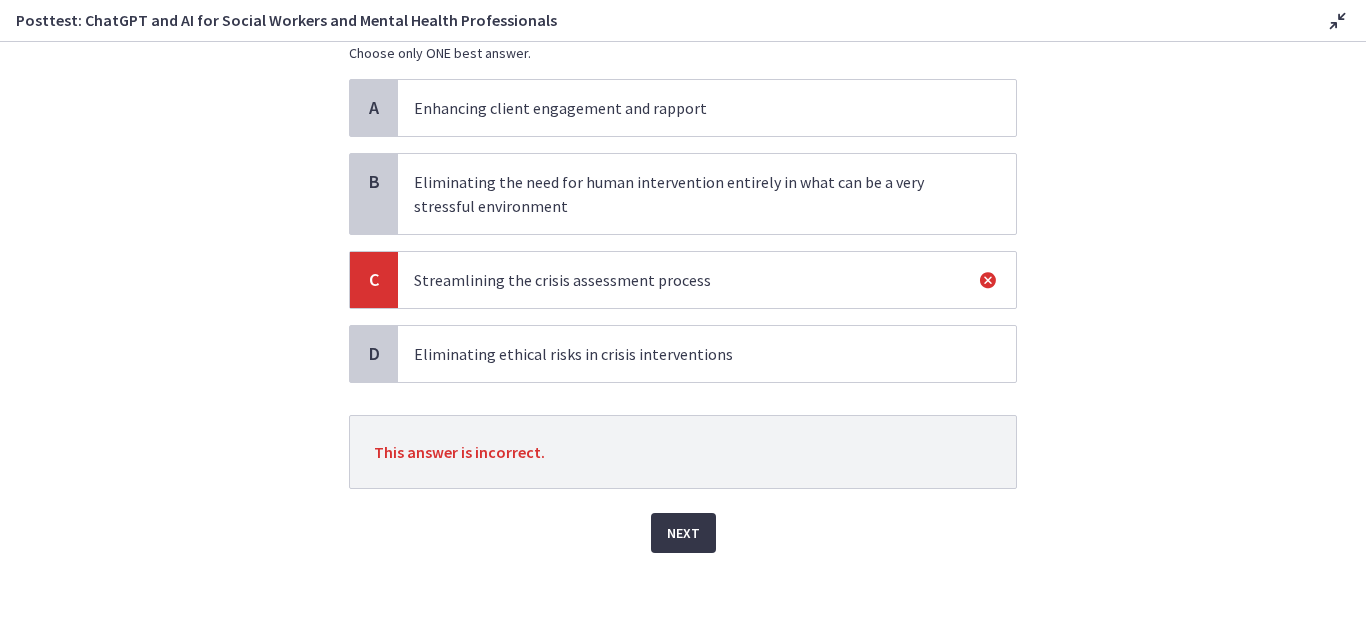 click on "Next" at bounding box center (683, 533) 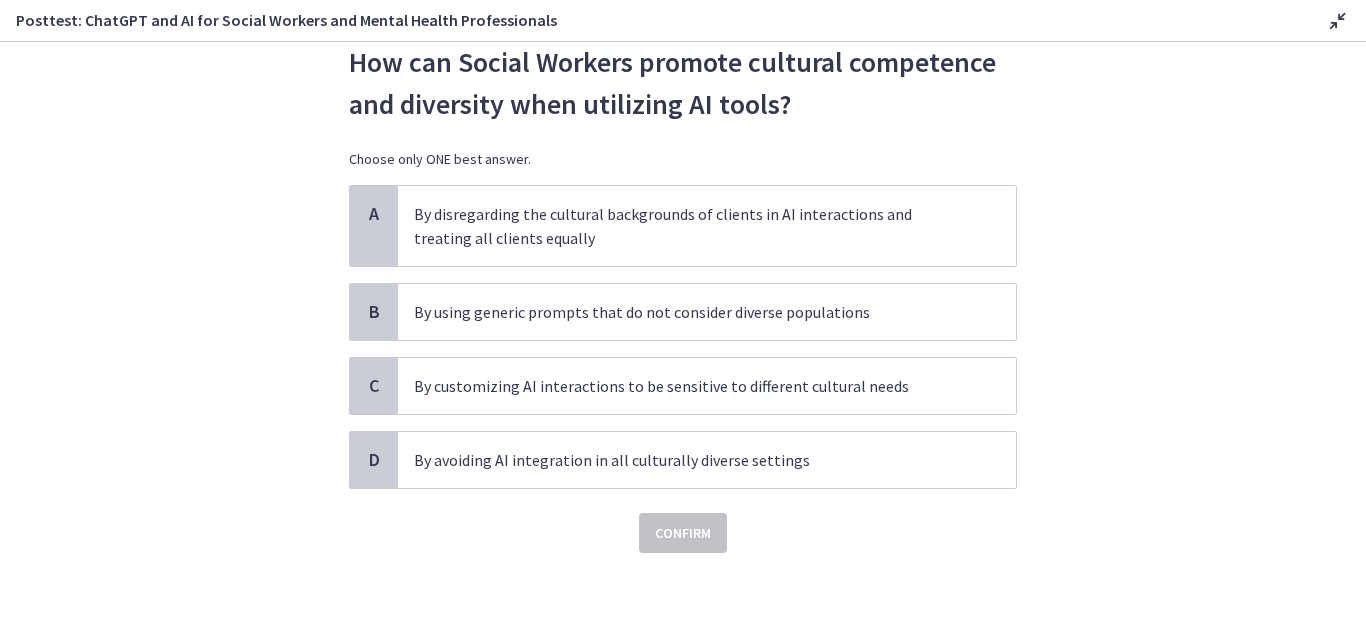 scroll, scrollTop: 0, scrollLeft: 0, axis: both 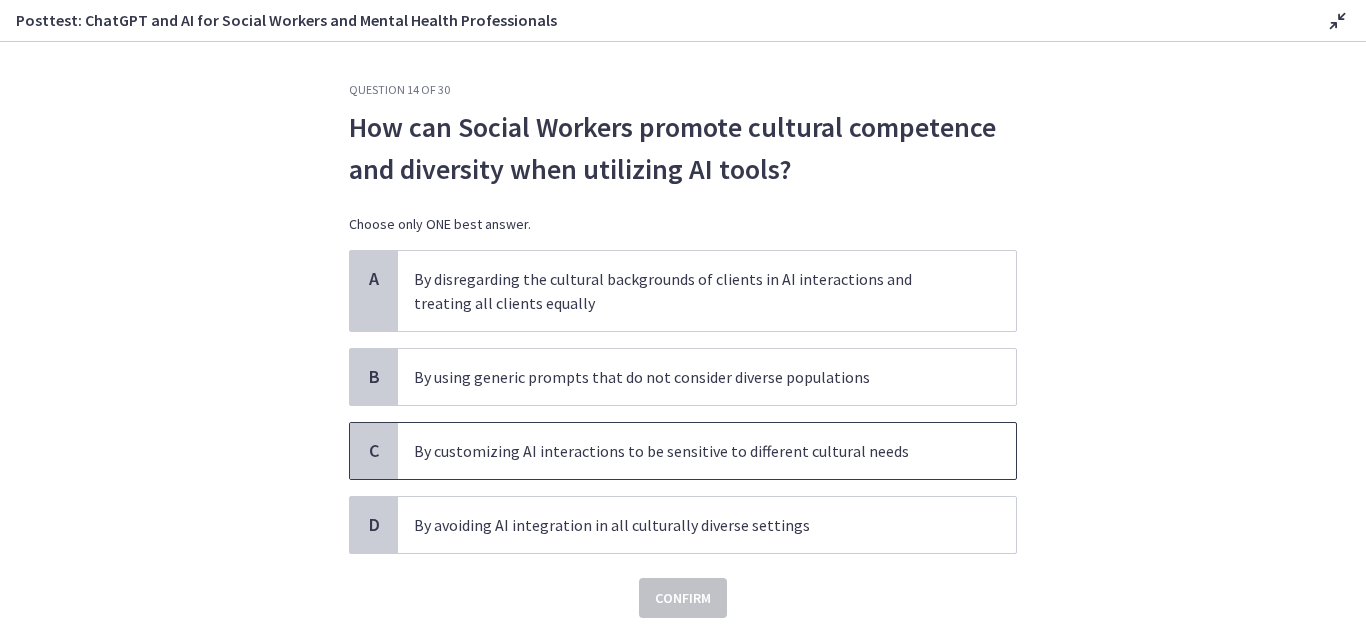 click on "By customizing AI interactions to be sensitive to different cultural needs" at bounding box center [687, 451] 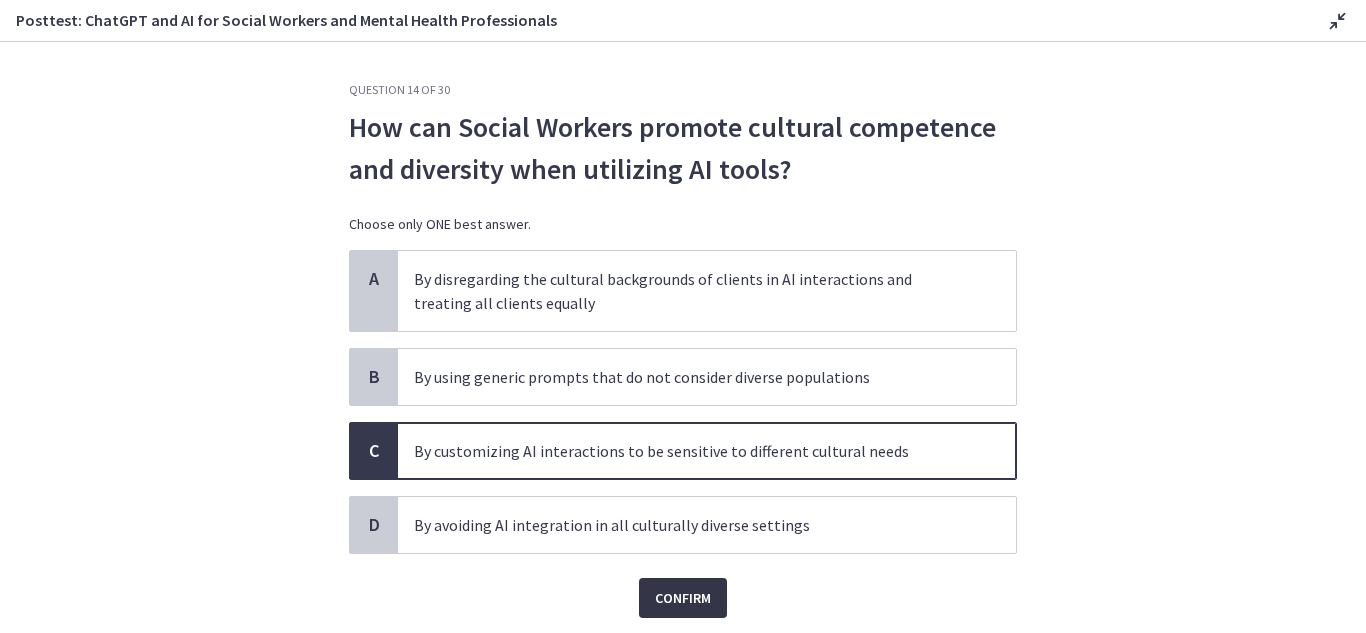 click on "Confirm" at bounding box center (683, 598) 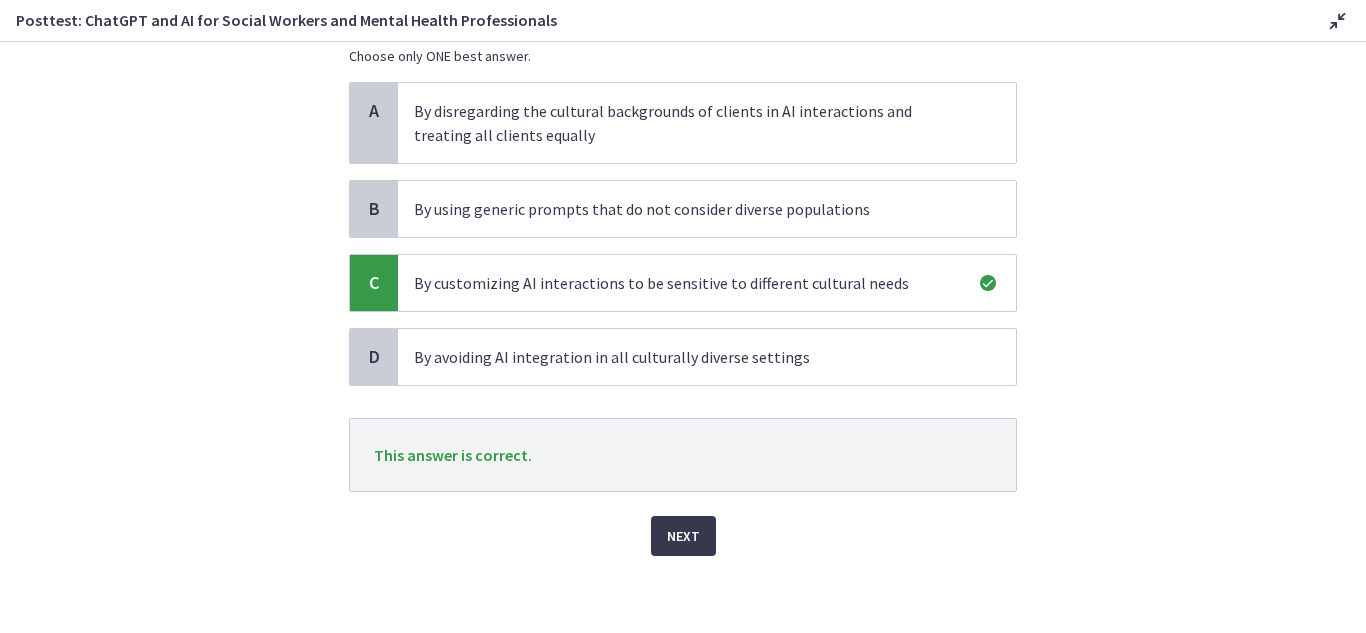 scroll, scrollTop: 171, scrollLeft: 0, axis: vertical 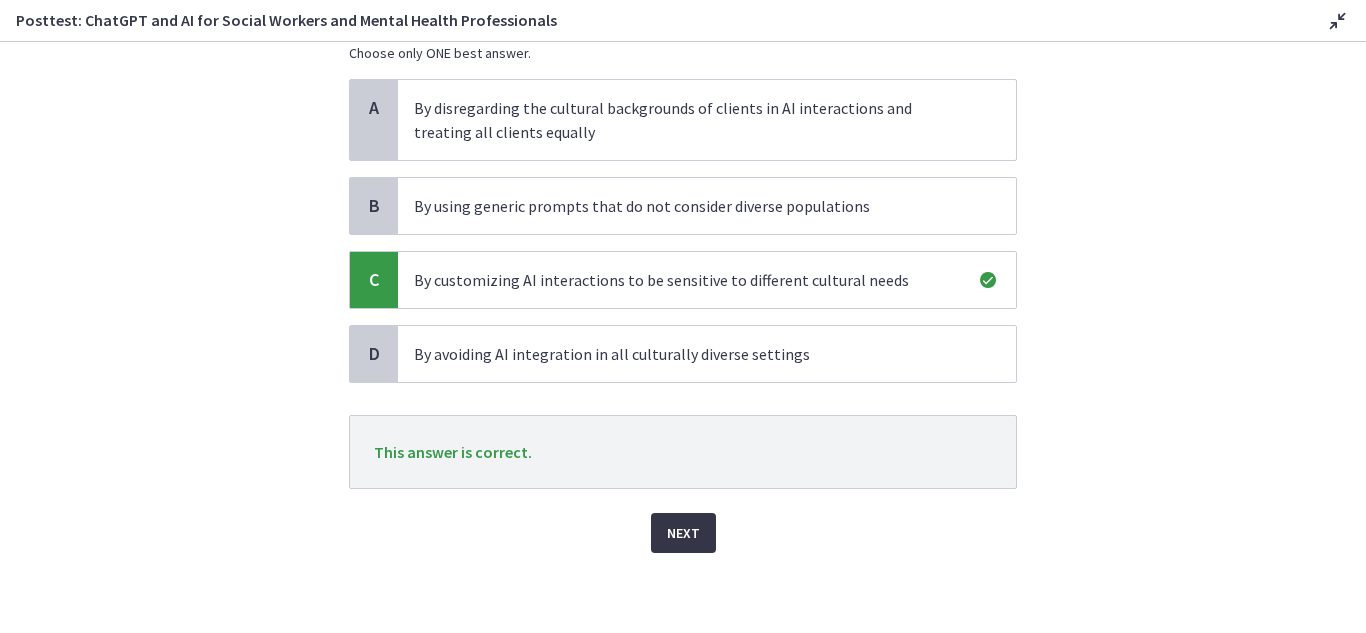click on "Next" at bounding box center [683, 533] 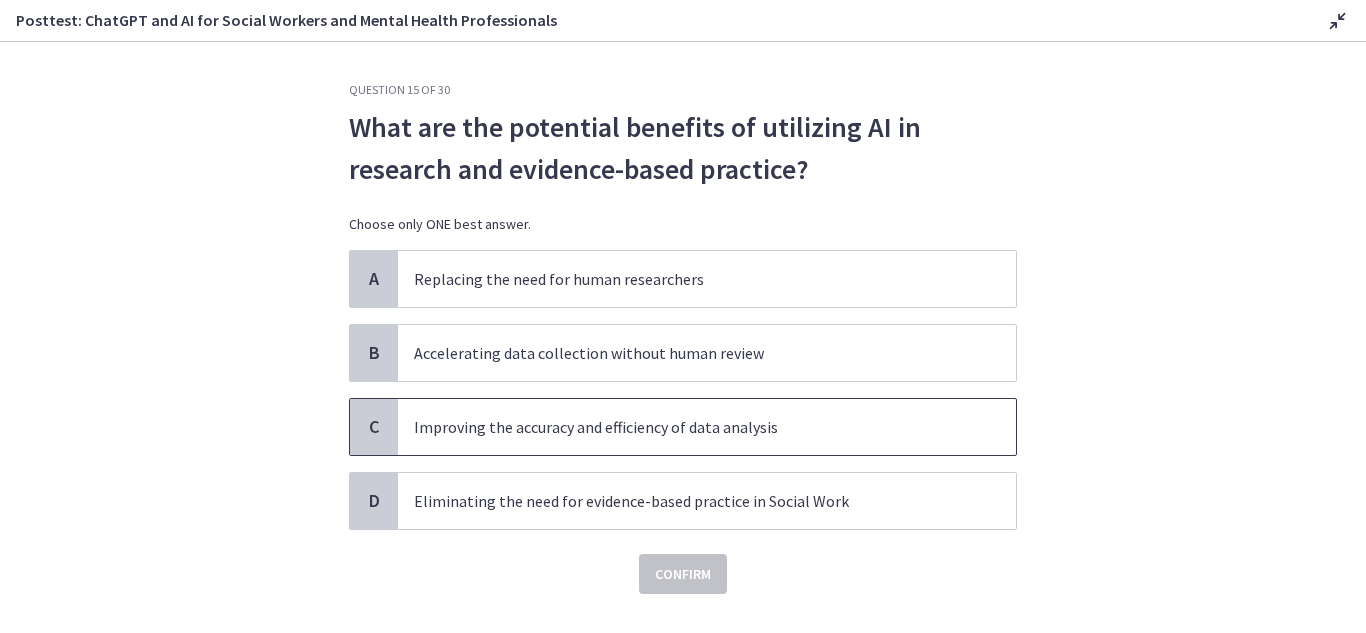 click on "Improving the accuracy and efficiency of data analysis" at bounding box center [687, 427] 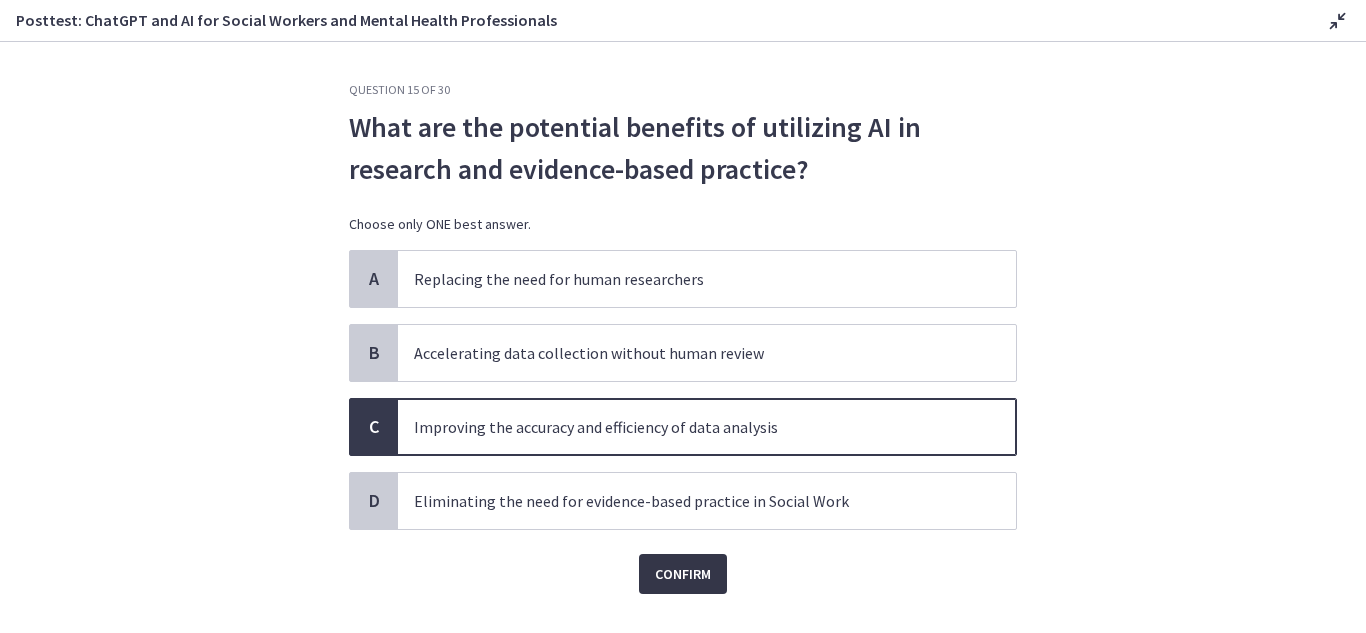 click on "Confirm" at bounding box center (683, 574) 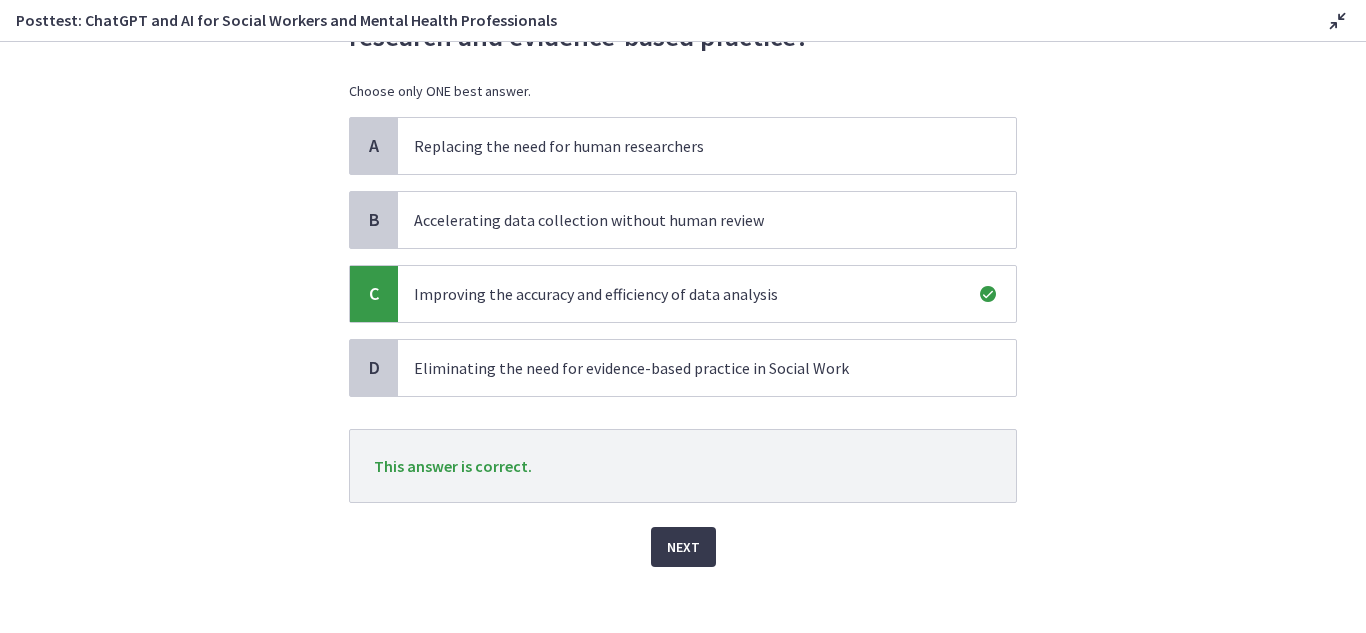 scroll, scrollTop: 147, scrollLeft: 0, axis: vertical 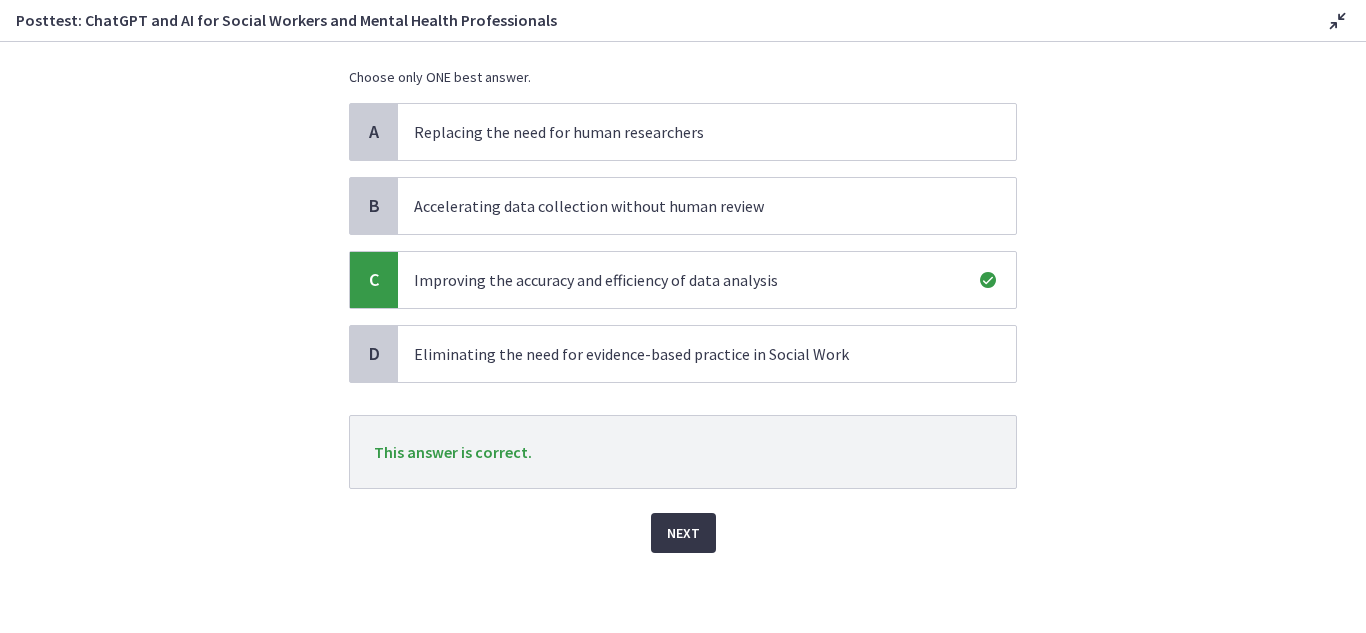 click on "Next" at bounding box center (683, 533) 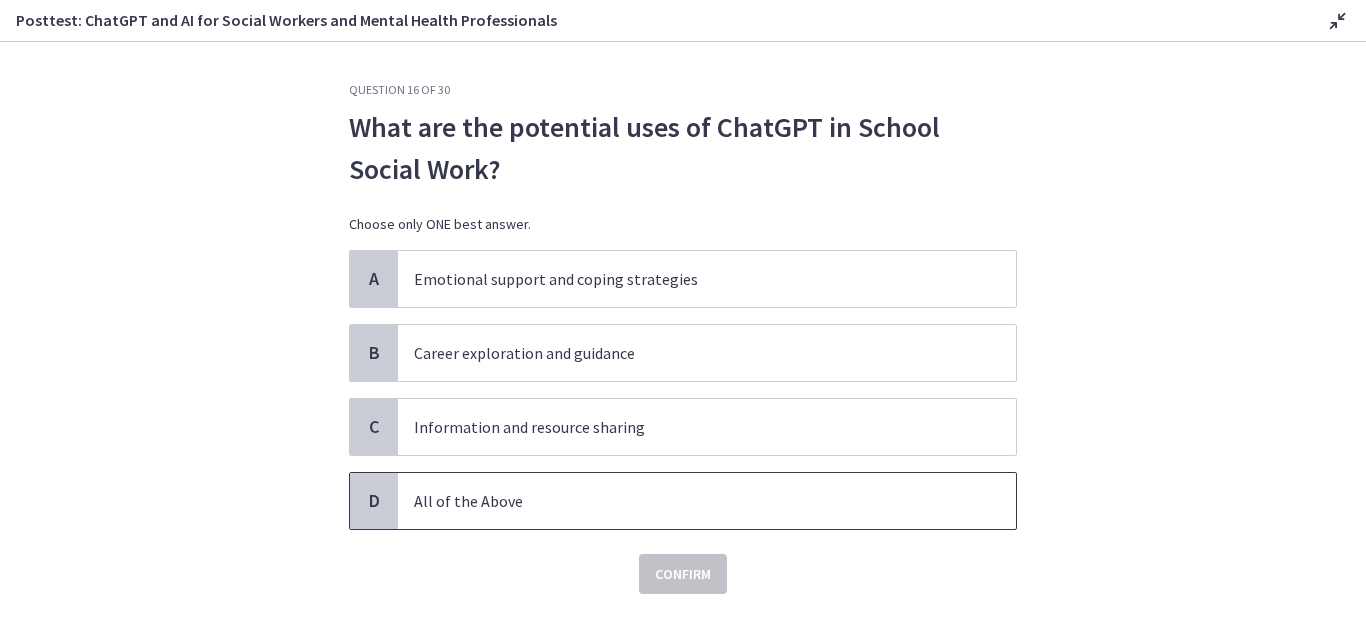 click on "All of the Above" at bounding box center [687, 501] 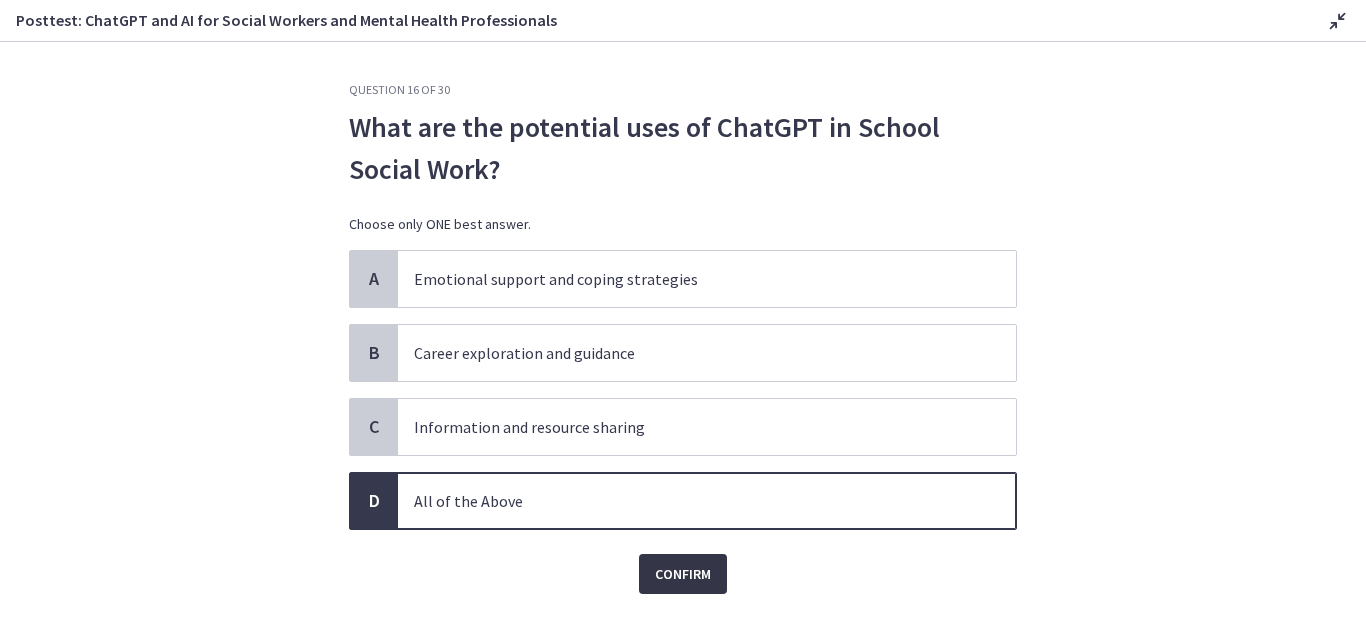 click on "Confirm" at bounding box center [683, 574] 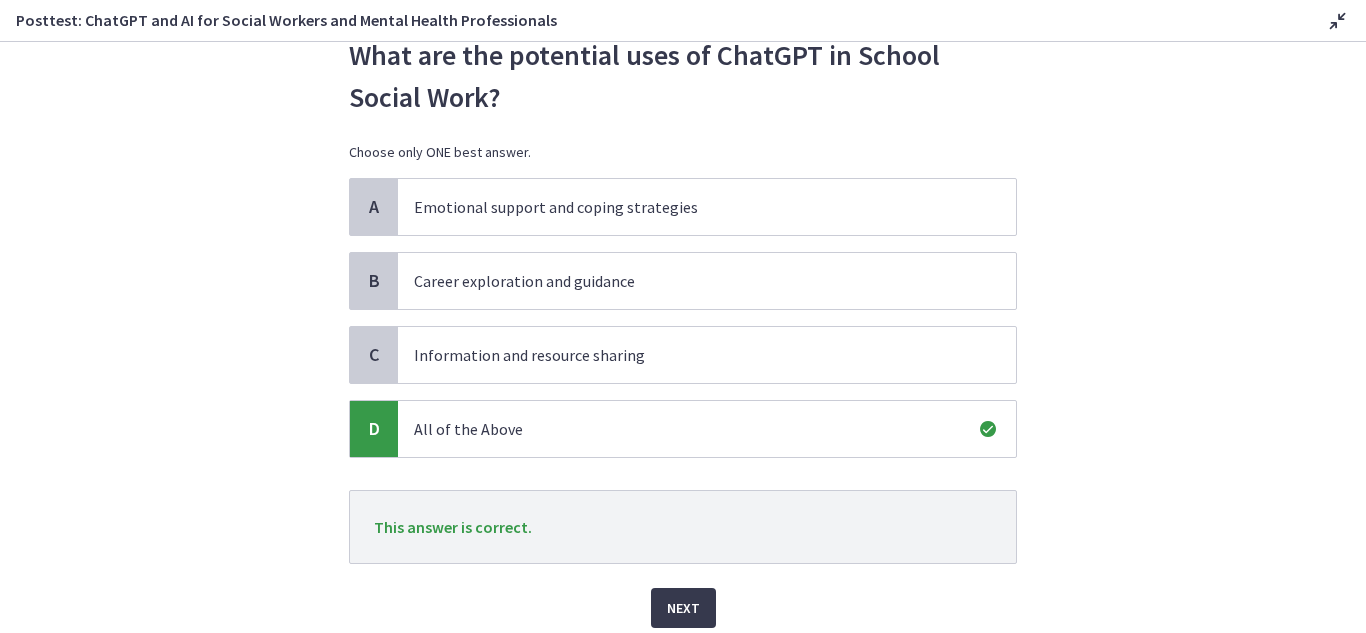 scroll, scrollTop: 147, scrollLeft: 0, axis: vertical 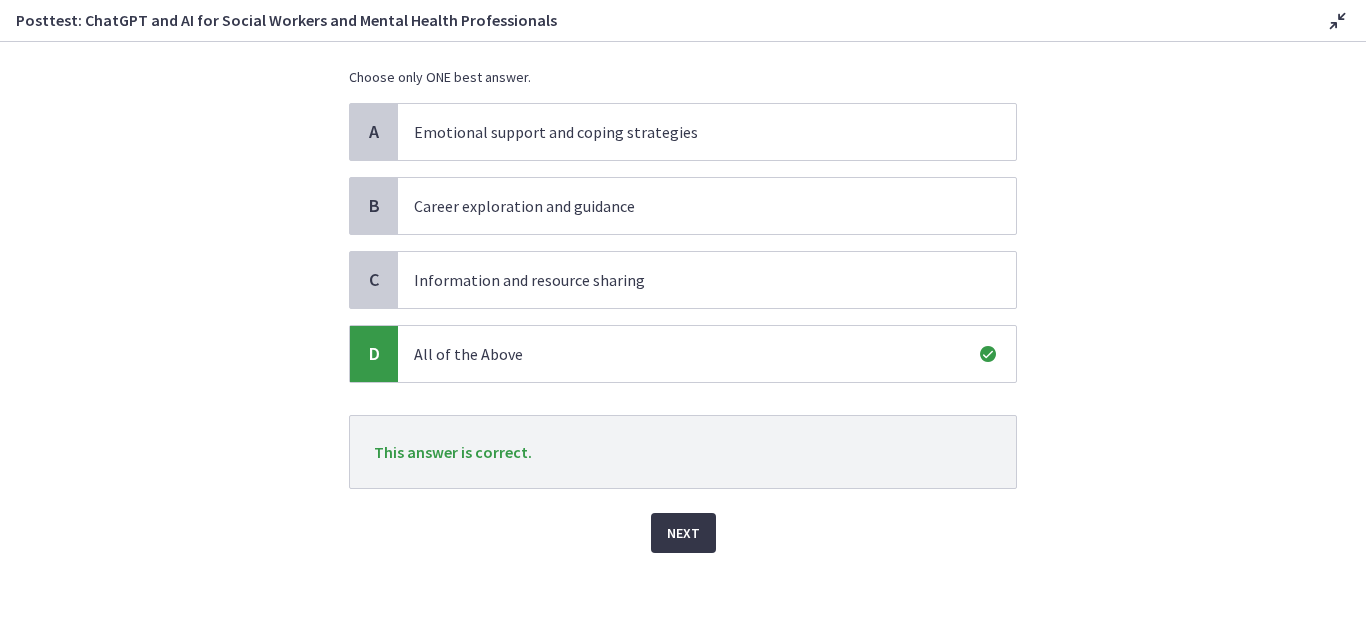 click on "Next" at bounding box center [683, 533] 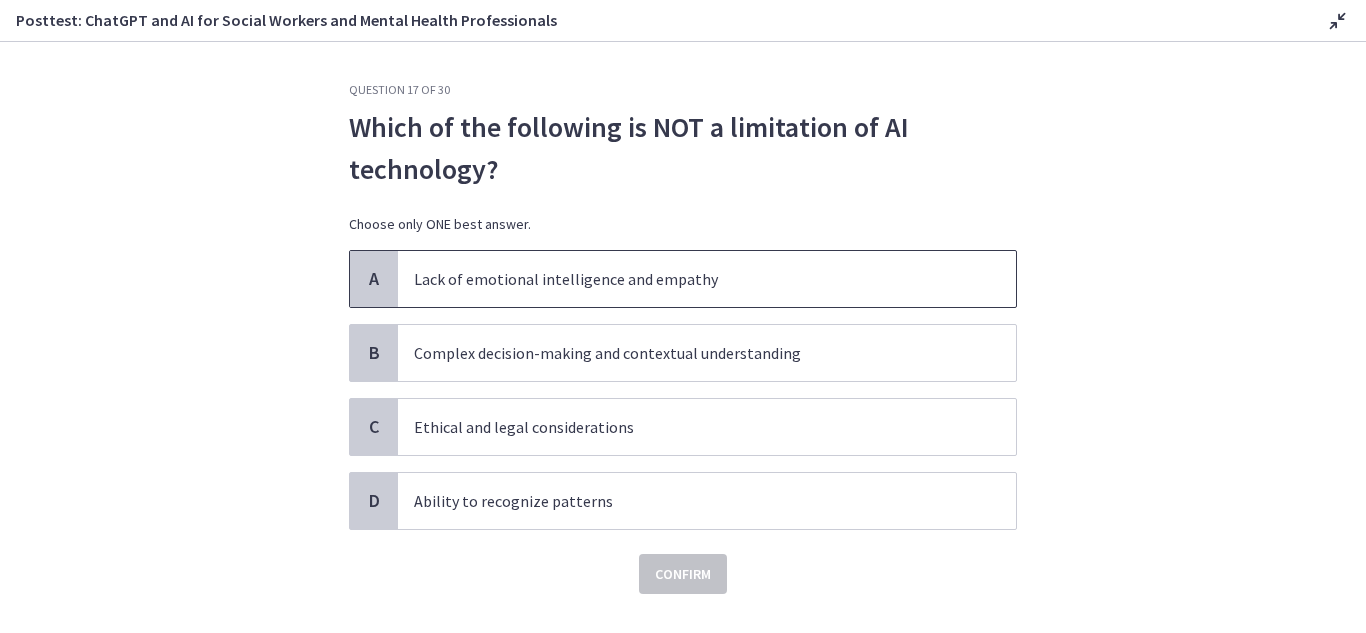 scroll, scrollTop: 41, scrollLeft: 0, axis: vertical 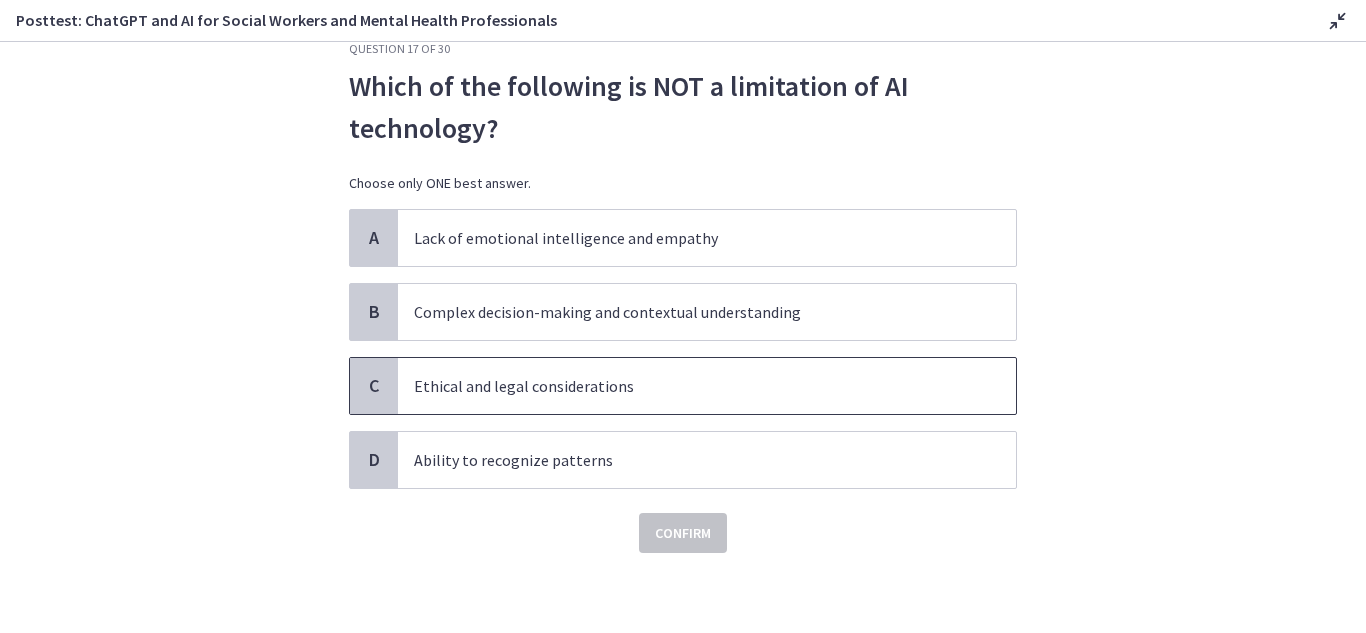 click on "Ethical and legal considerations" at bounding box center [687, 386] 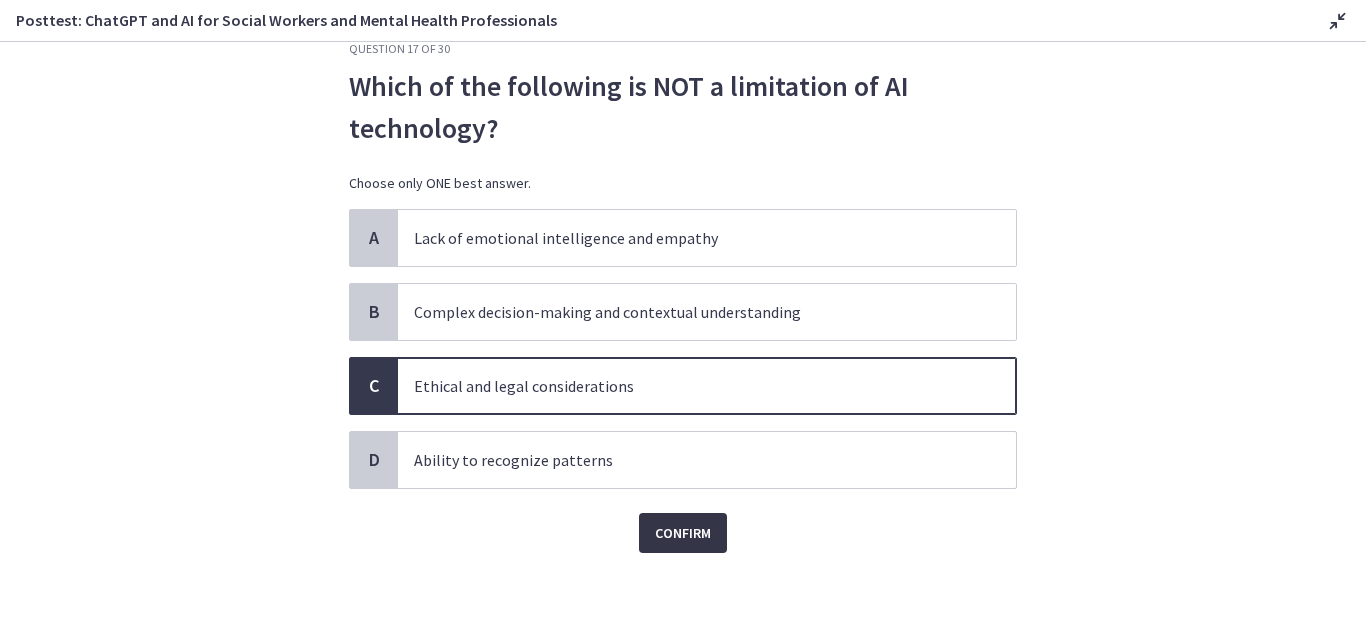 click on "Confirm" at bounding box center (683, 533) 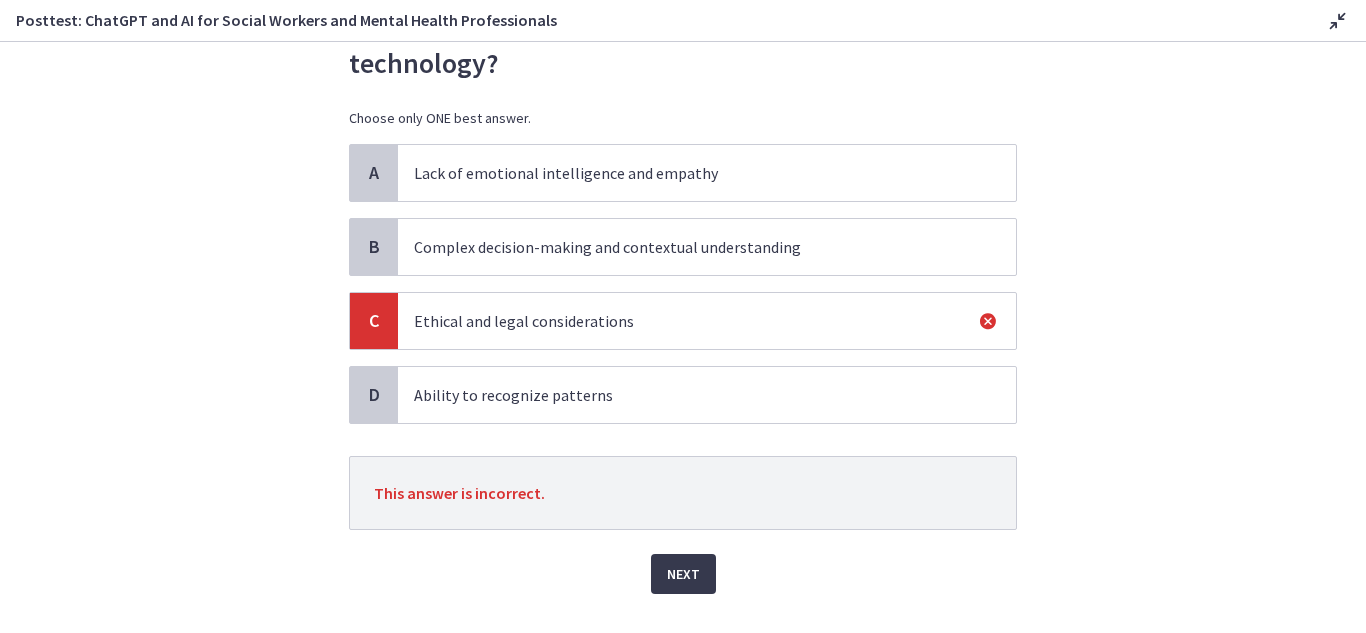 scroll, scrollTop: 141, scrollLeft: 0, axis: vertical 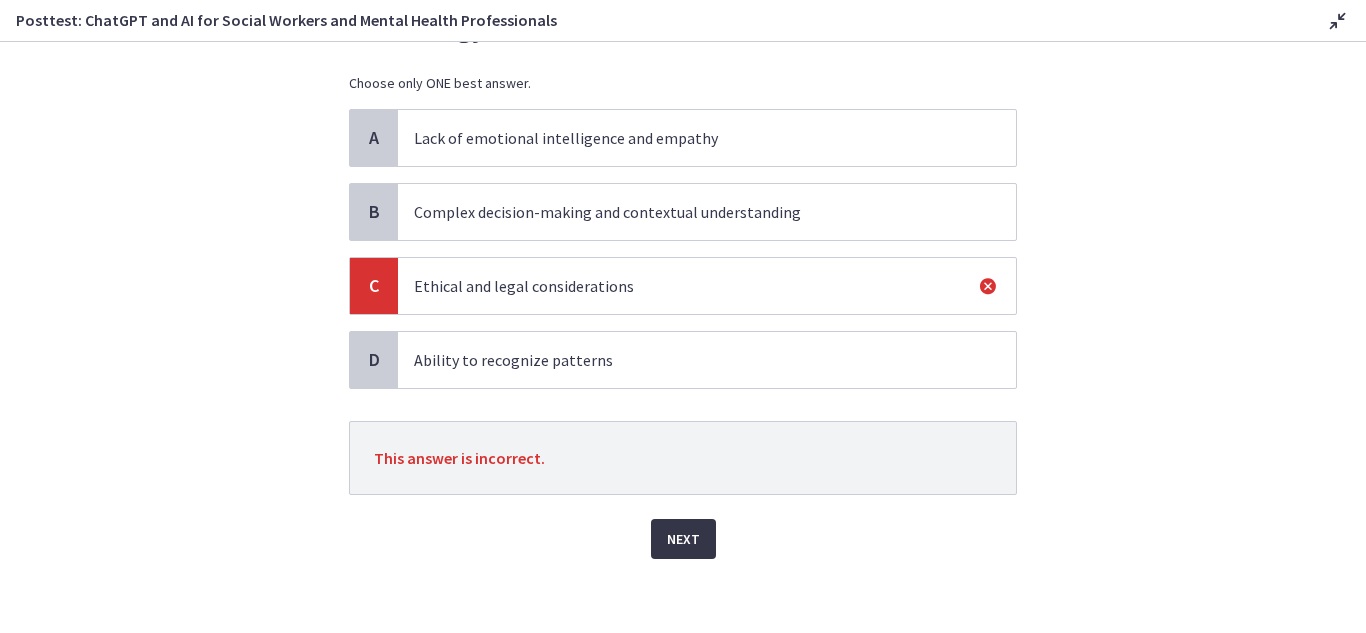 click on "Next" at bounding box center (683, 539) 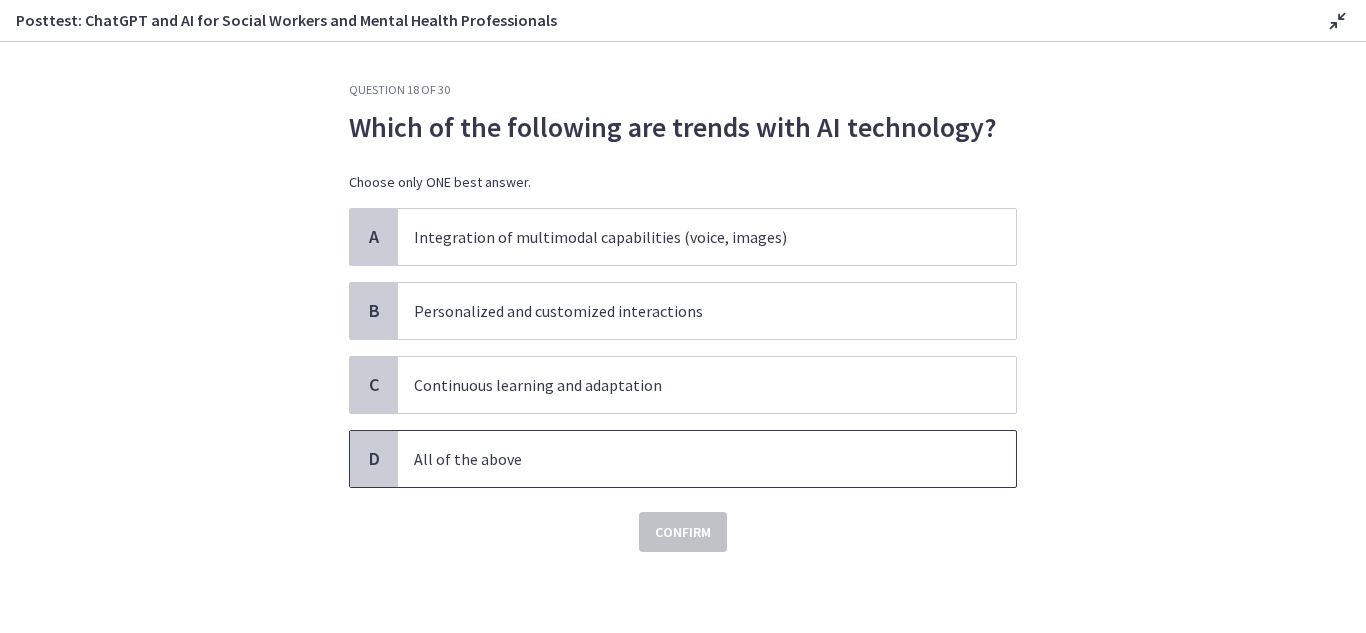 click on "All of the above" at bounding box center (687, 459) 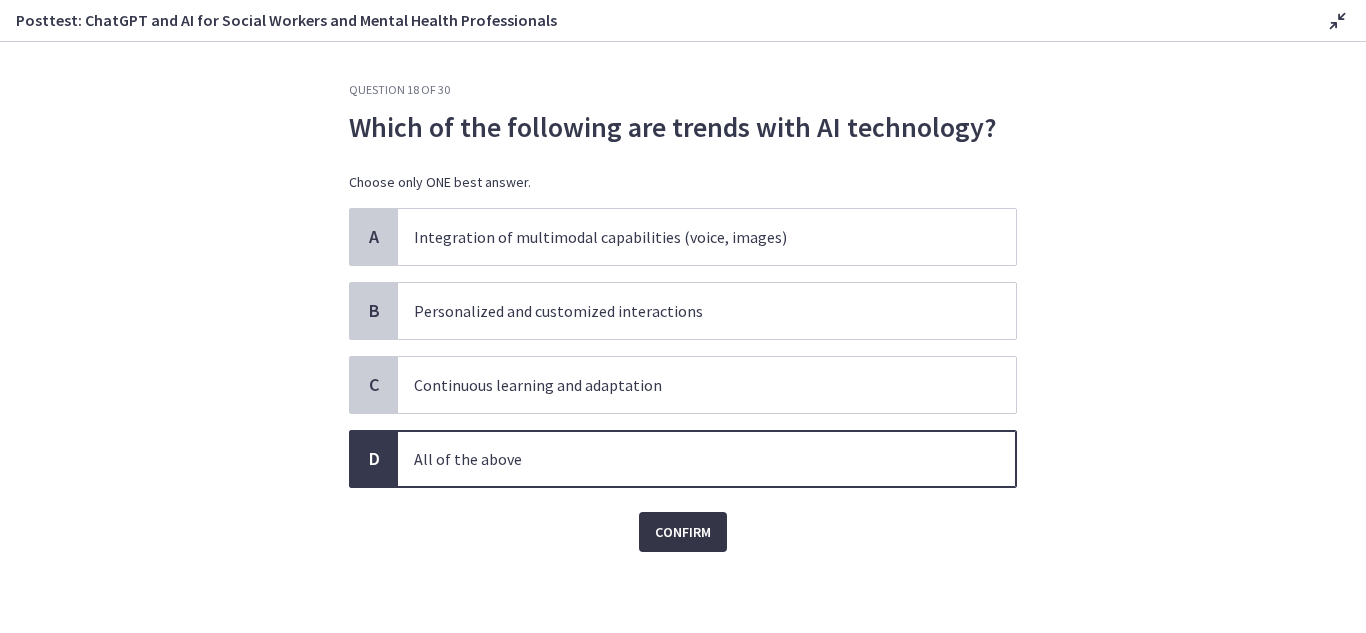 click on "Confirm" at bounding box center (683, 532) 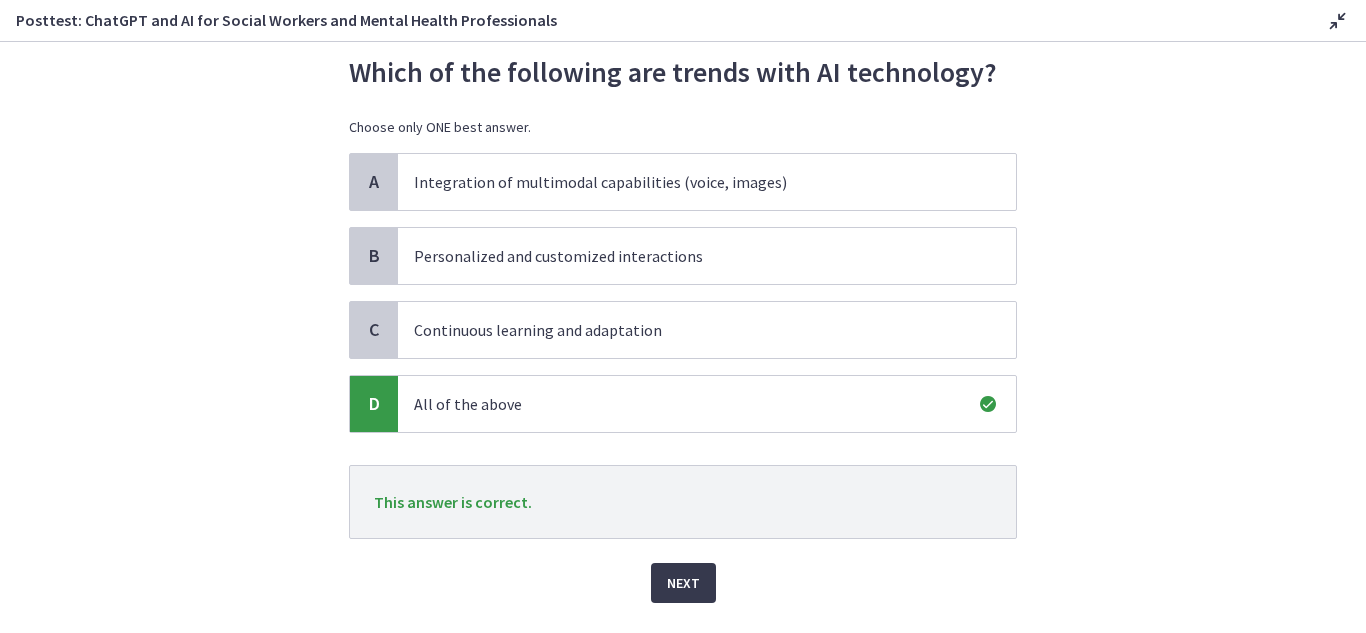 scroll, scrollTop: 105, scrollLeft: 0, axis: vertical 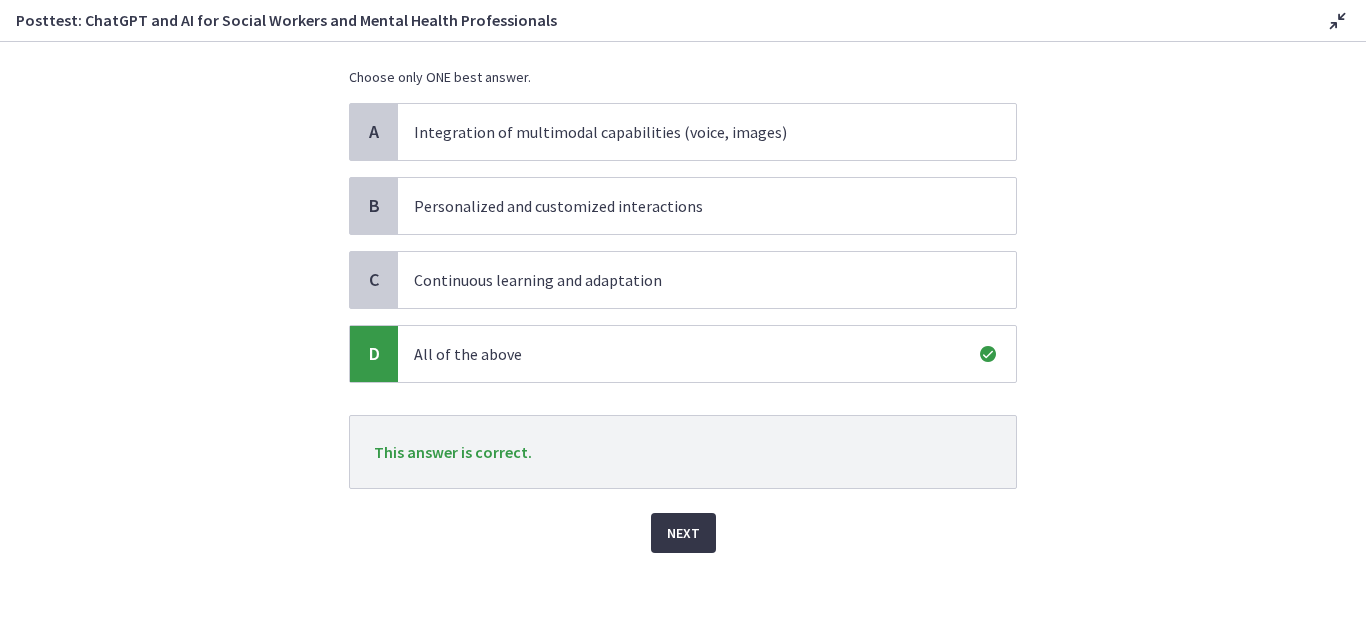 click on "Next" at bounding box center [683, 533] 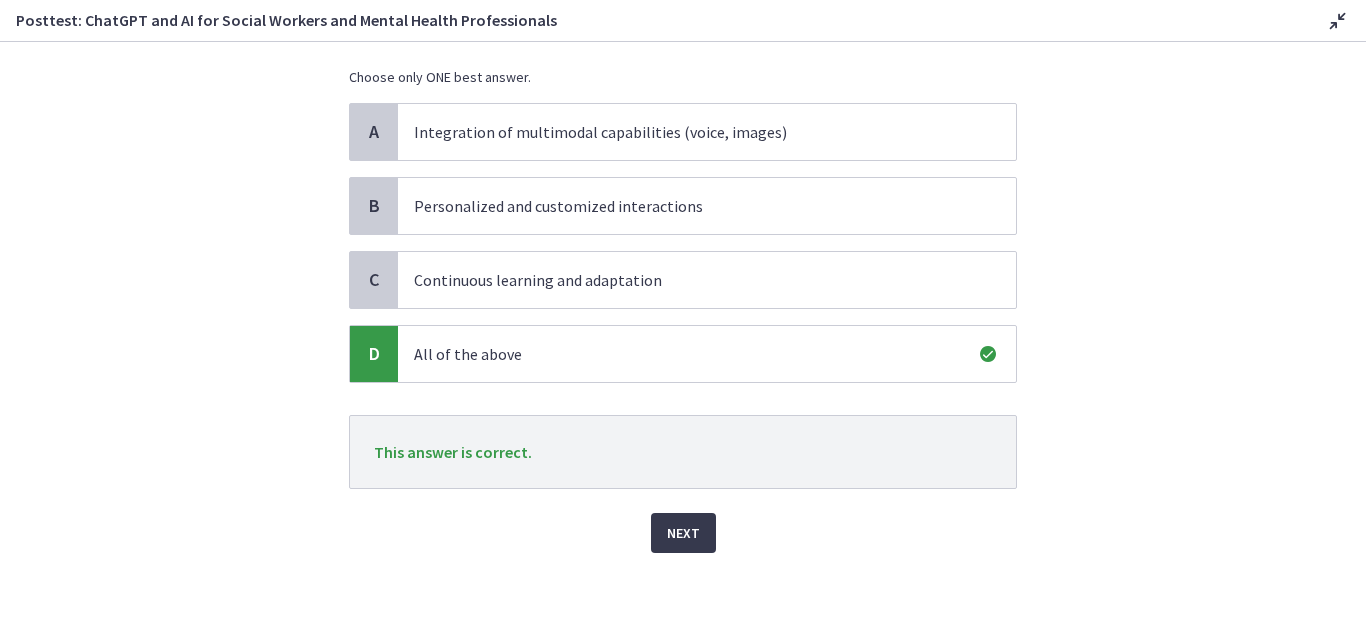 scroll, scrollTop: 0, scrollLeft: 0, axis: both 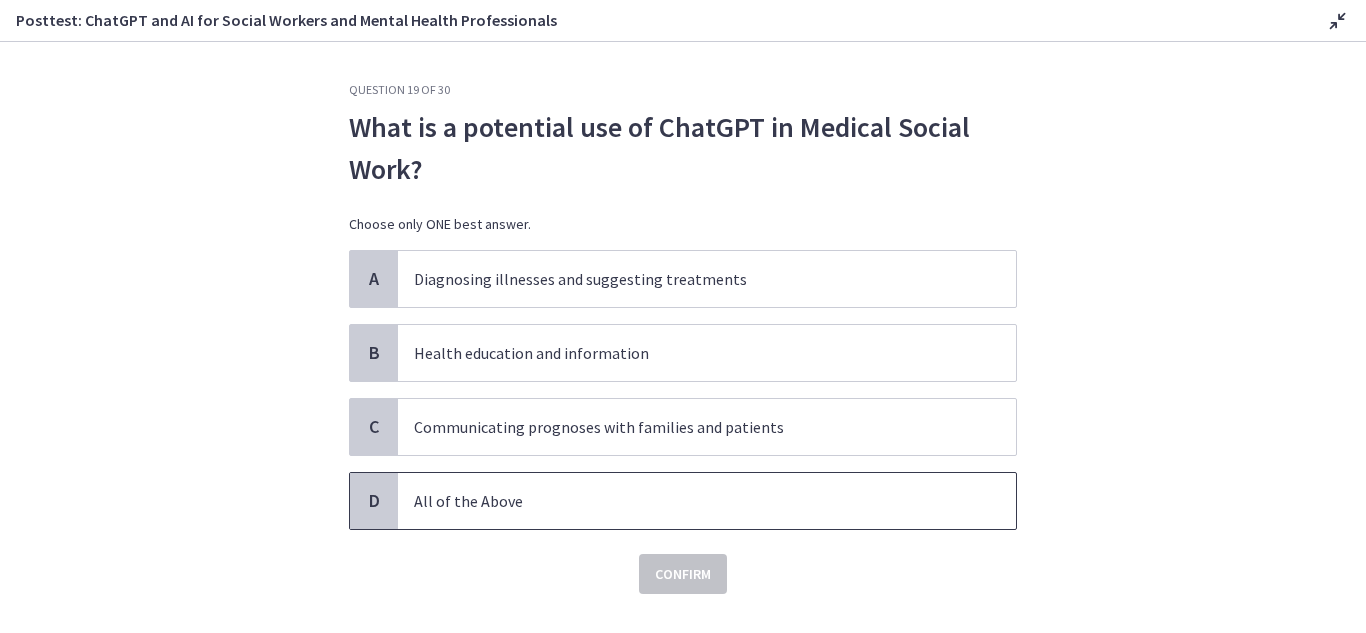 click on "All of the Above" at bounding box center (687, 501) 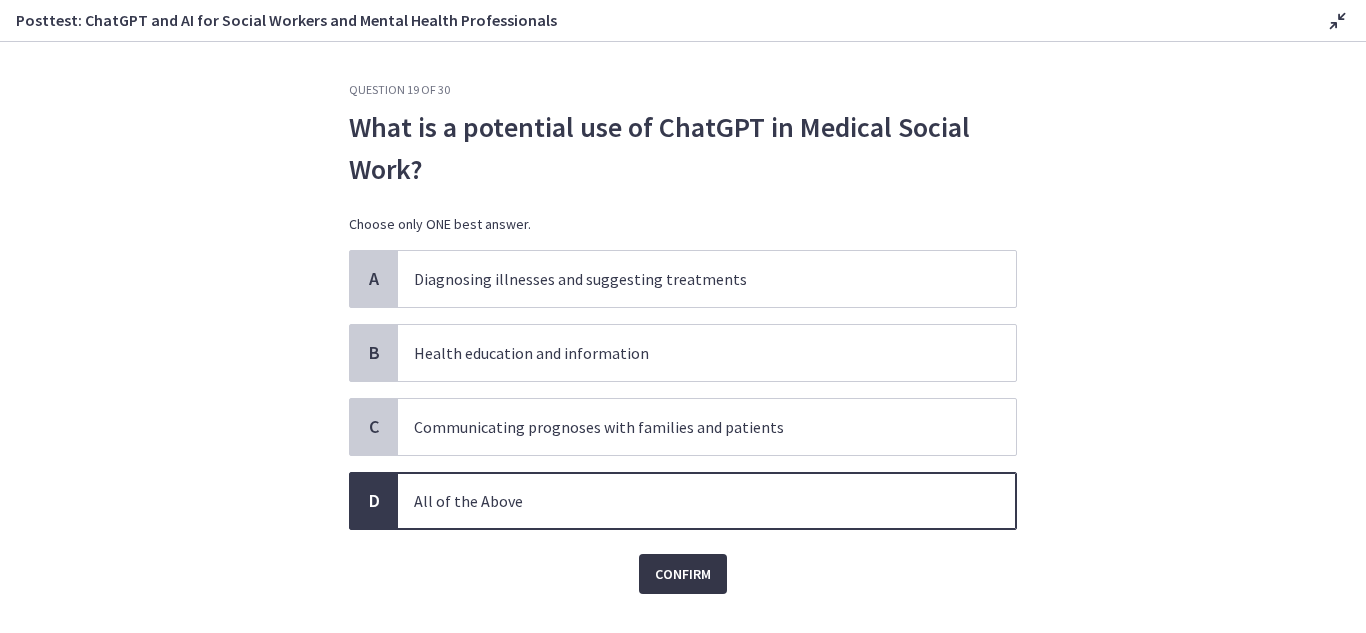 click on "Confirm" at bounding box center (683, 574) 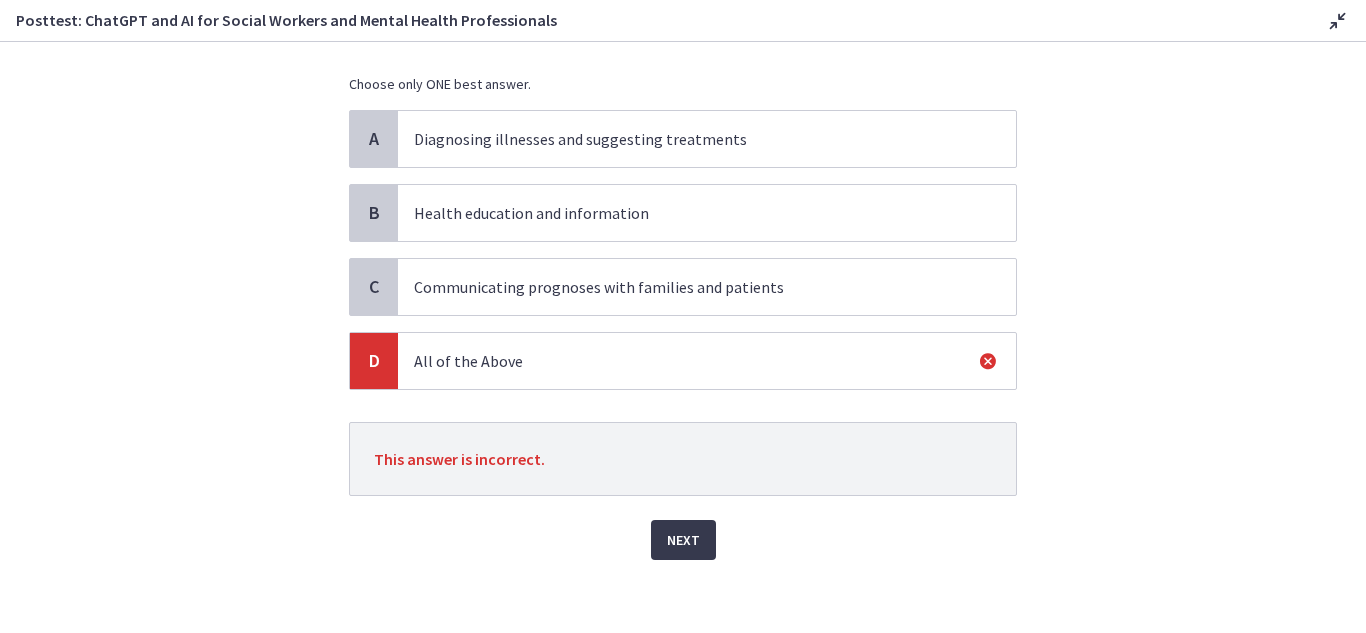 scroll, scrollTop: 147, scrollLeft: 0, axis: vertical 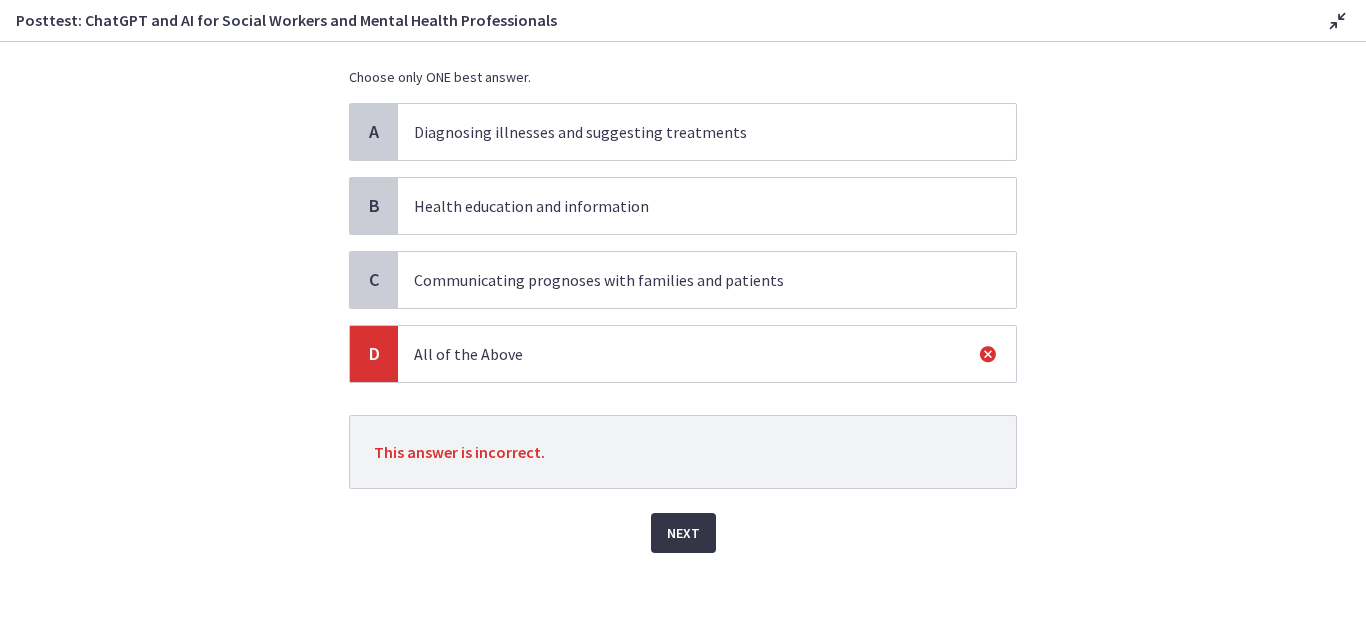 click on "Next" at bounding box center [683, 533] 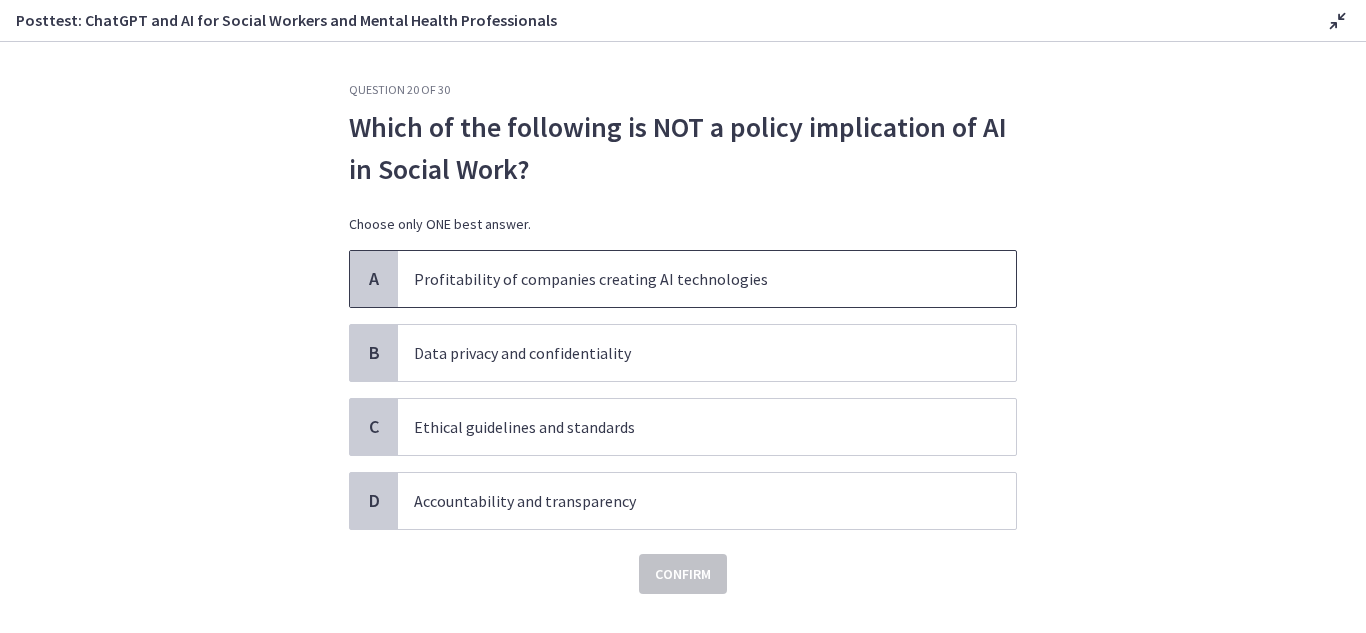 click on "Profitability of companies creating AI technologies" at bounding box center [687, 279] 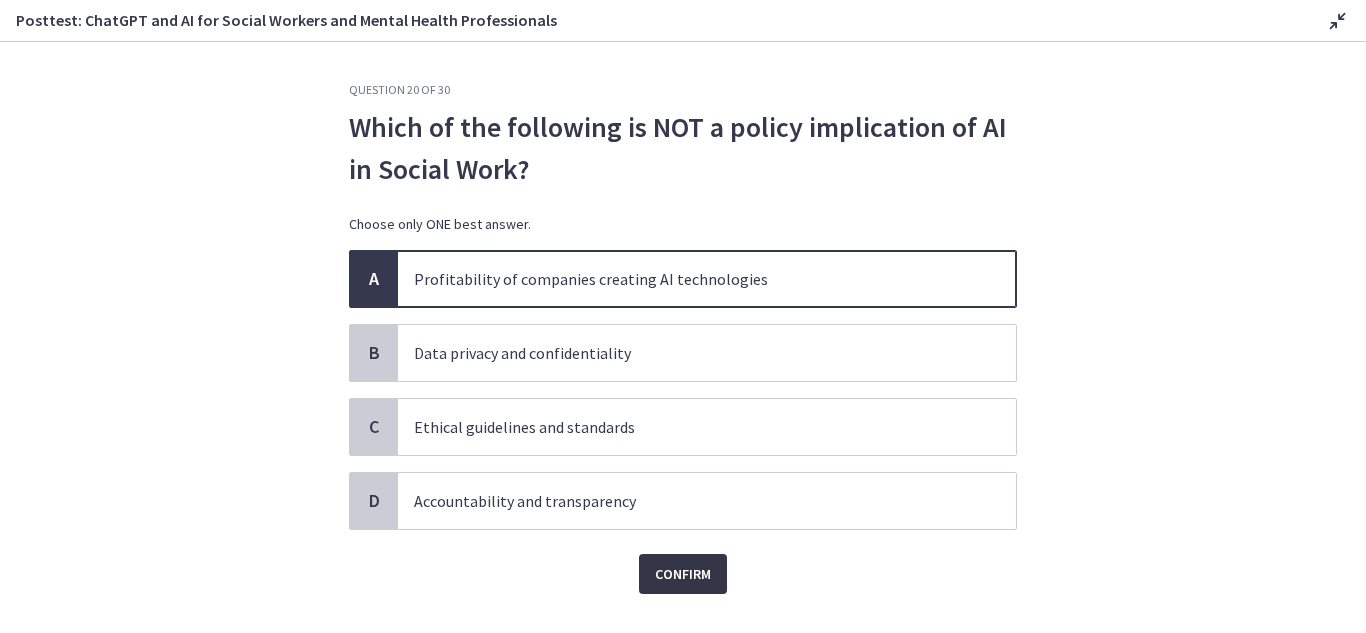 click on "Confirm" at bounding box center [683, 574] 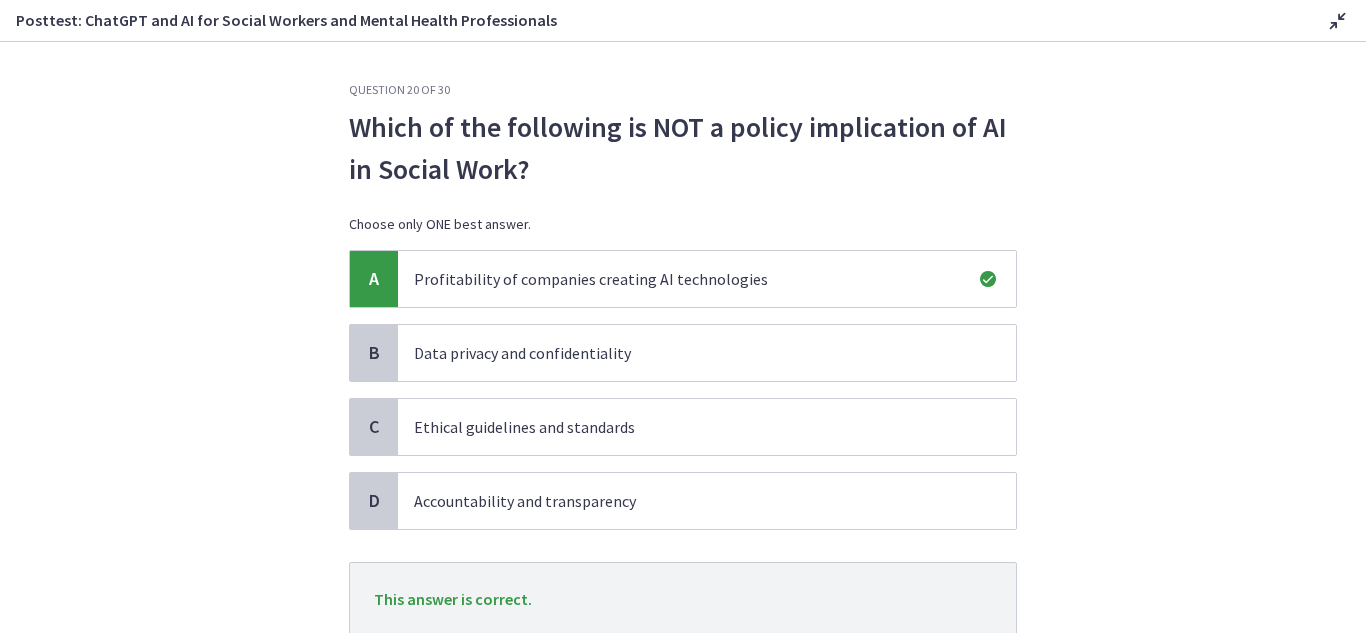 scroll, scrollTop: 100, scrollLeft: 0, axis: vertical 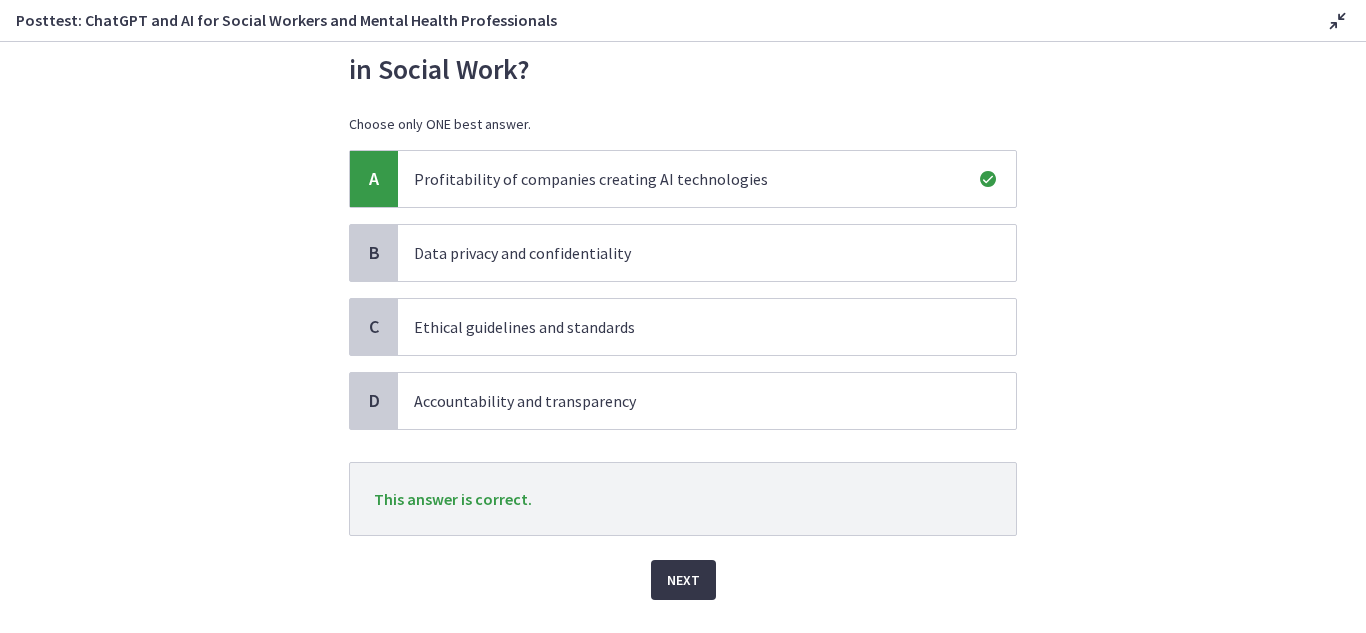 click on "Next" at bounding box center (683, 580) 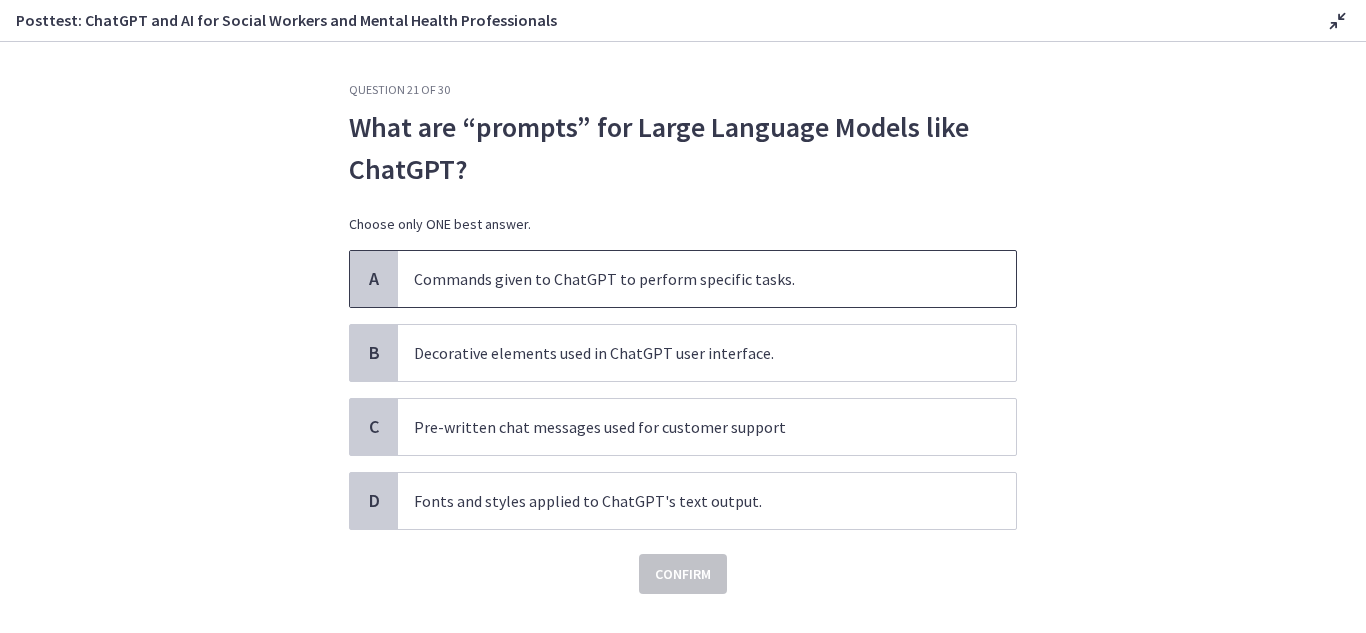 click on "Commands given to ChatGPT to perform specific tasks." at bounding box center [687, 279] 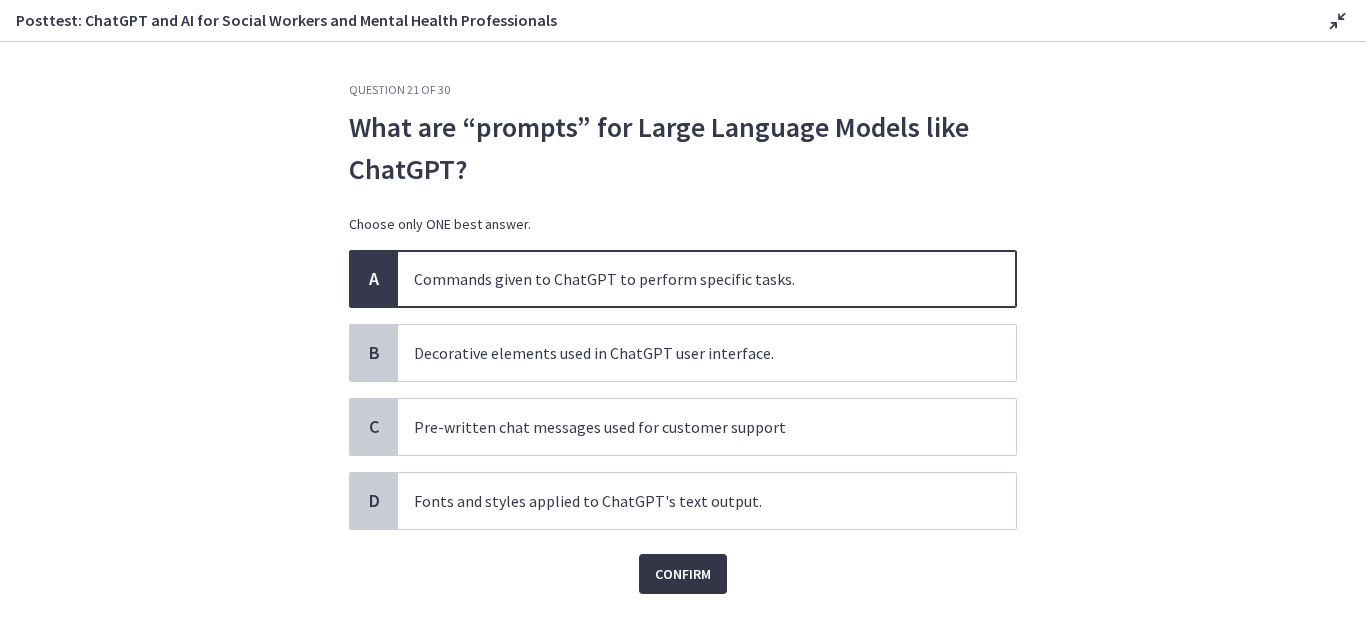 click on "Confirm" at bounding box center [683, 574] 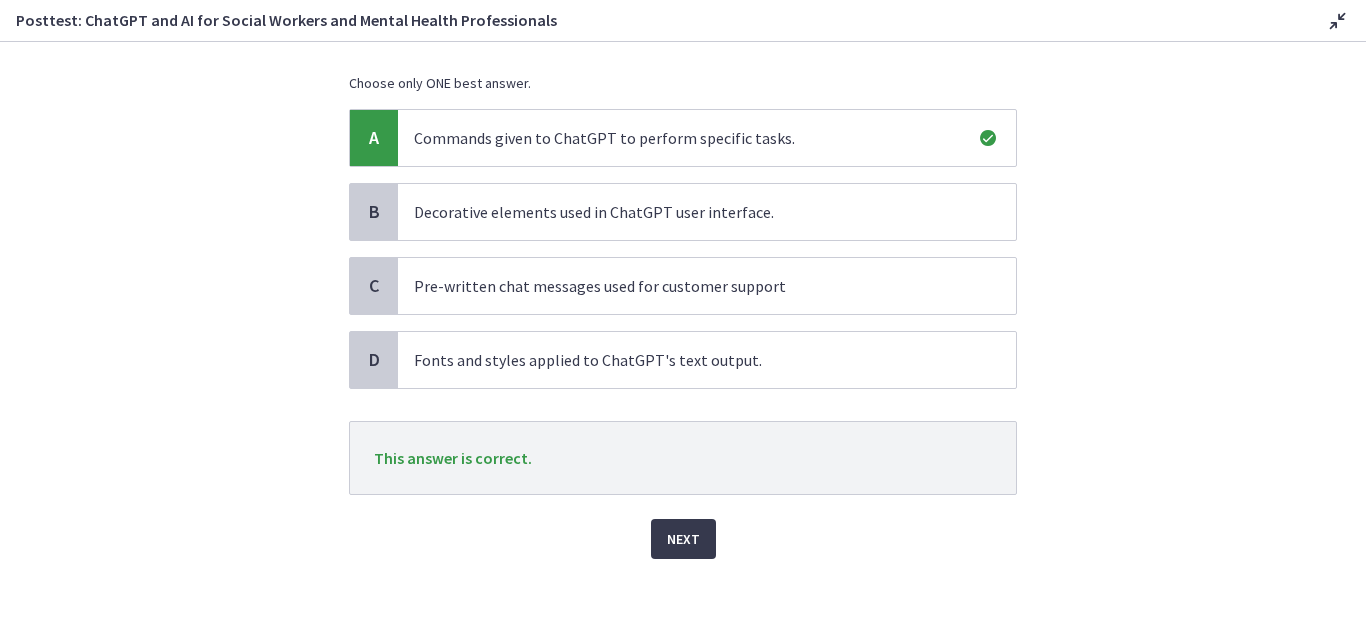 scroll, scrollTop: 147, scrollLeft: 0, axis: vertical 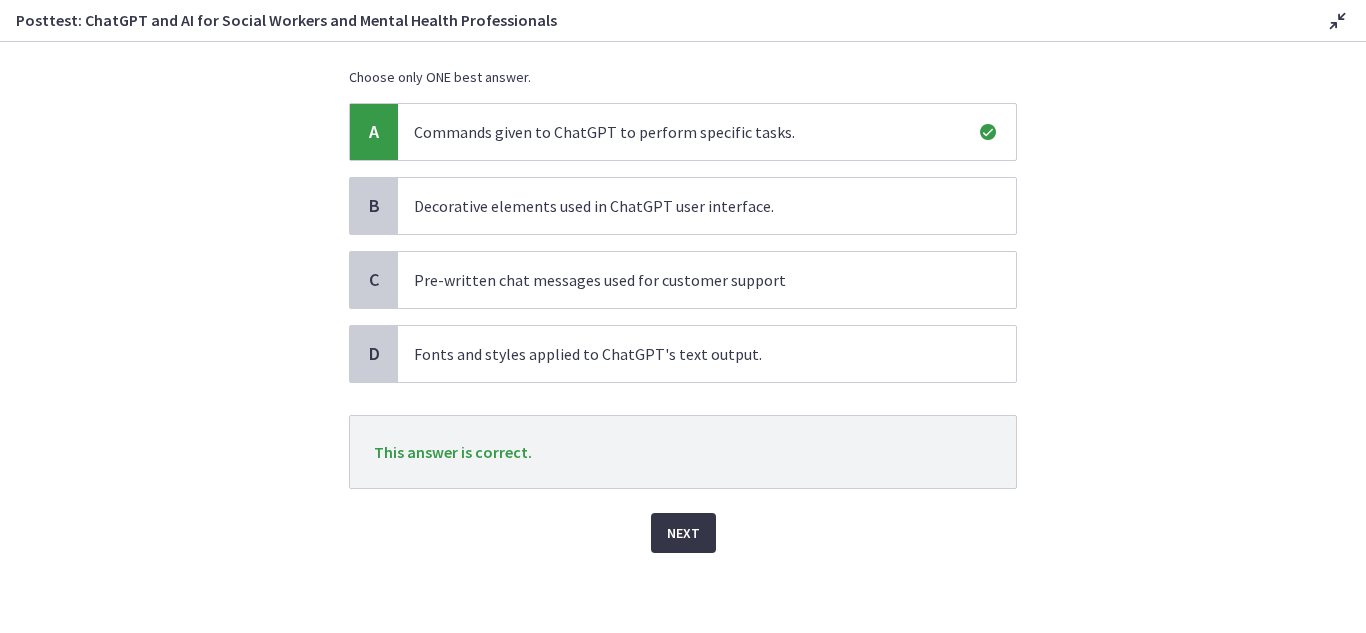 click on "Next" at bounding box center [683, 533] 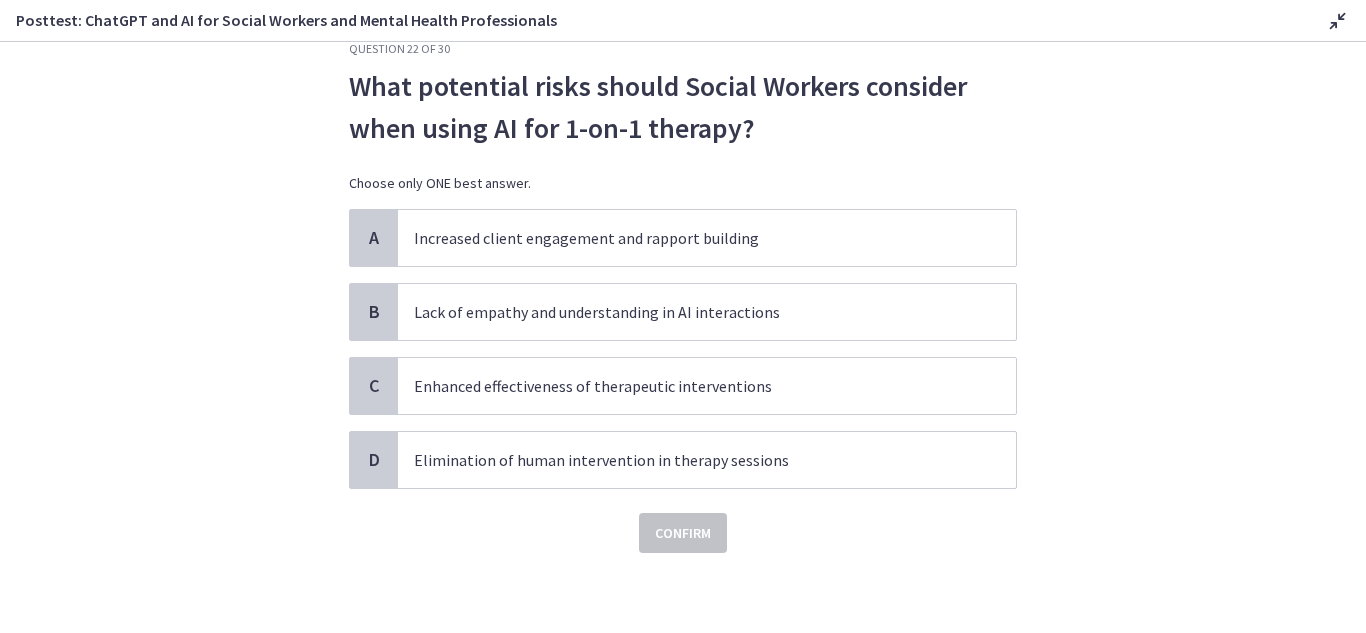 scroll, scrollTop: 0, scrollLeft: 0, axis: both 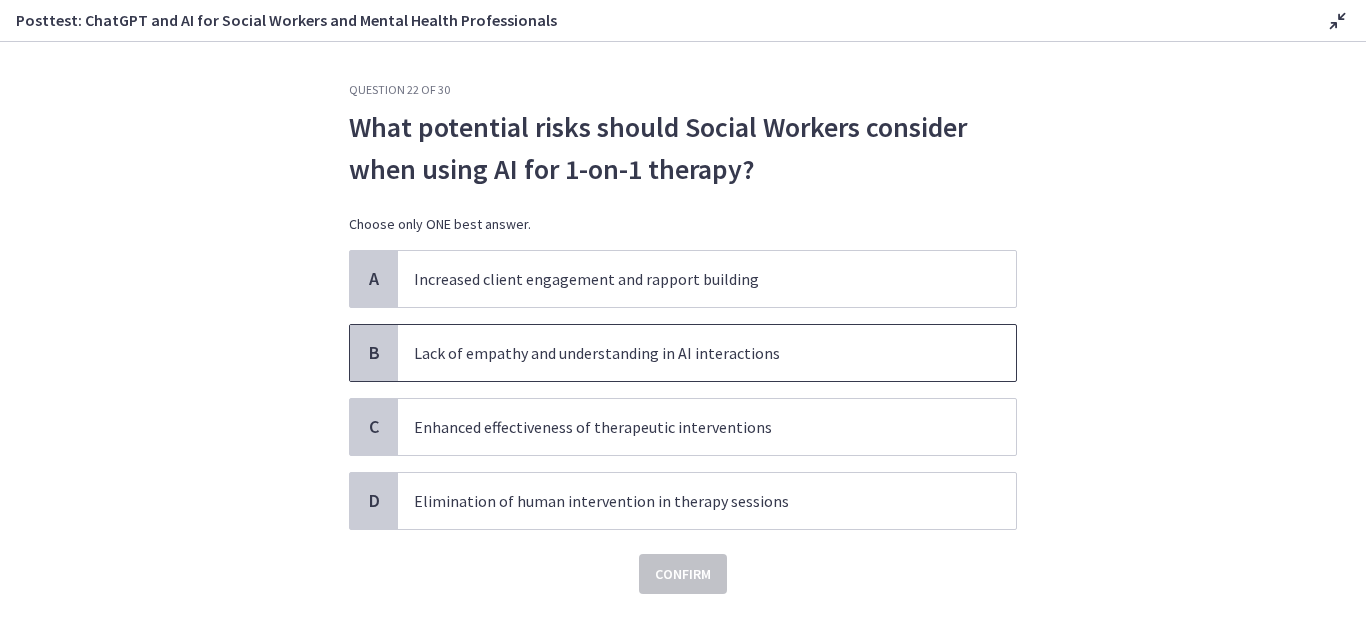 click on "Lack of empathy and understanding in AI interactions" at bounding box center [687, 353] 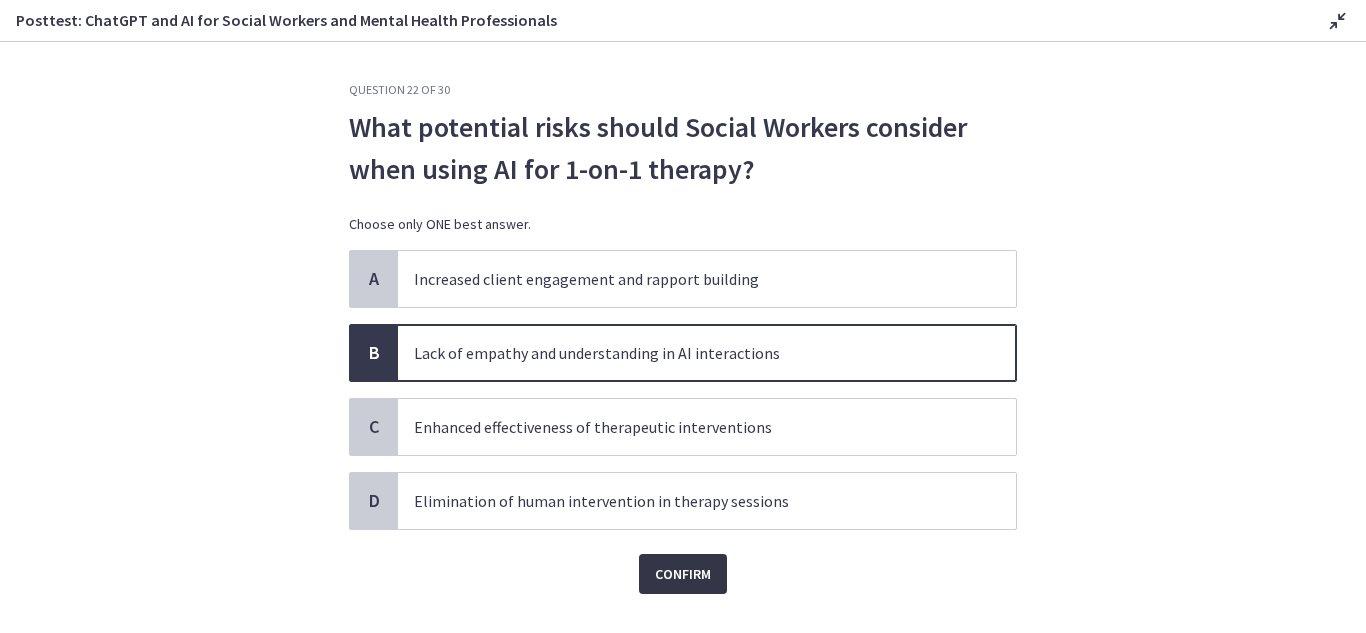 click on "Confirm" at bounding box center [683, 574] 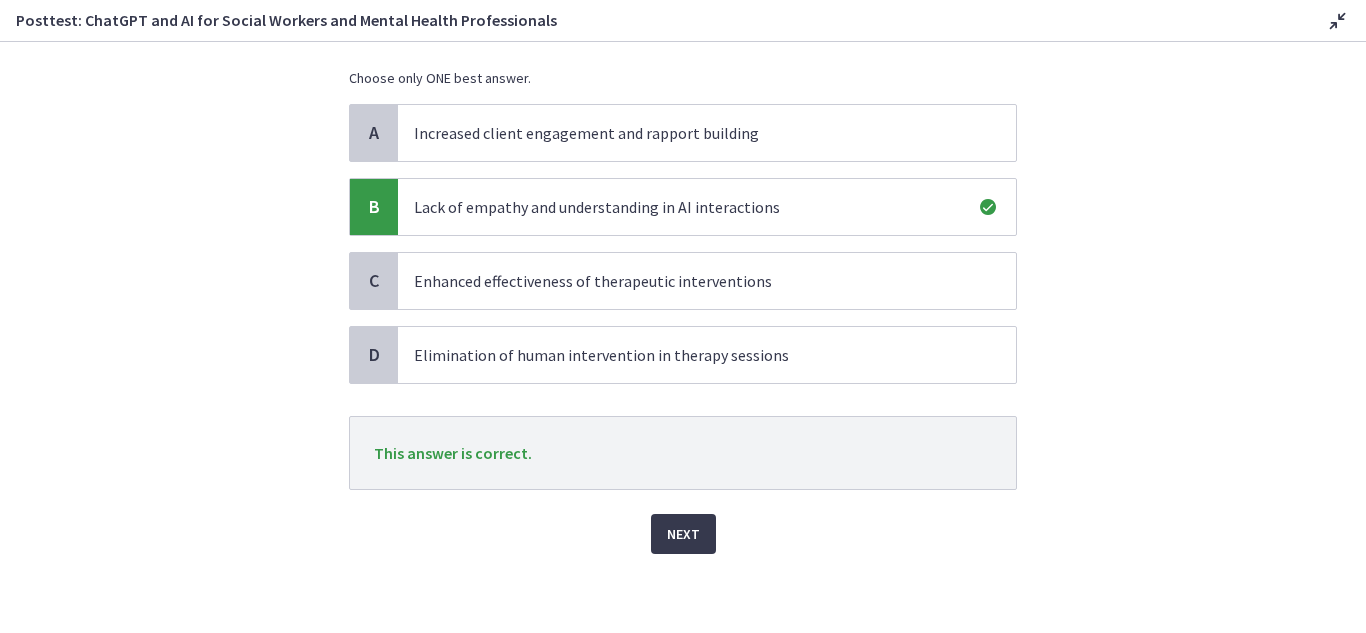 scroll, scrollTop: 147, scrollLeft: 0, axis: vertical 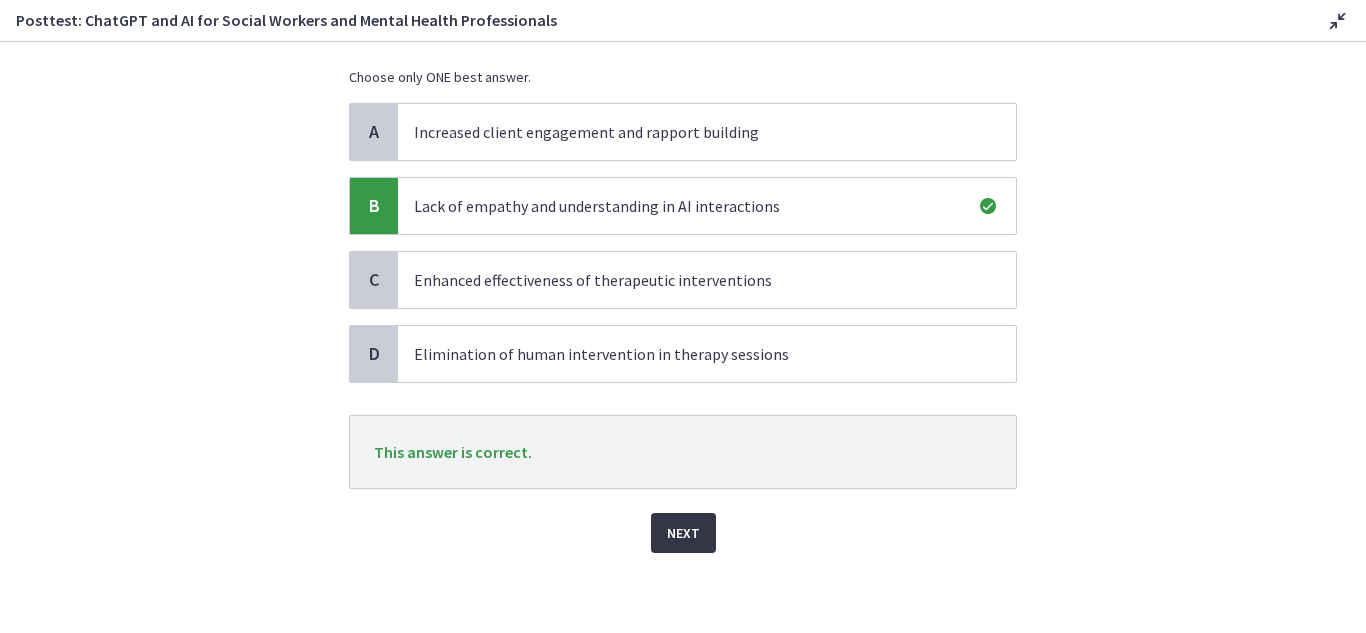 click on "Next" at bounding box center (683, 533) 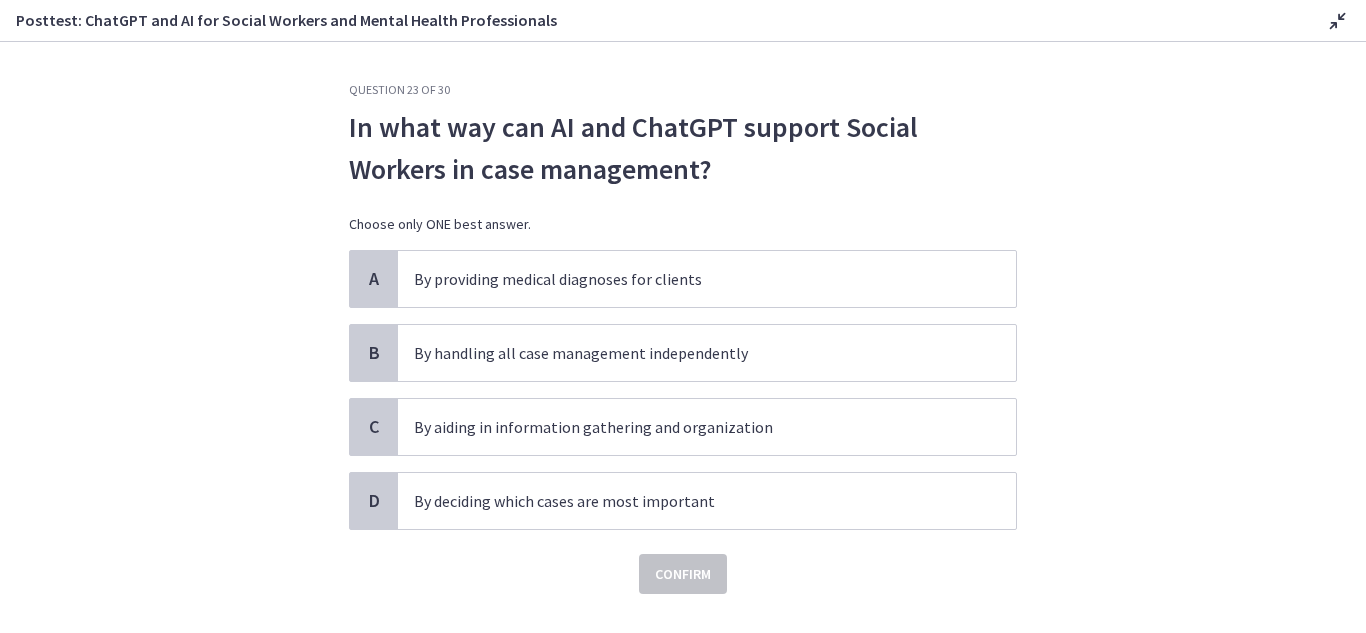 scroll, scrollTop: 41, scrollLeft: 0, axis: vertical 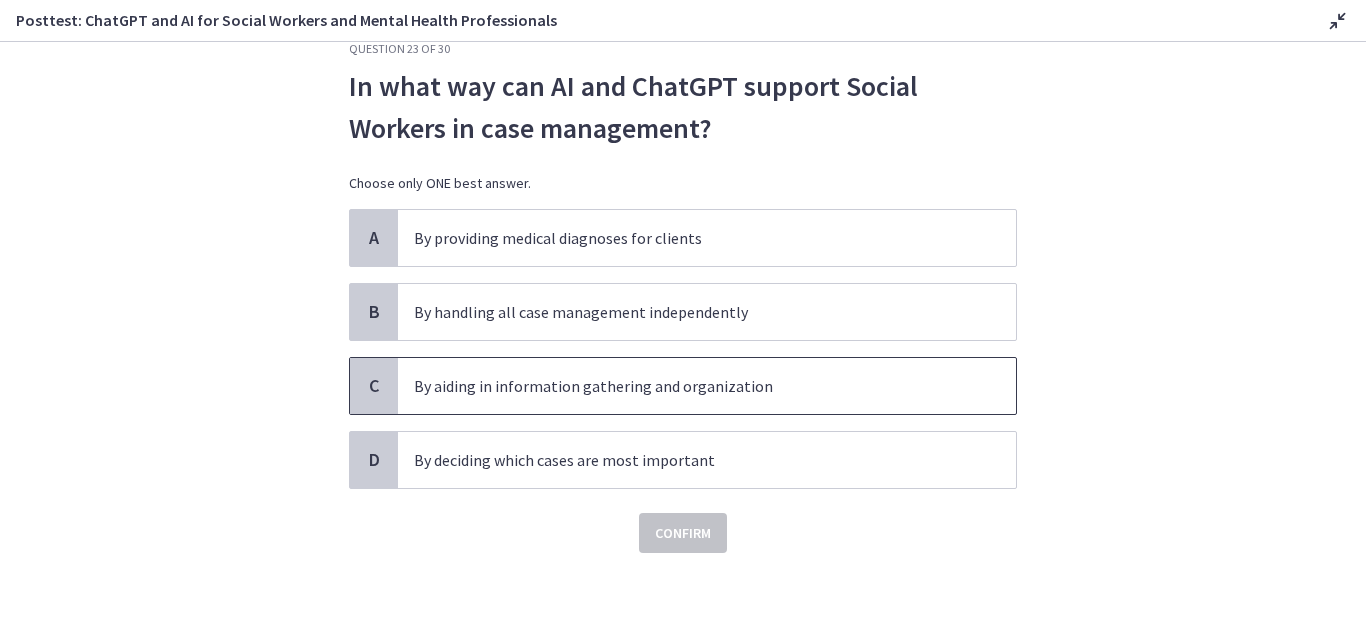 click on "By aiding in information gathering and organization" at bounding box center [687, 386] 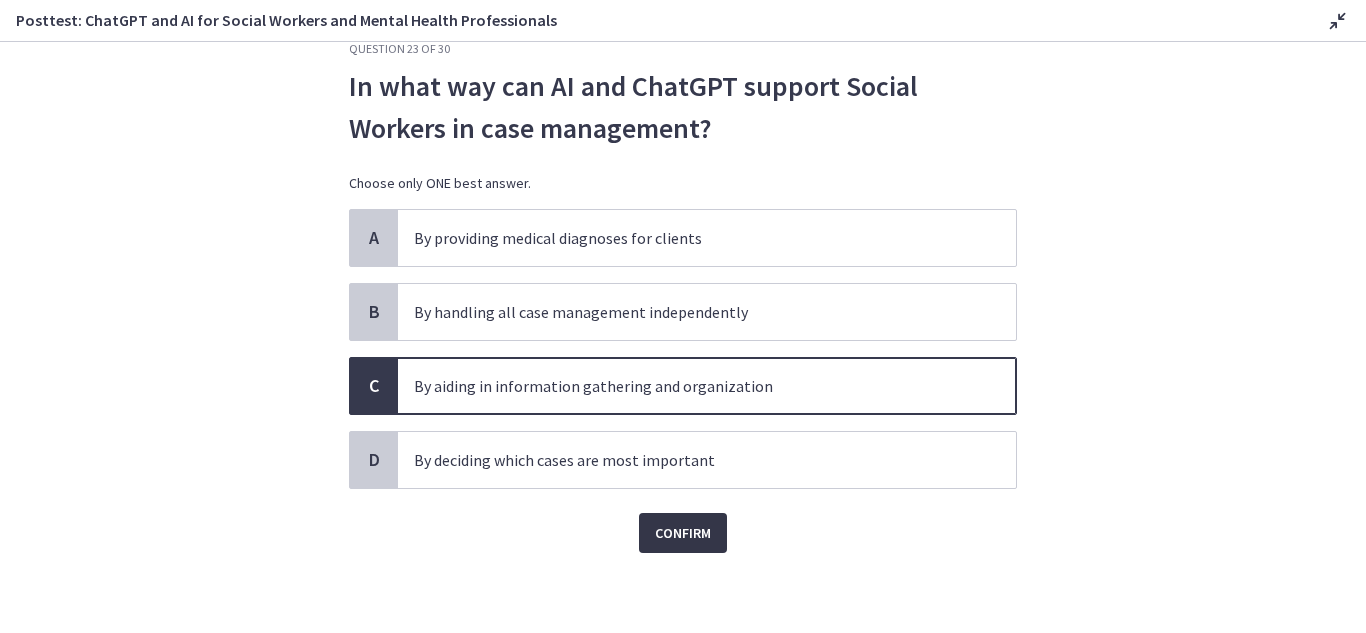 click on "Confirm" at bounding box center (683, 533) 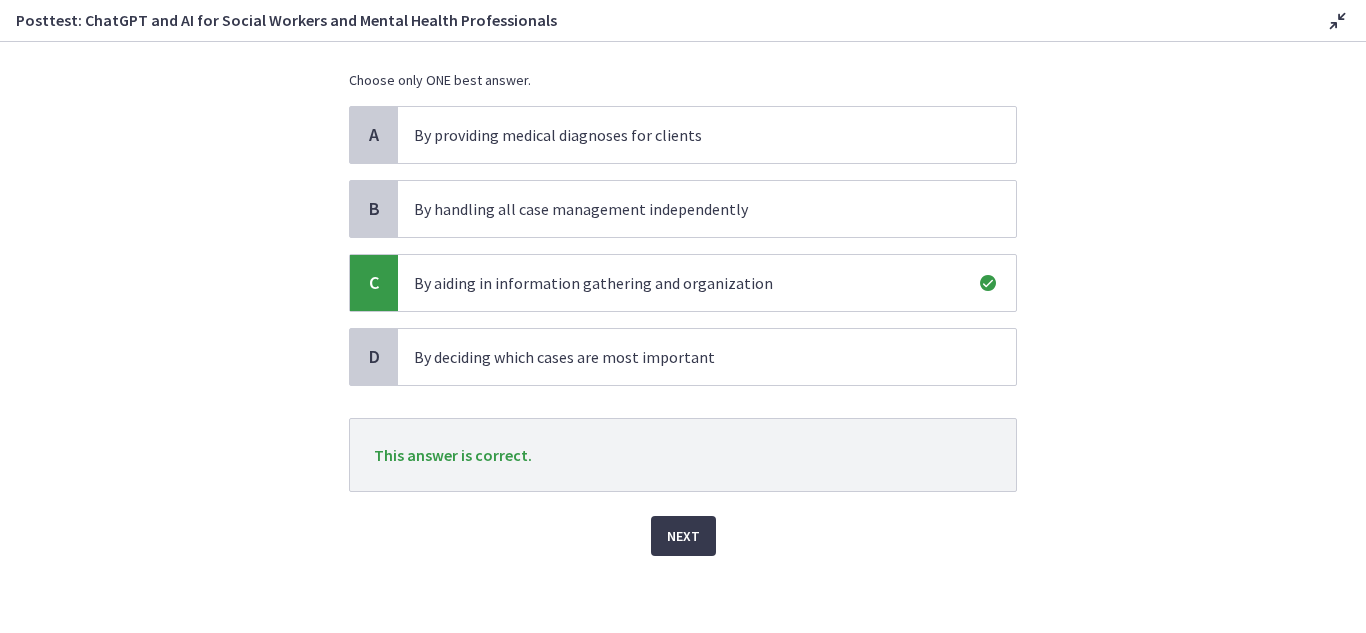 scroll, scrollTop: 147, scrollLeft: 0, axis: vertical 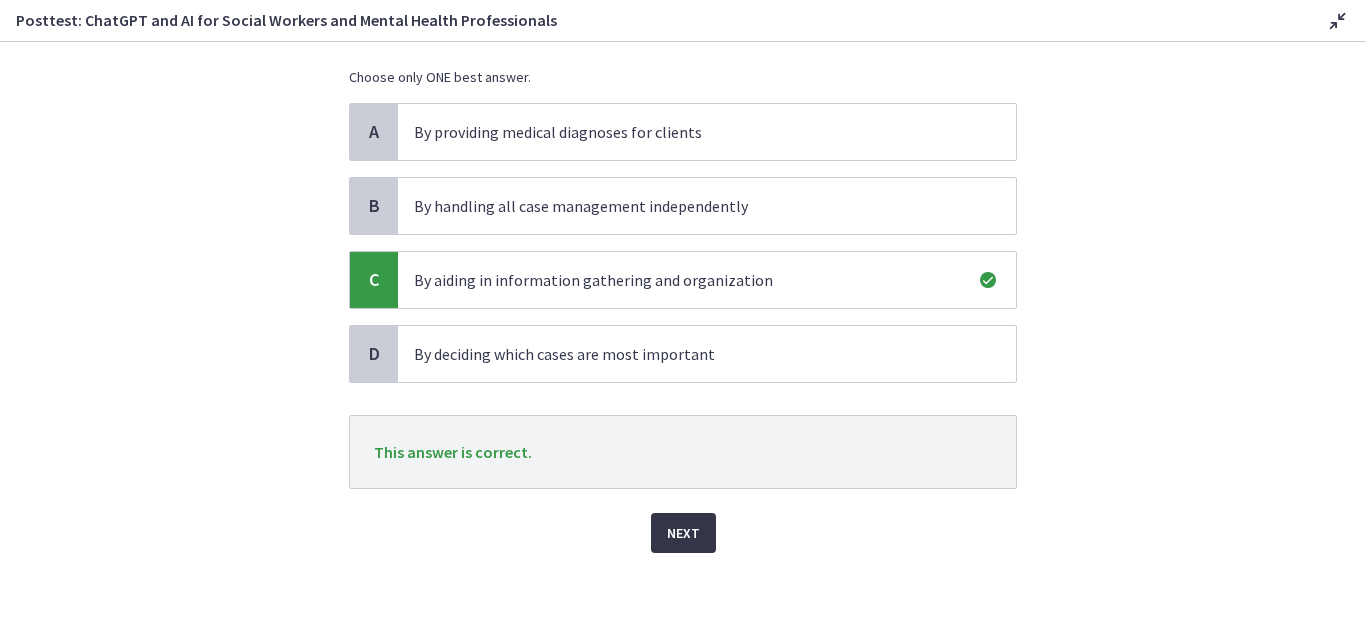 click on "Next" at bounding box center (683, 533) 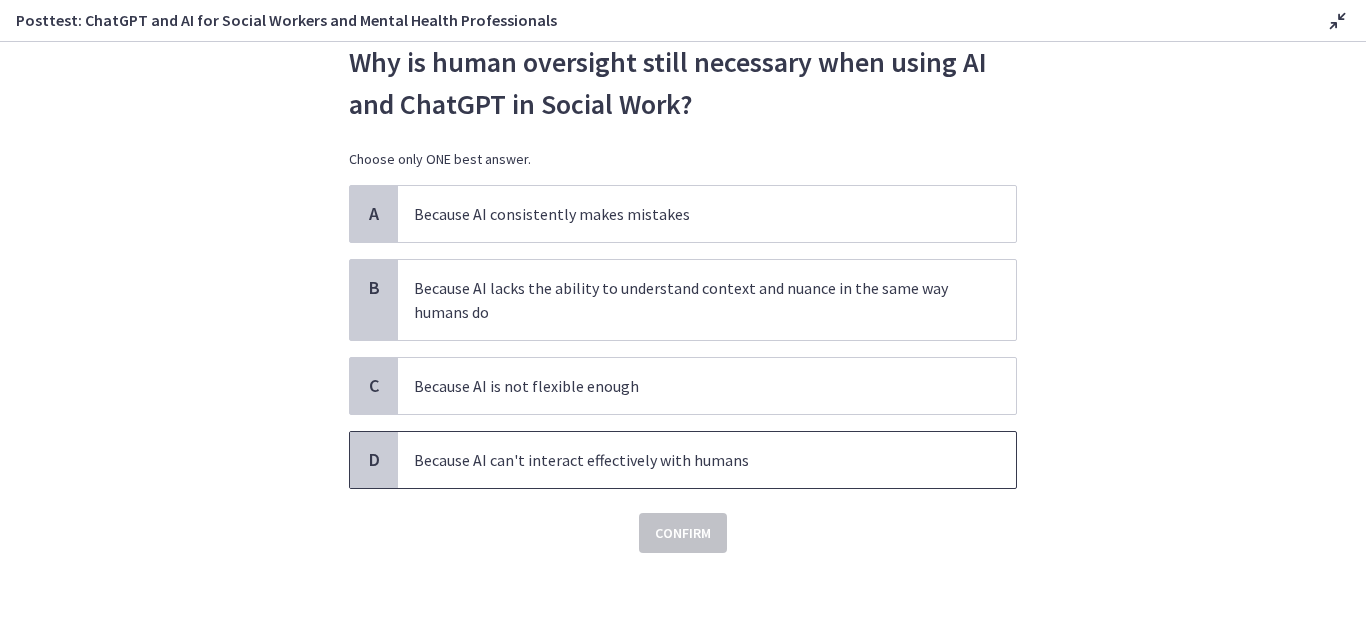scroll, scrollTop: 0, scrollLeft: 0, axis: both 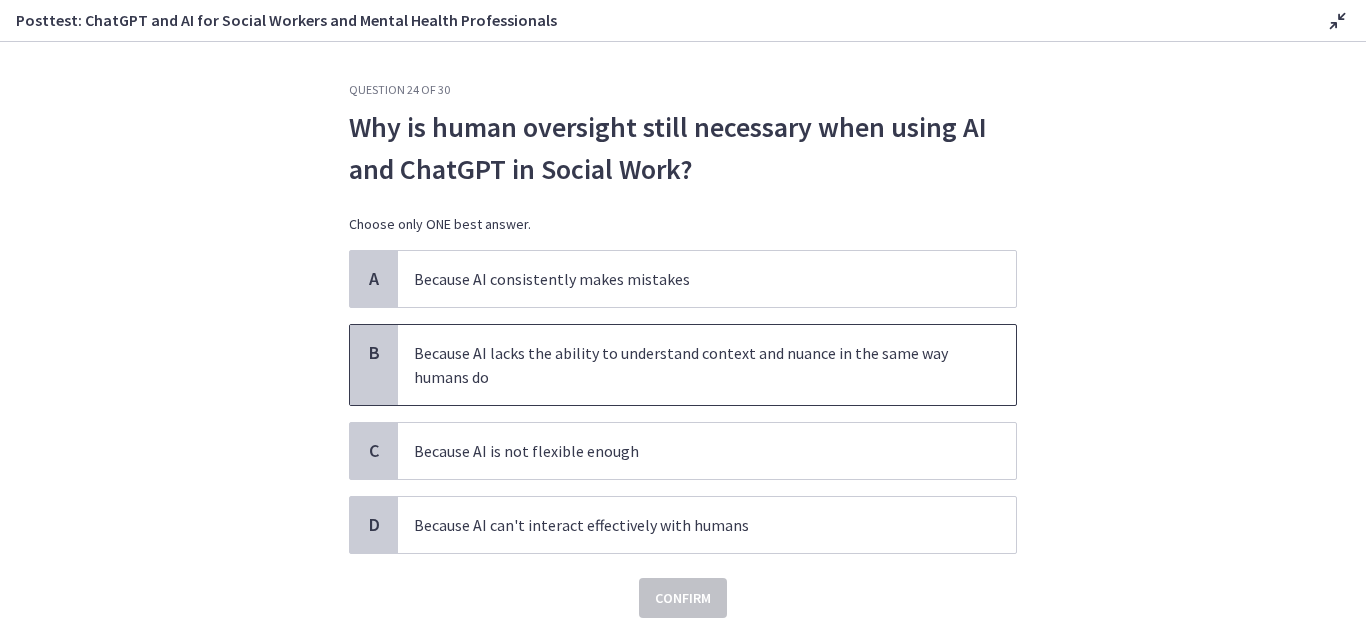 click on "Because AI lacks the ability to understand context and nuance in the same way humans do" at bounding box center [687, 365] 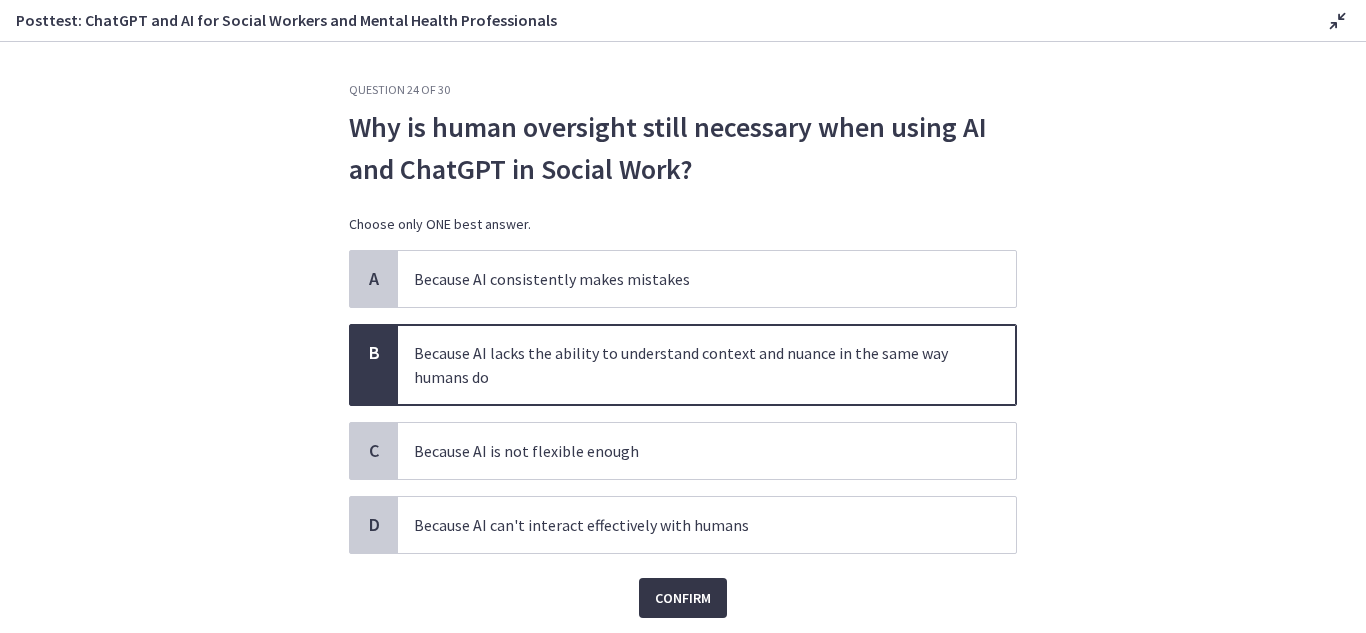 click on "Confirm" at bounding box center (683, 598) 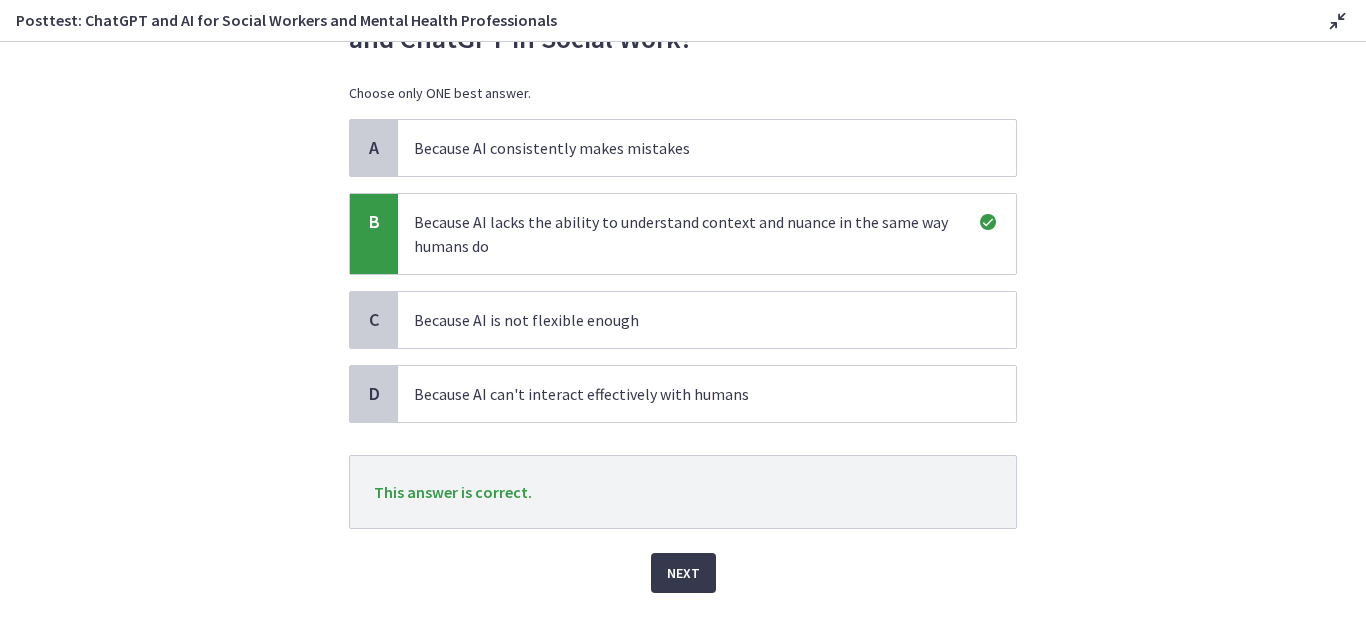 scroll, scrollTop: 171, scrollLeft: 0, axis: vertical 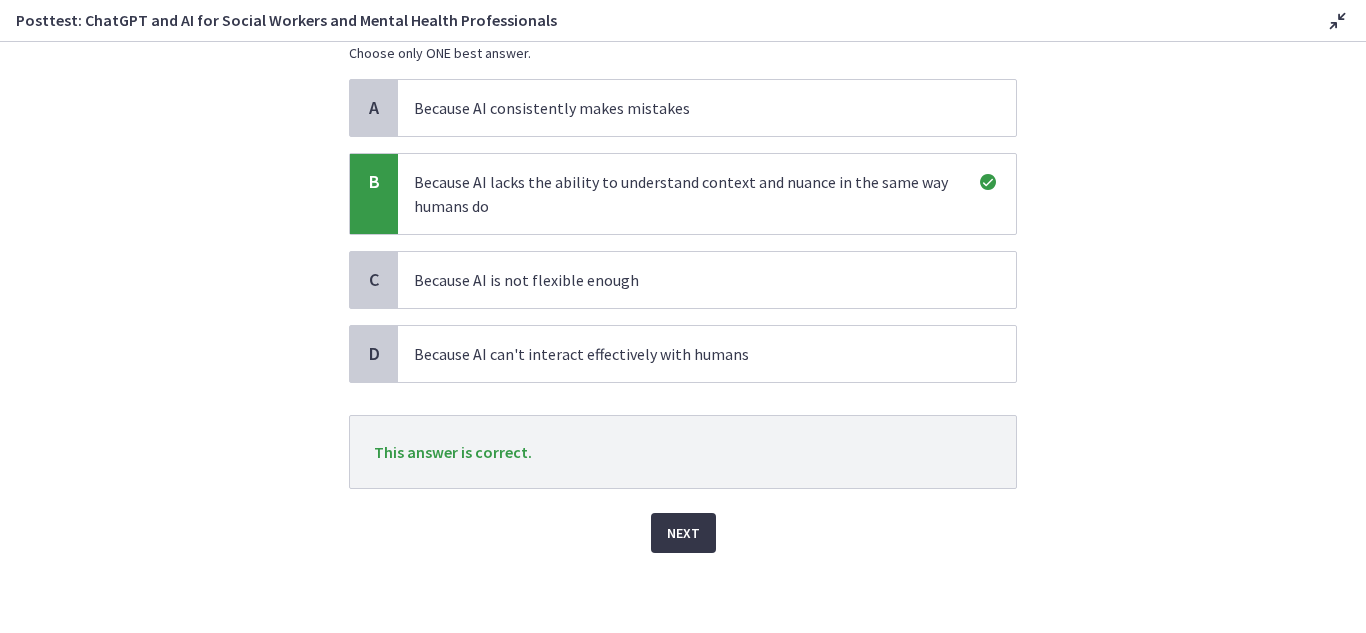 click on "Next" at bounding box center [683, 521] 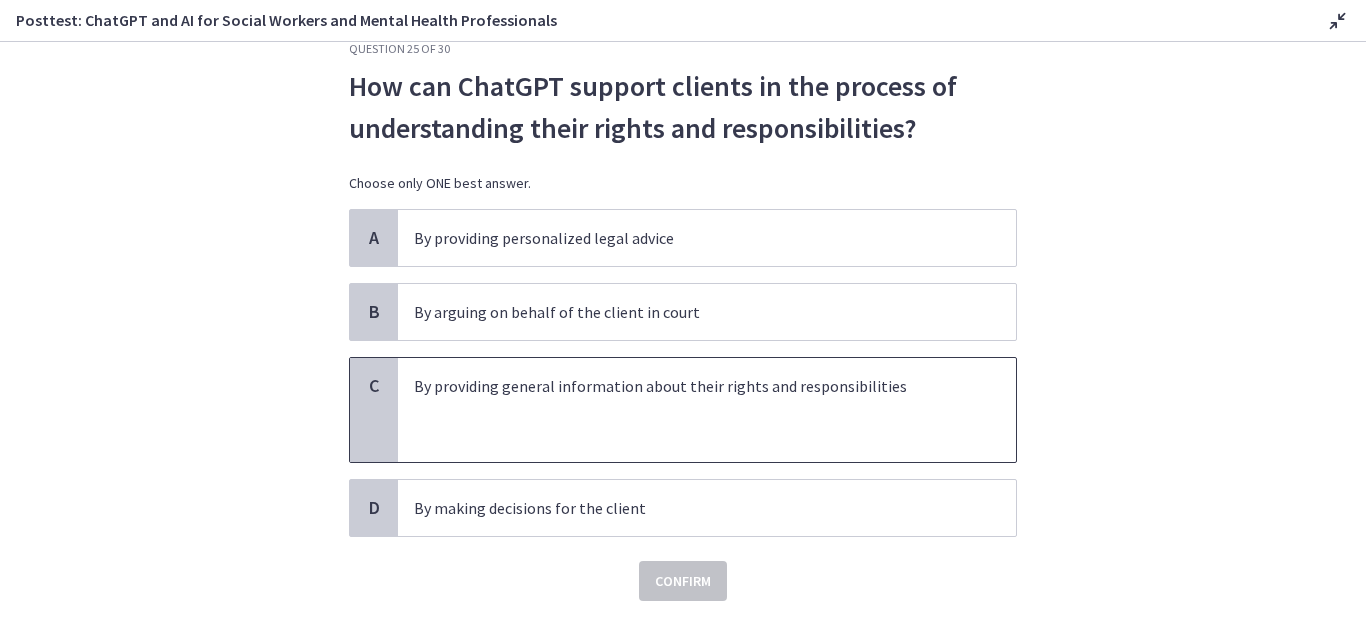 scroll, scrollTop: 0, scrollLeft: 0, axis: both 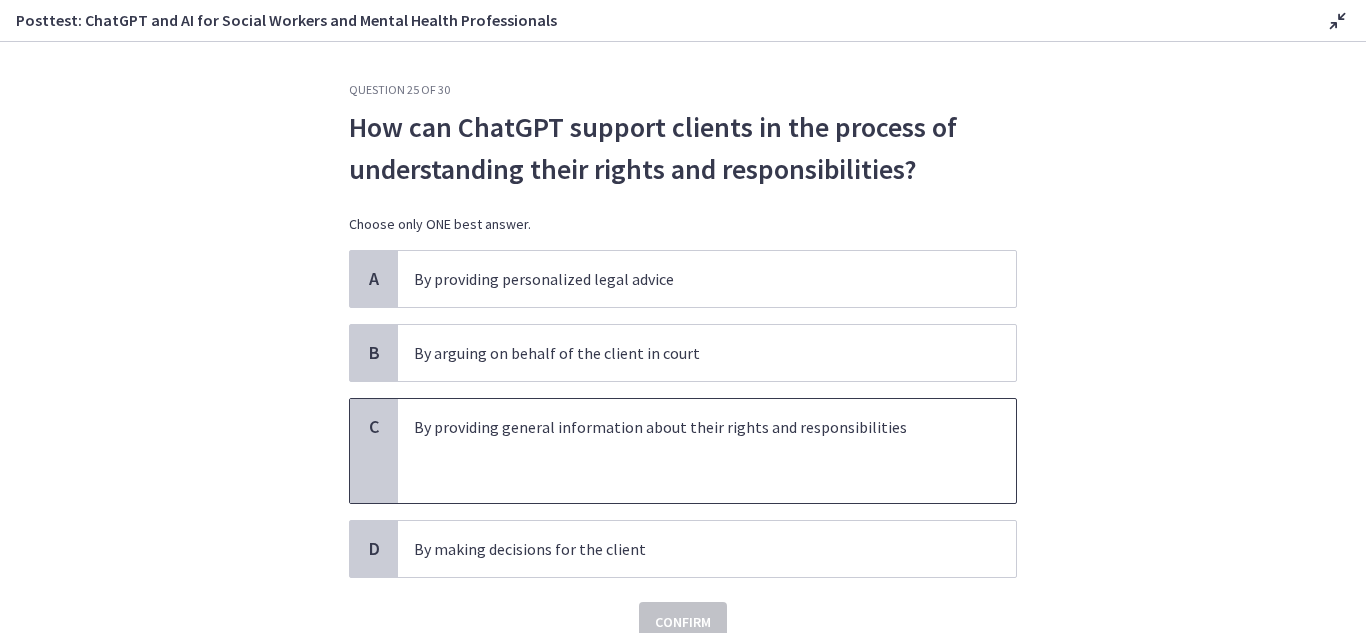 click at bounding box center [687, 451] 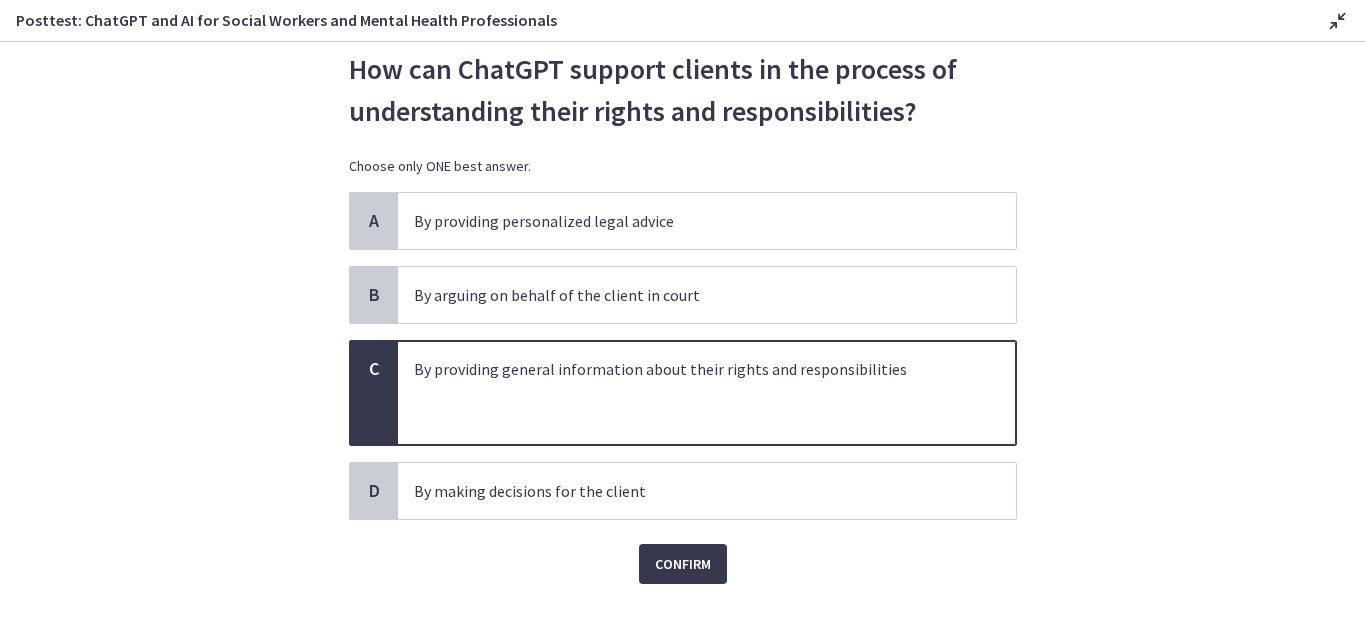 scroll, scrollTop: 89, scrollLeft: 0, axis: vertical 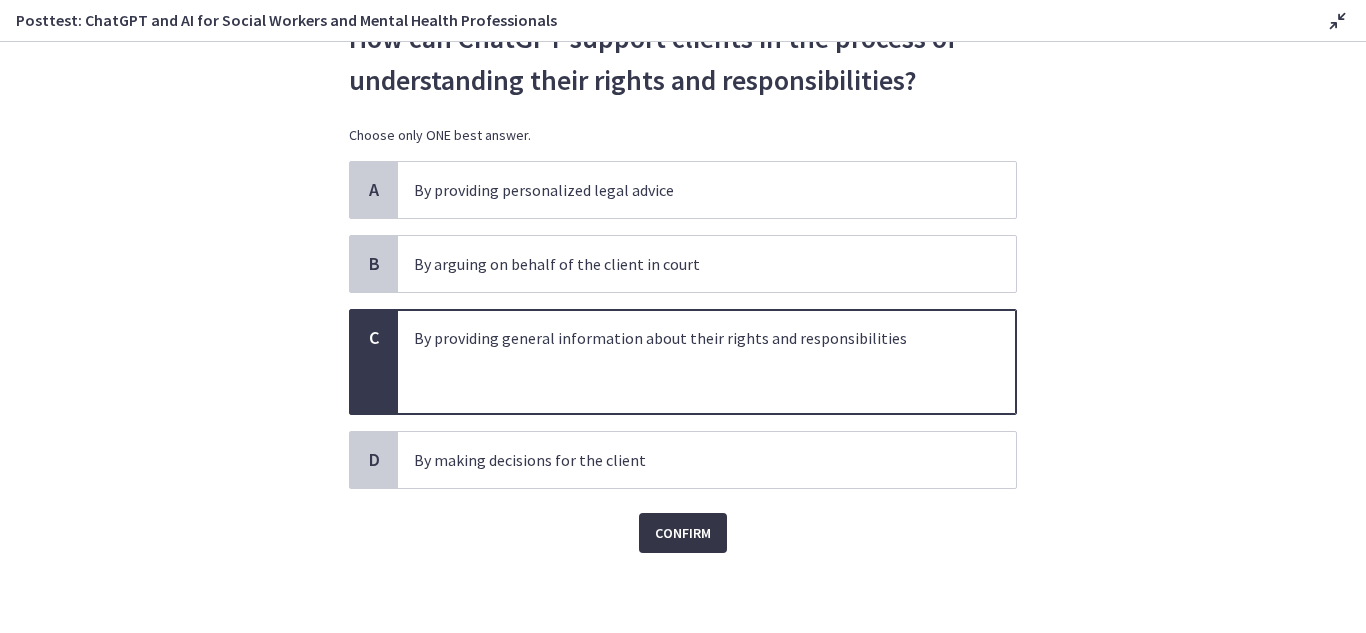 click on "Confirm" at bounding box center [683, 533] 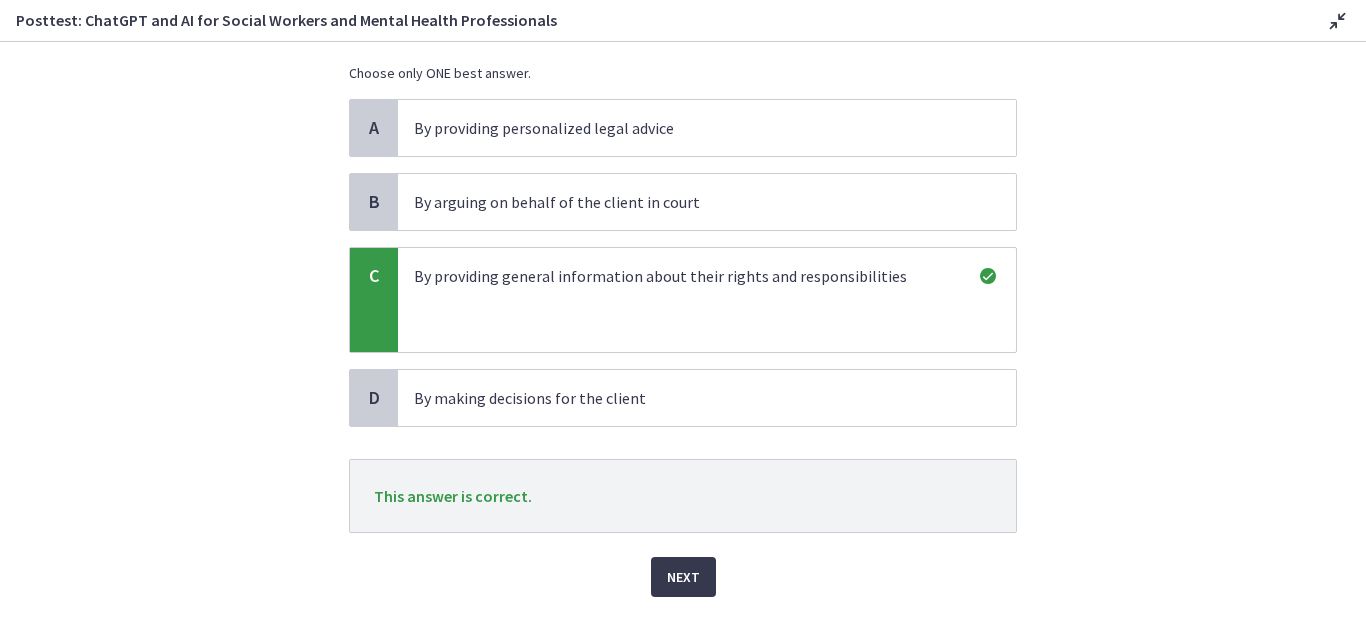 scroll, scrollTop: 195, scrollLeft: 0, axis: vertical 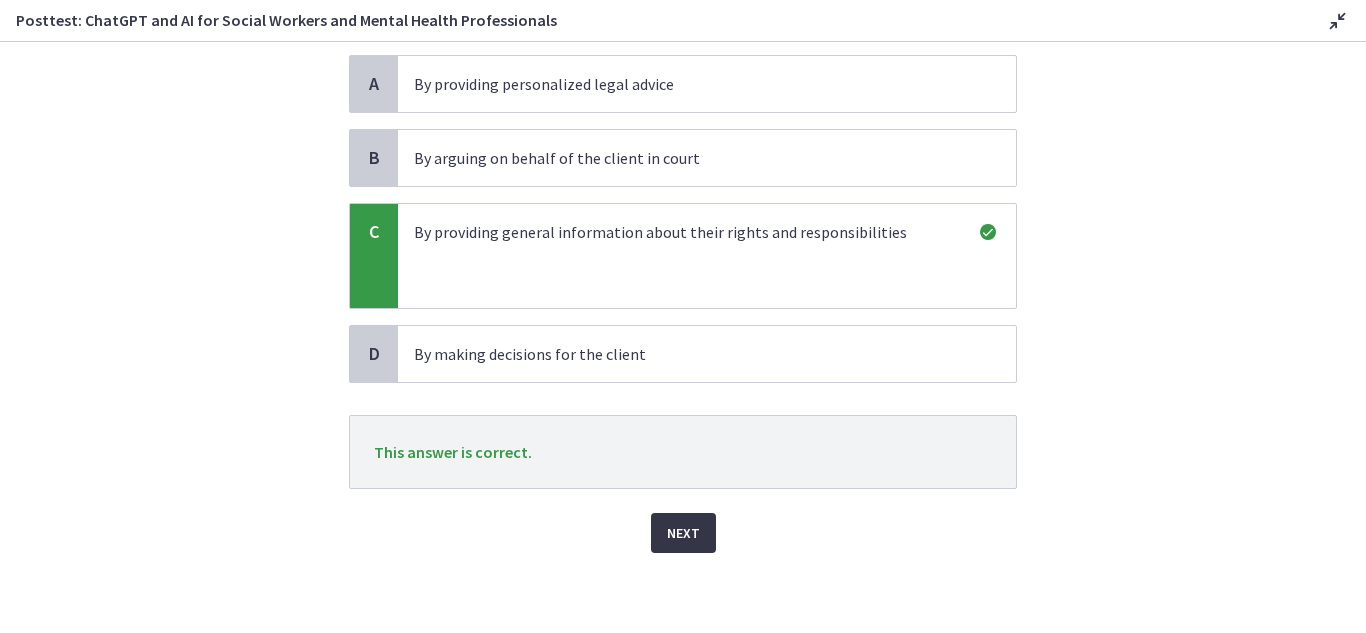 click on "Next" at bounding box center (683, 533) 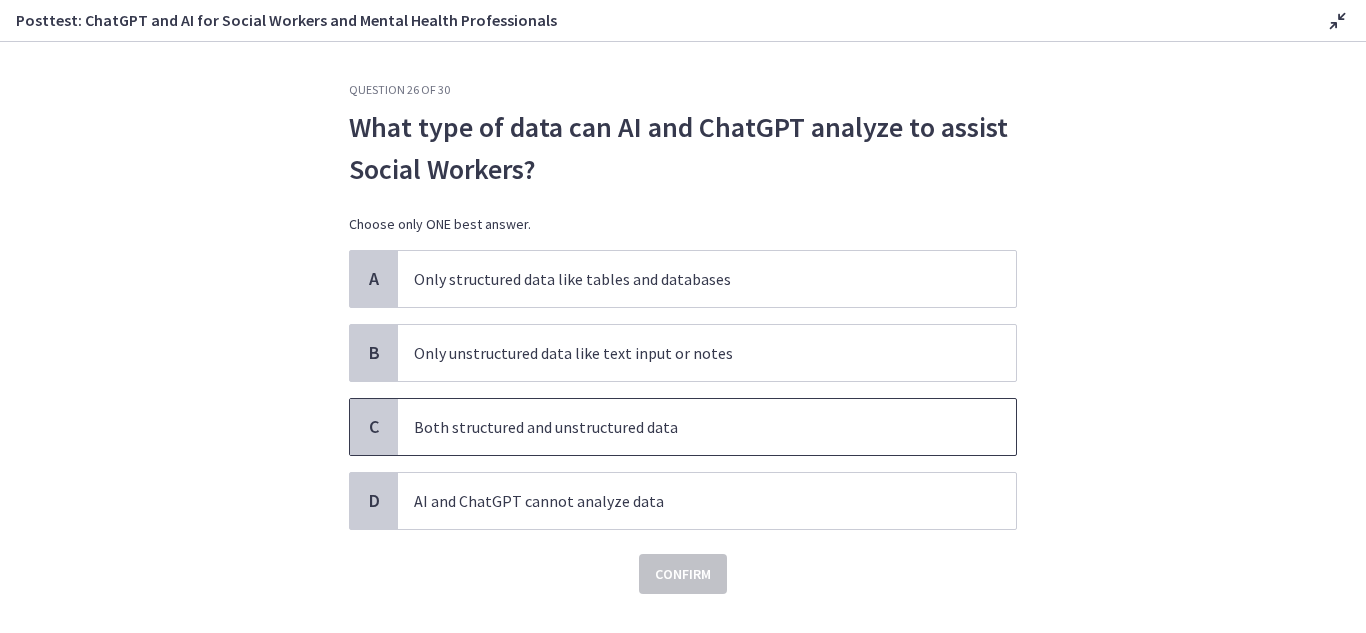 click on "Both structured and unstructured data" at bounding box center (687, 427) 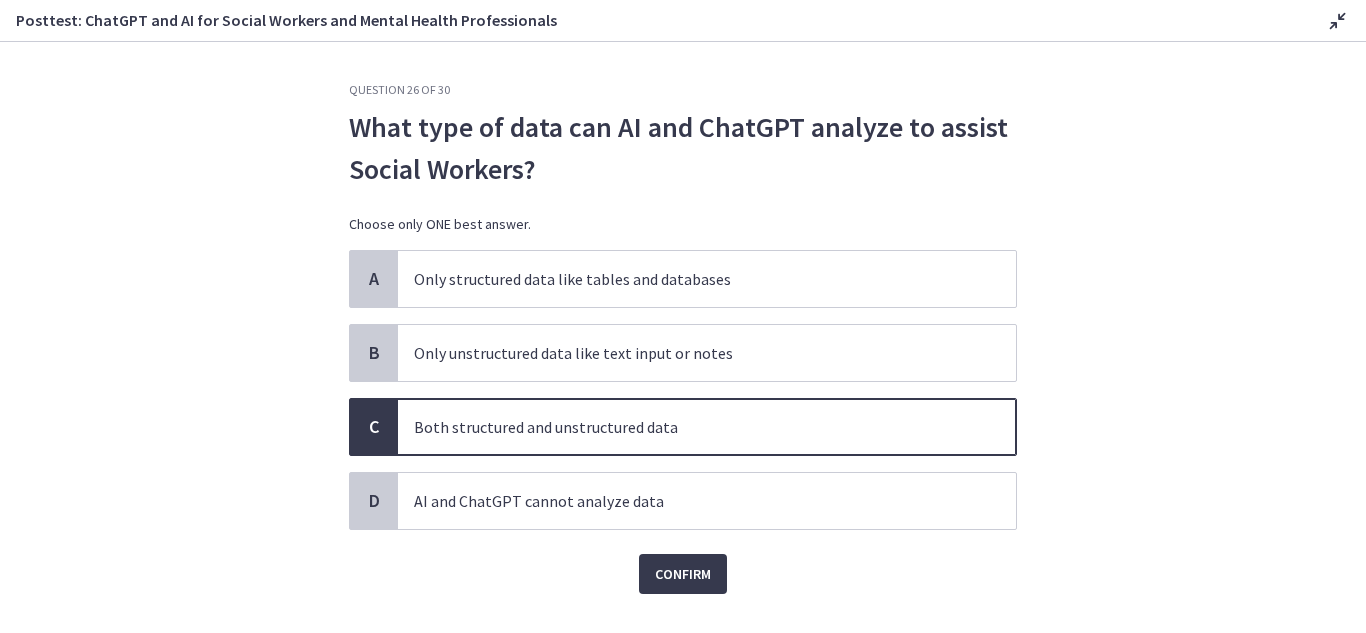 click on "Question   26   of   30
What type of data can AI and ChatGPT analyze to assist Social Workers?
Choose only ONE best answer.
A
Only structured data like tables and databases
B
Only unstructured data like text input or notes
C
Both structured and unstructured data
D
AI and ChatGPT cannot analyze data
Confirm" 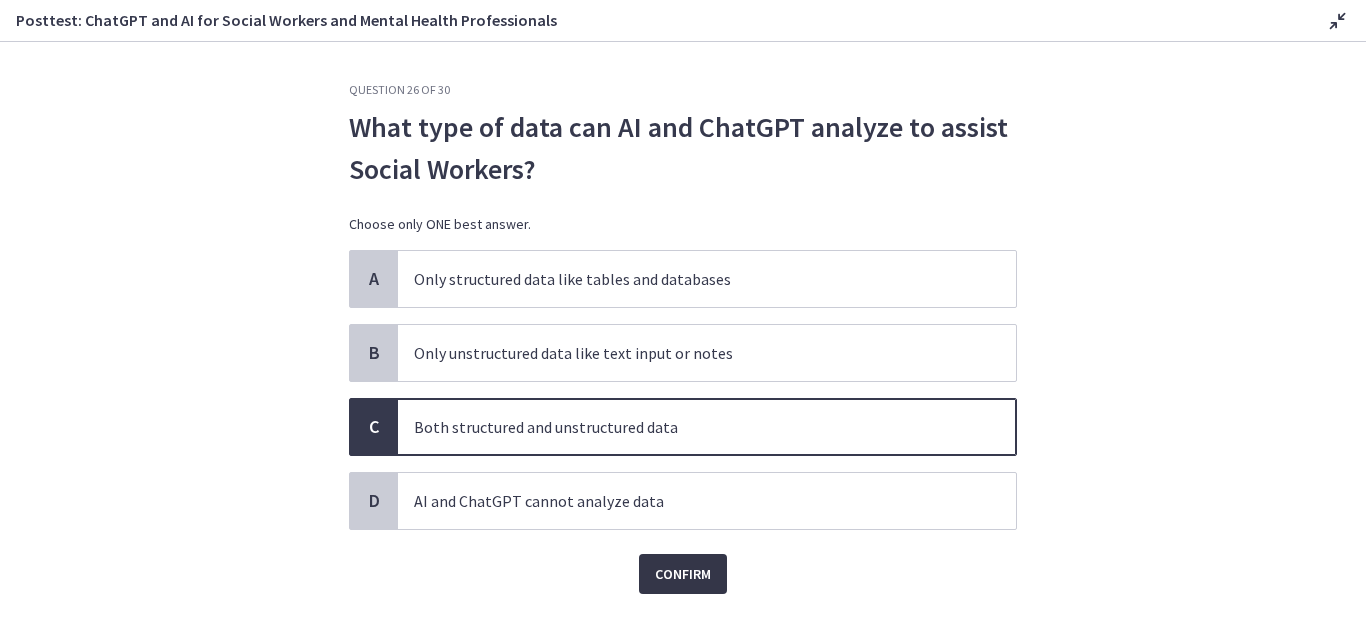 click on "Confirm" at bounding box center [683, 574] 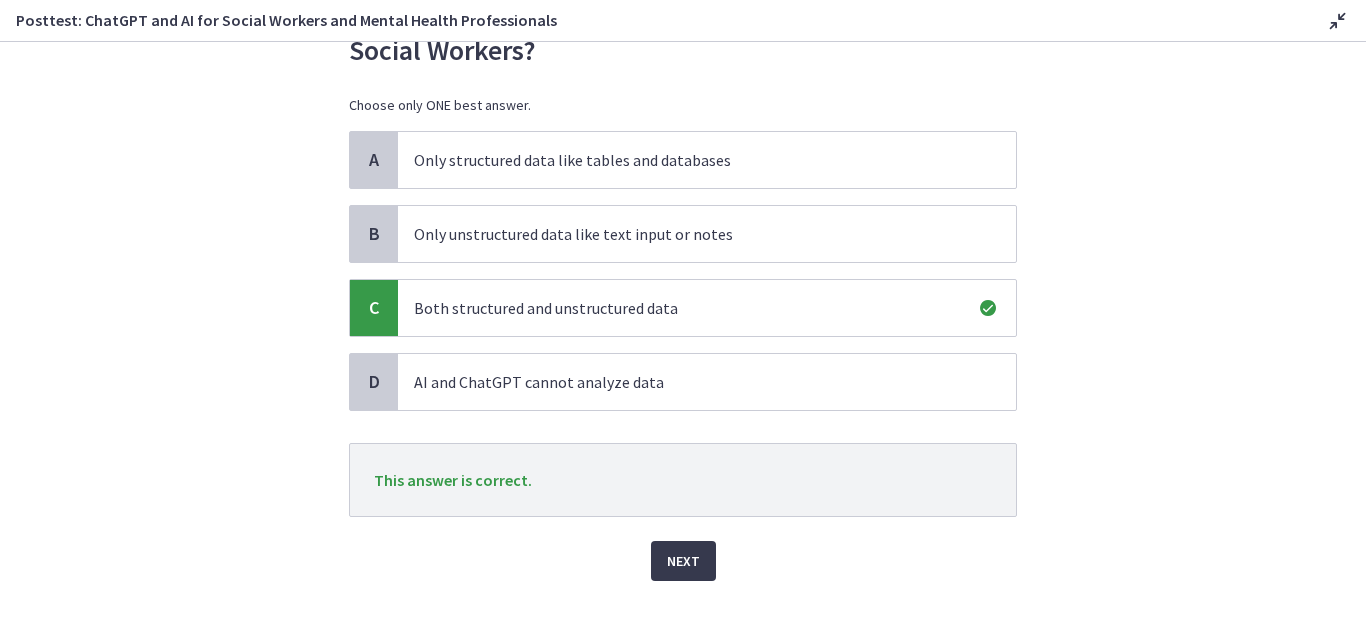 scroll, scrollTop: 147, scrollLeft: 0, axis: vertical 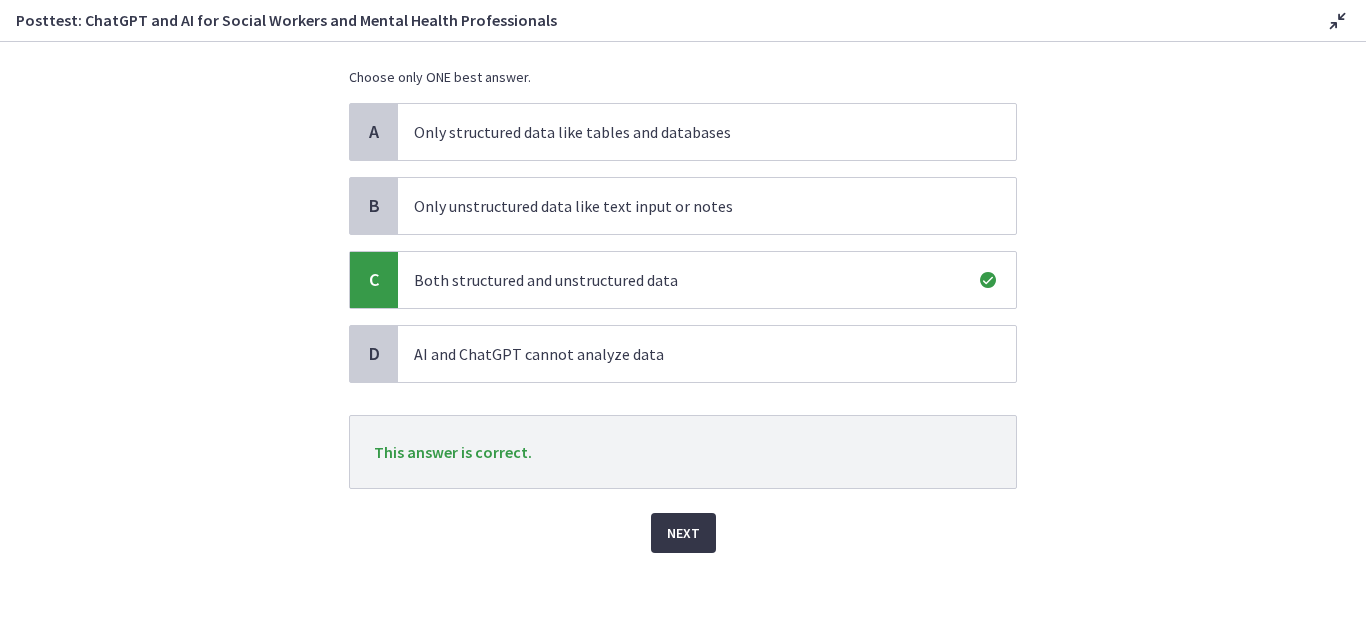 click on "Next" at bounding box center [683, 533] 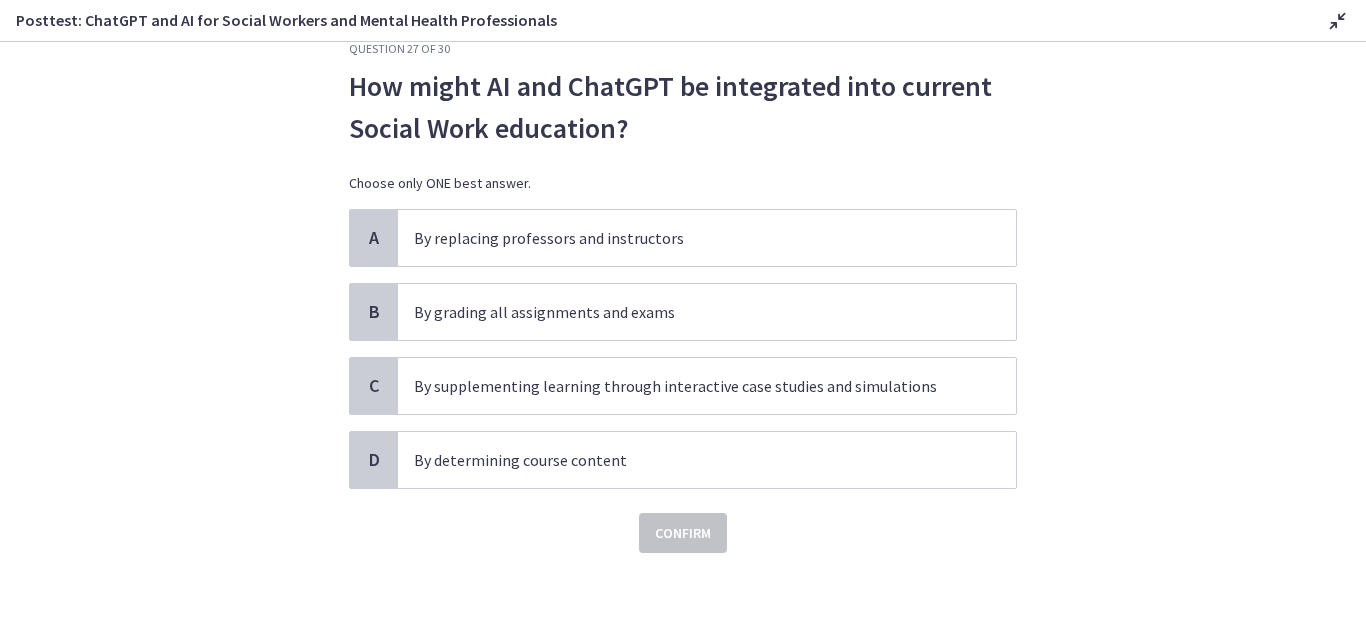 scroll, scrollTop: 0, scrollLeft: 0, axis: both 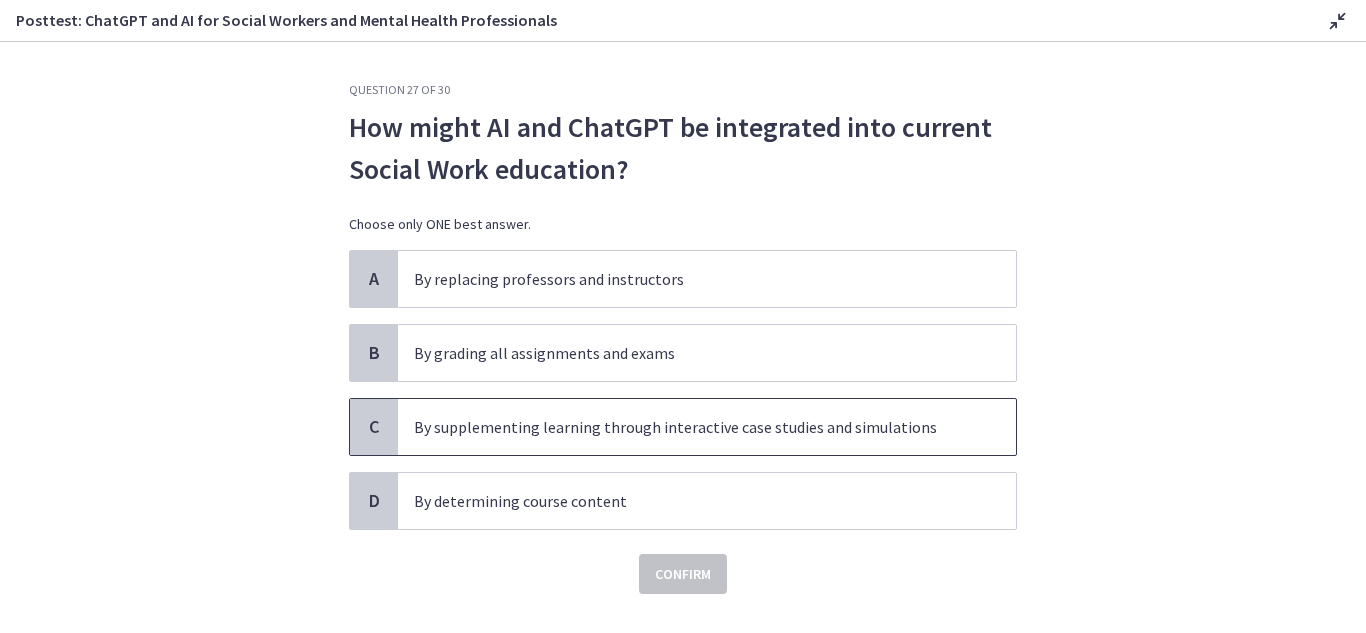 click on "By supplementing learning through interactive case studies and simulations" at bounding box center (687, 427) 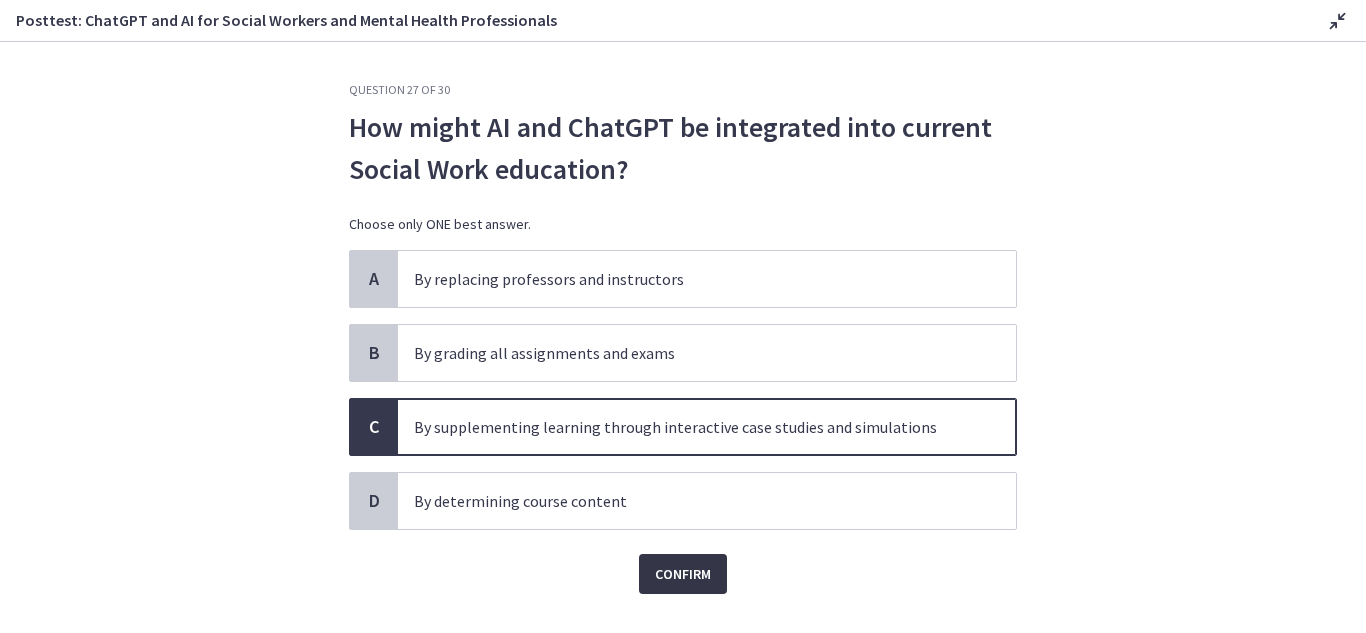 click on "Confirm" at bounding box center [683, 574] 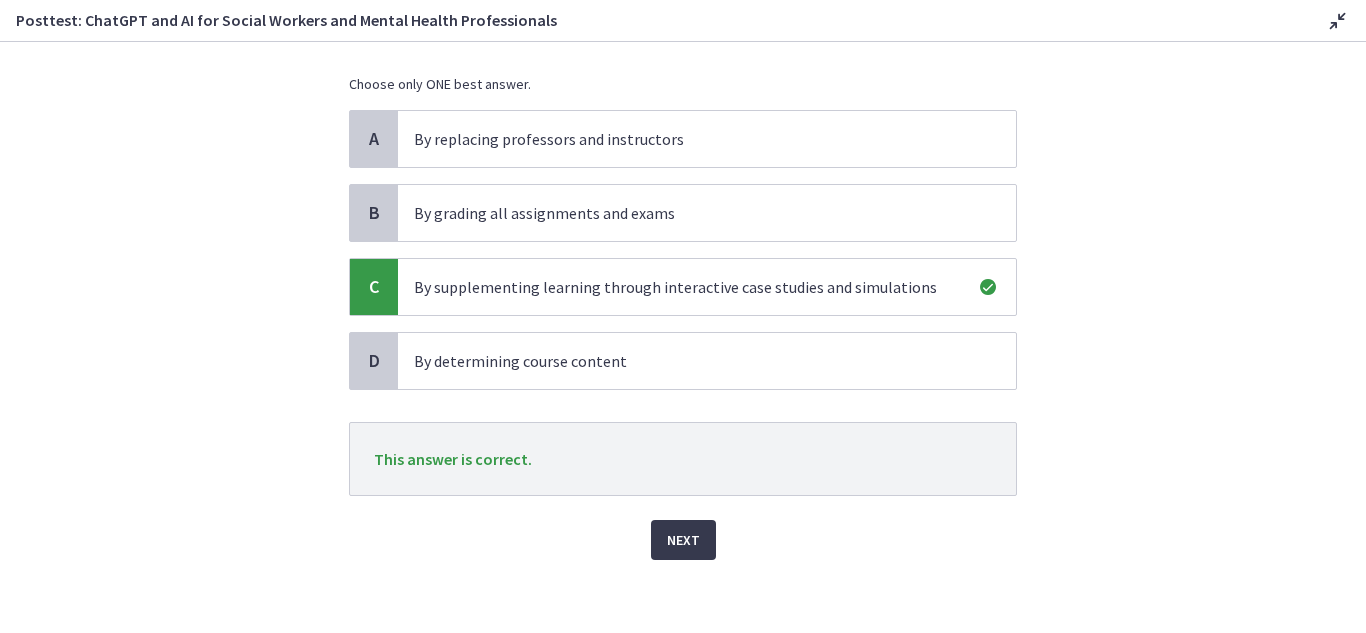 scroll, scrollTop: 147, scrollLeft: 0, axis: vertical 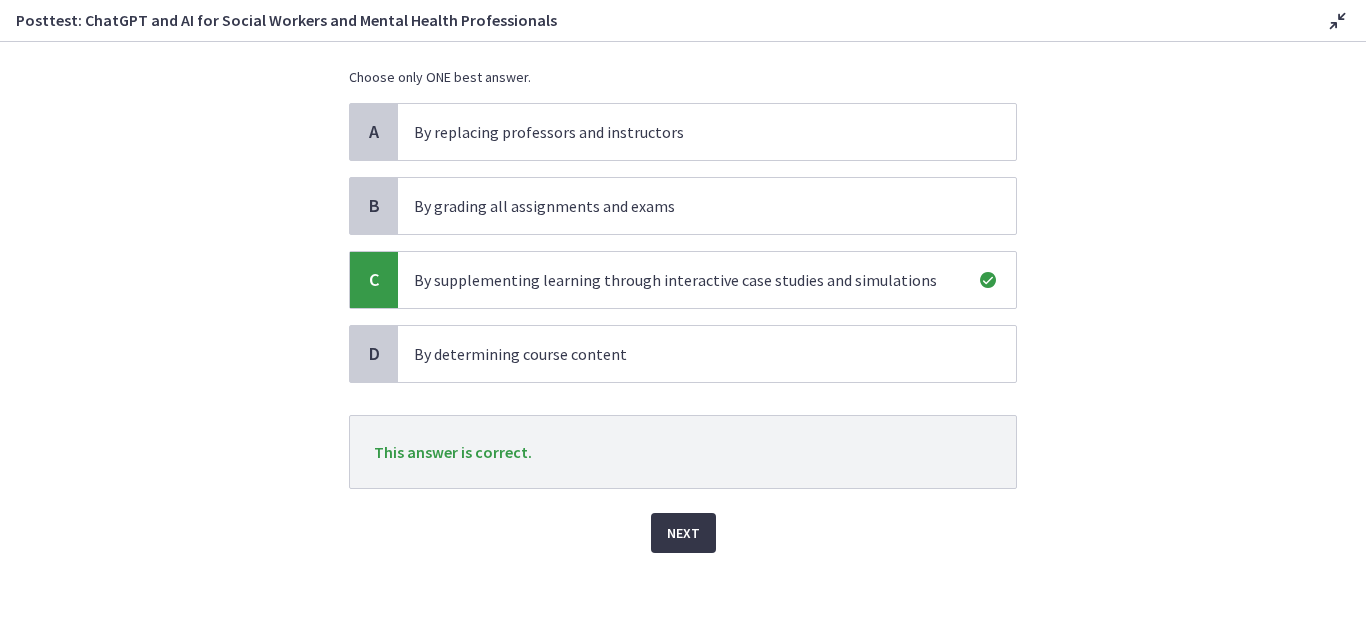 click on "Next" at bounding box center [683, 533] 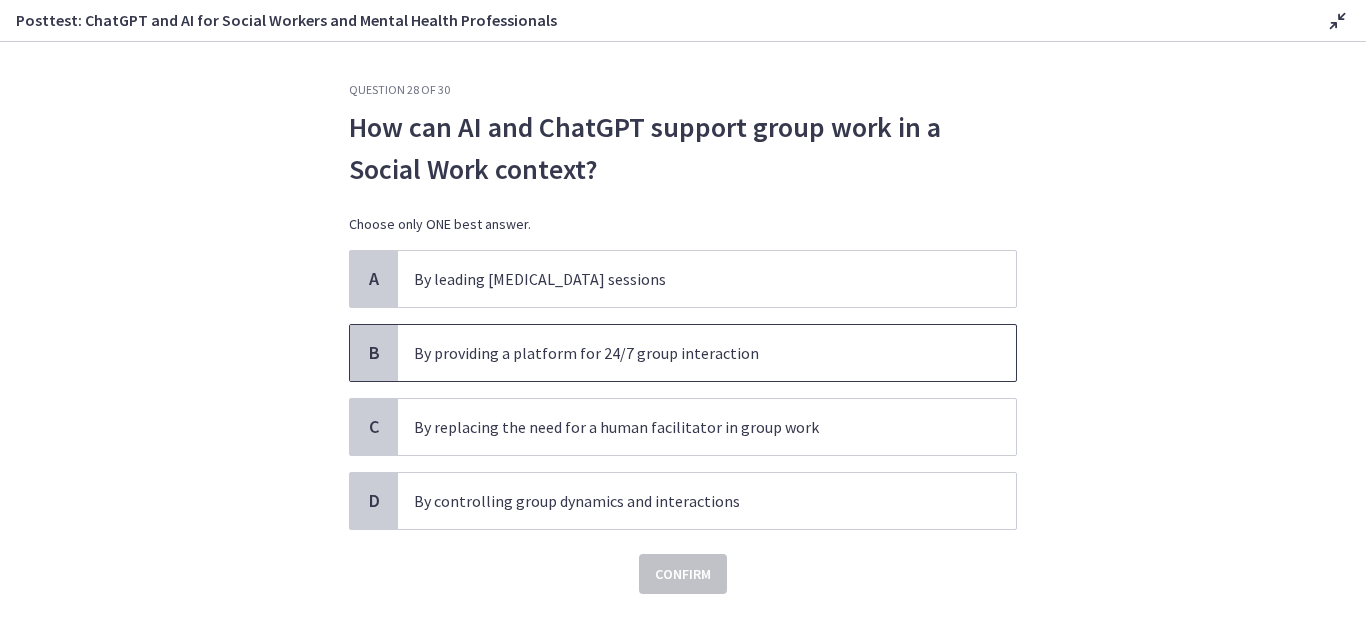 click on "By providing a platform for 24/7 group interaction" at bounding box center (687, 353) 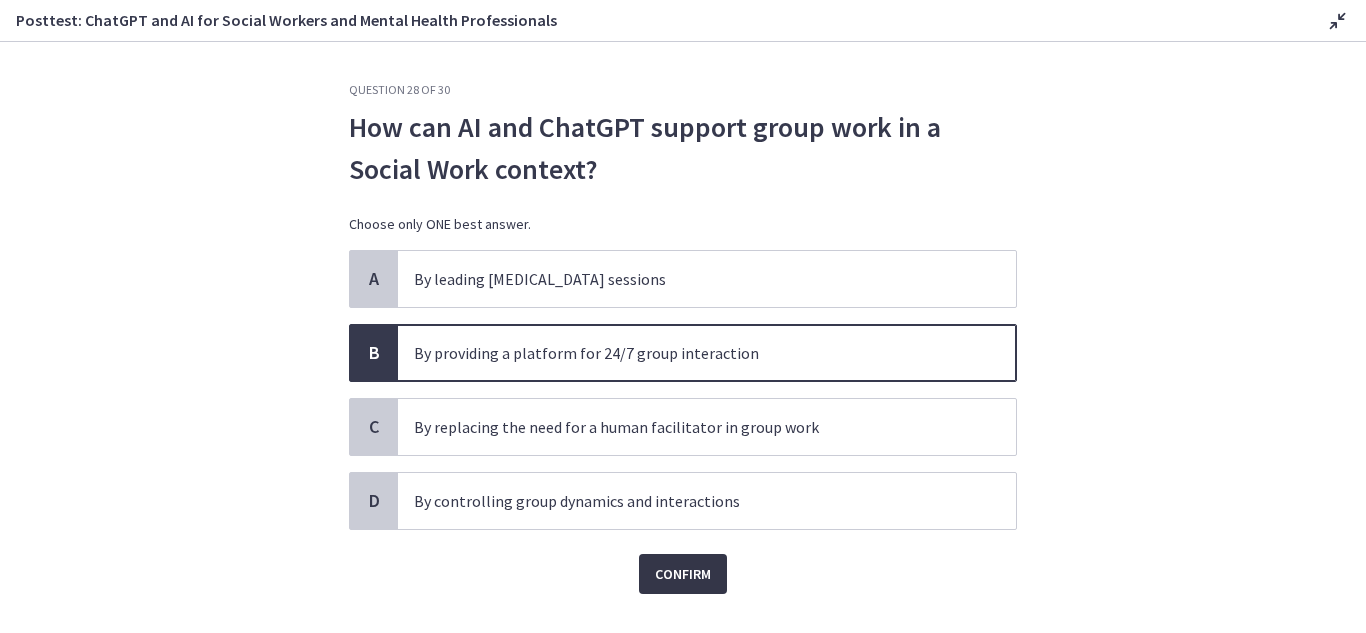 click on "Confirm" at bounding box center (683, 574) 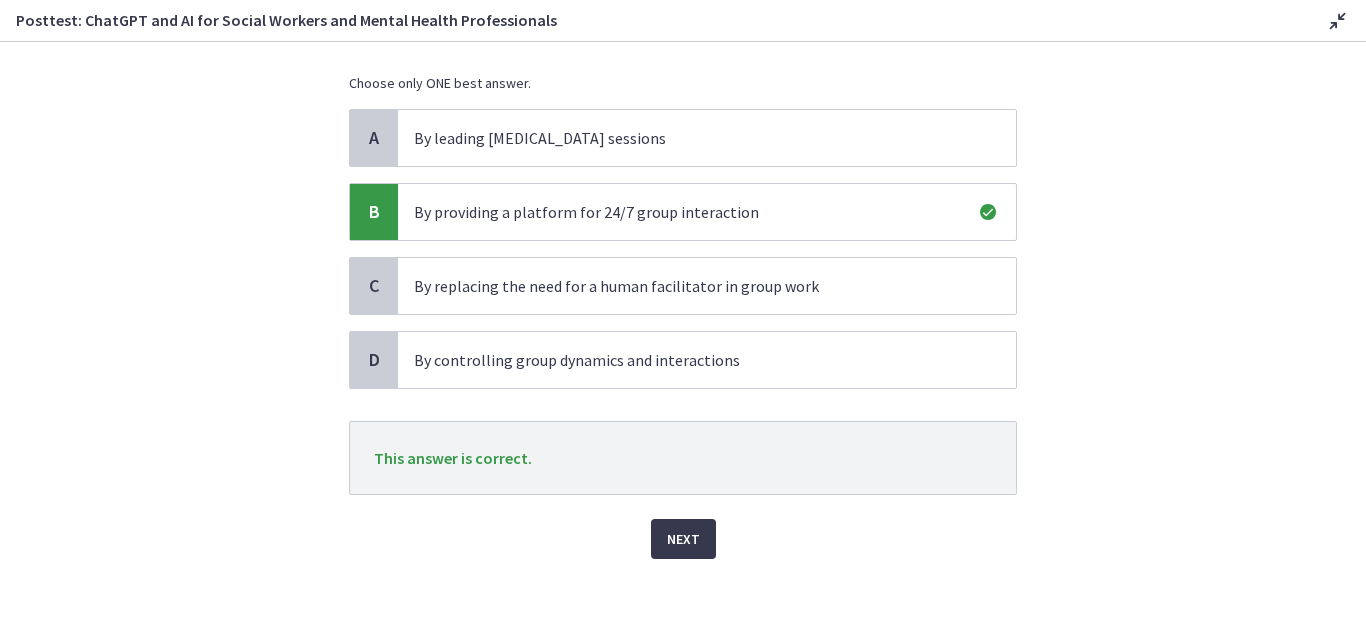 scroll, scrollTop: 147, scrollLeft: 0, axis: vertical 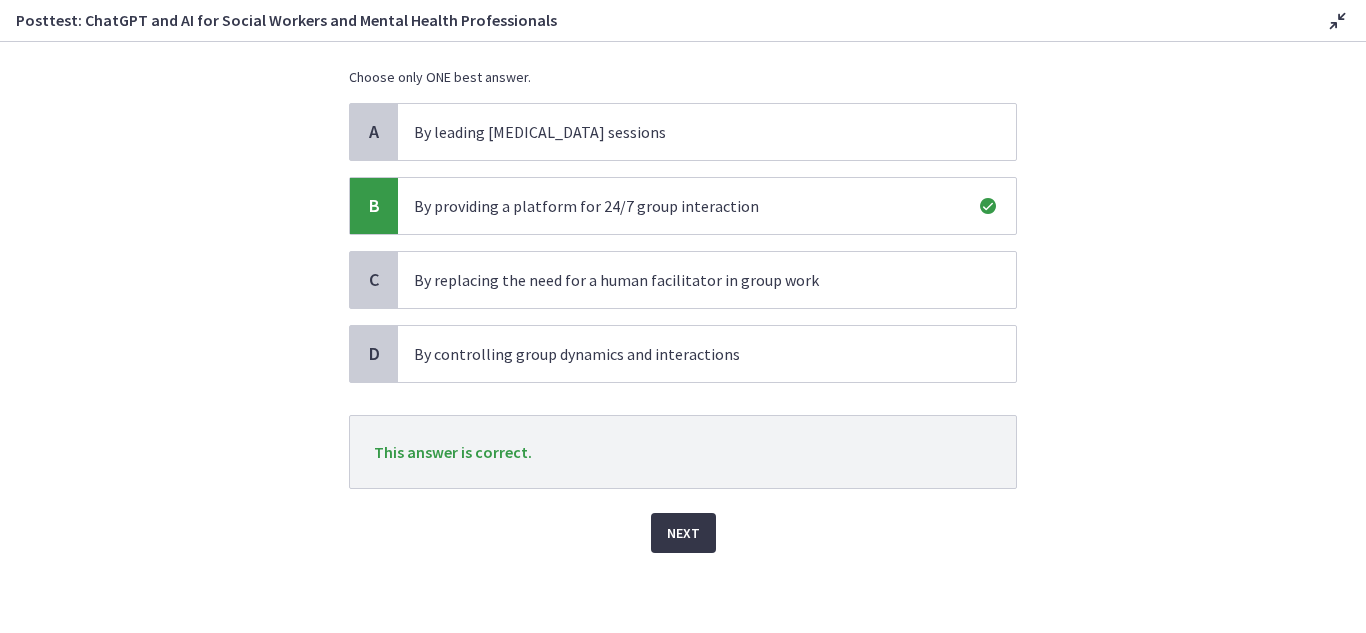 click on "Next" at bounding box center (683, 533) 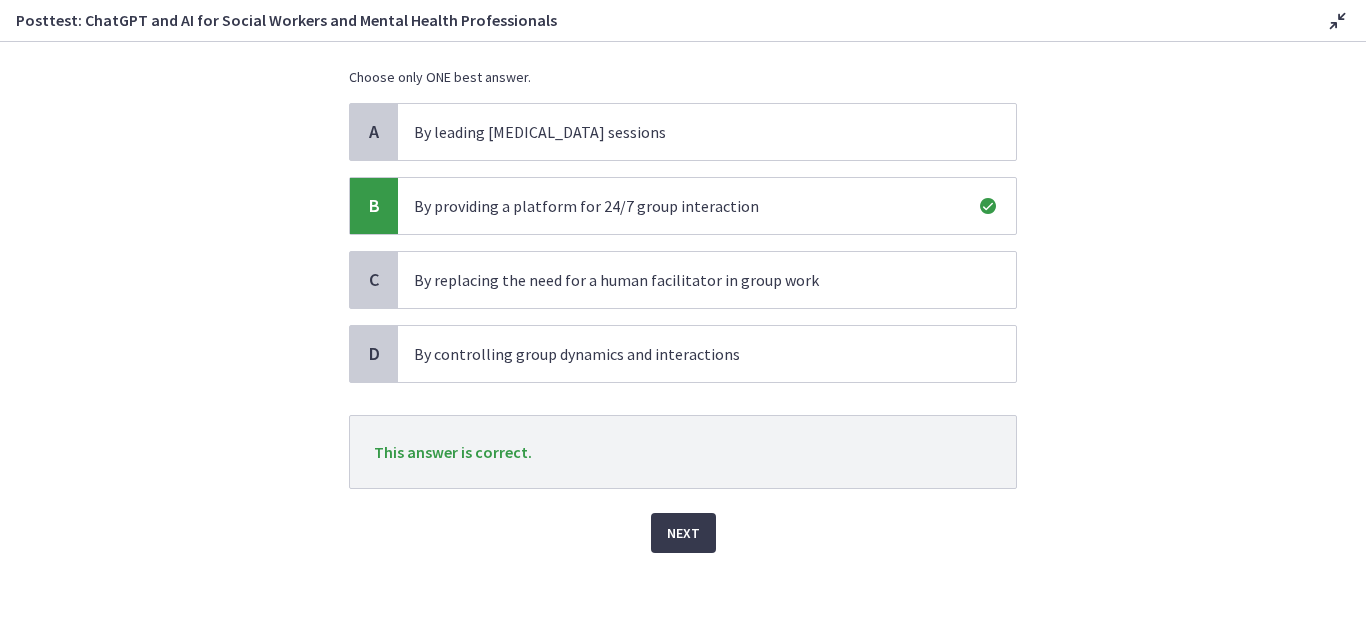 scroll, scrollTop: 0, scrollLeft: 0, axis: both 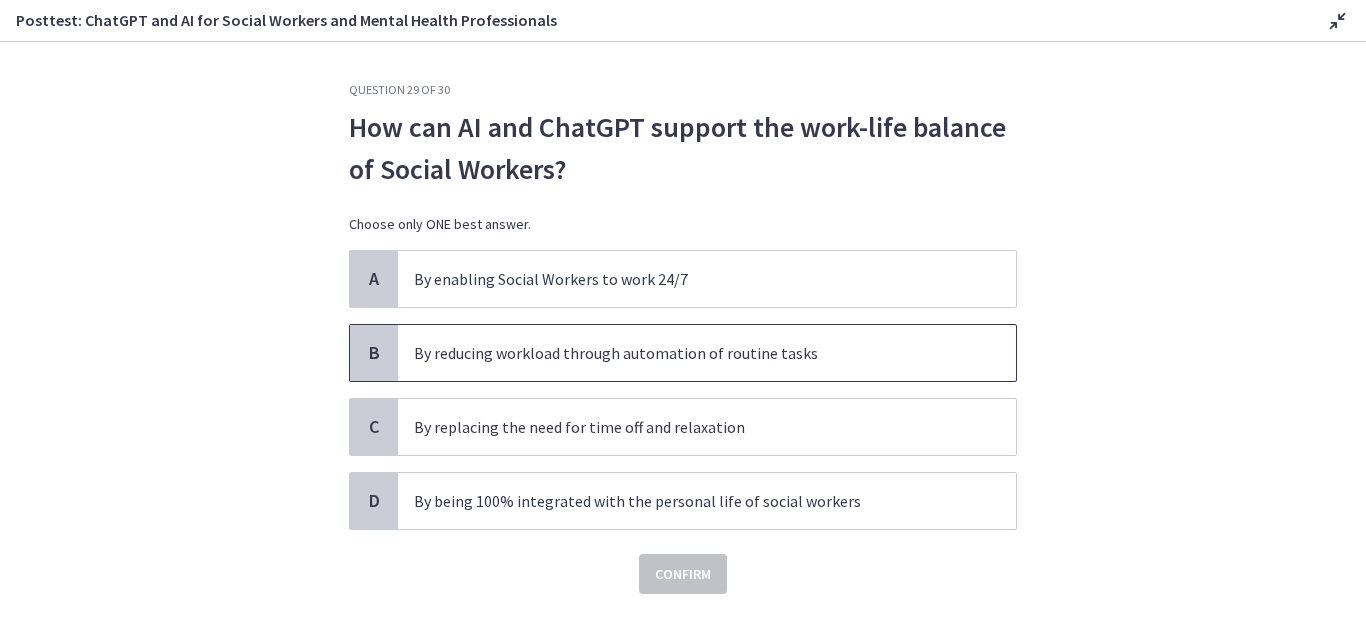 click on "By reducing workload through automation of routine tasks" at bounding box center (687, 353) 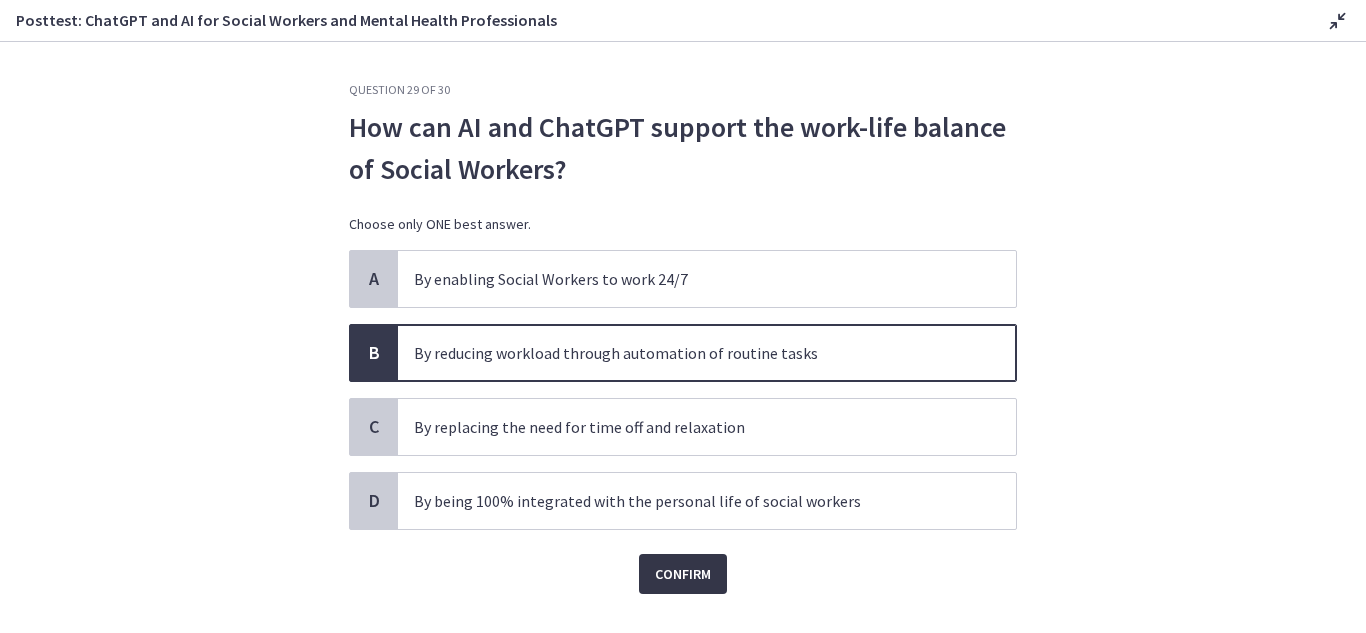 click on "Confirm" at bounding box center [683, 574] 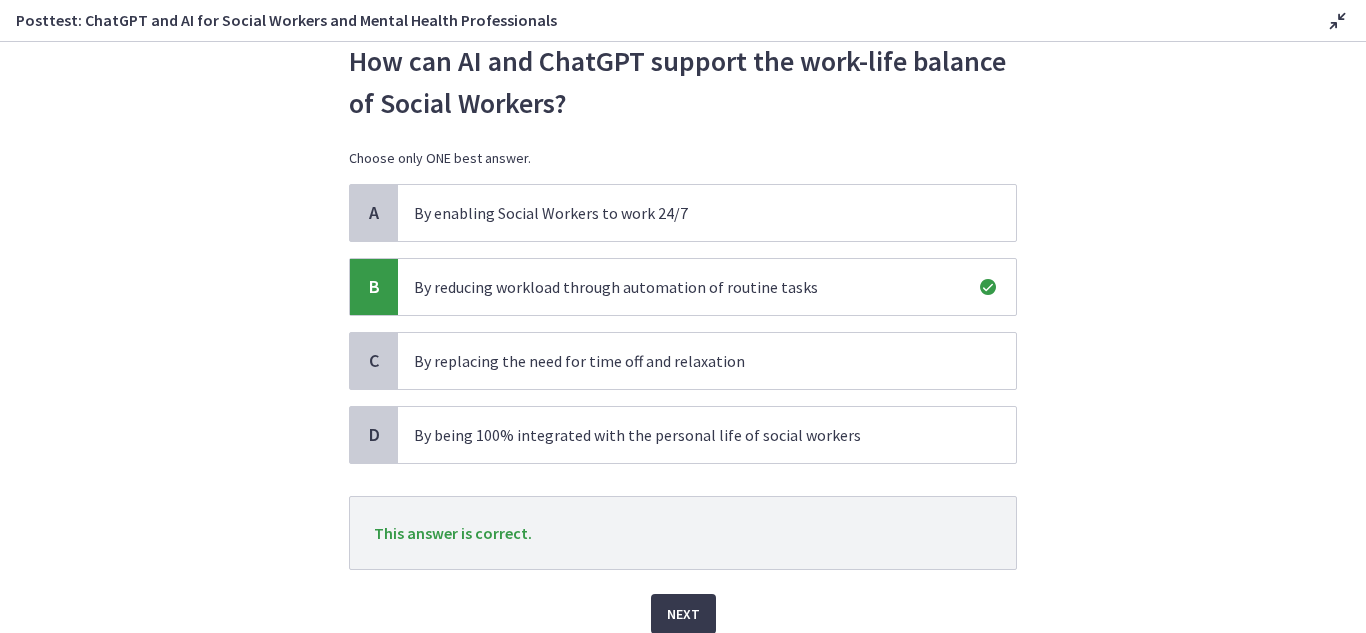 scroll, scrollTop: 100, scrollLeft: 0, axis: vertical 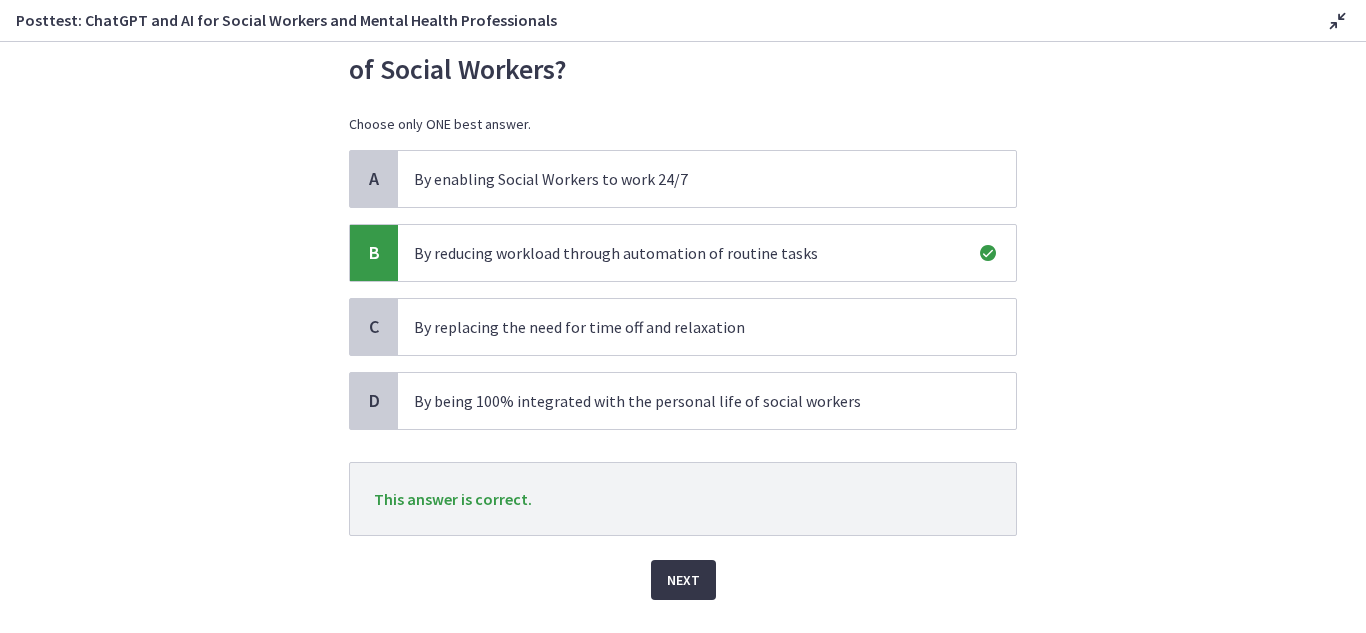 click on "Next" at bounding box center (683, 580) 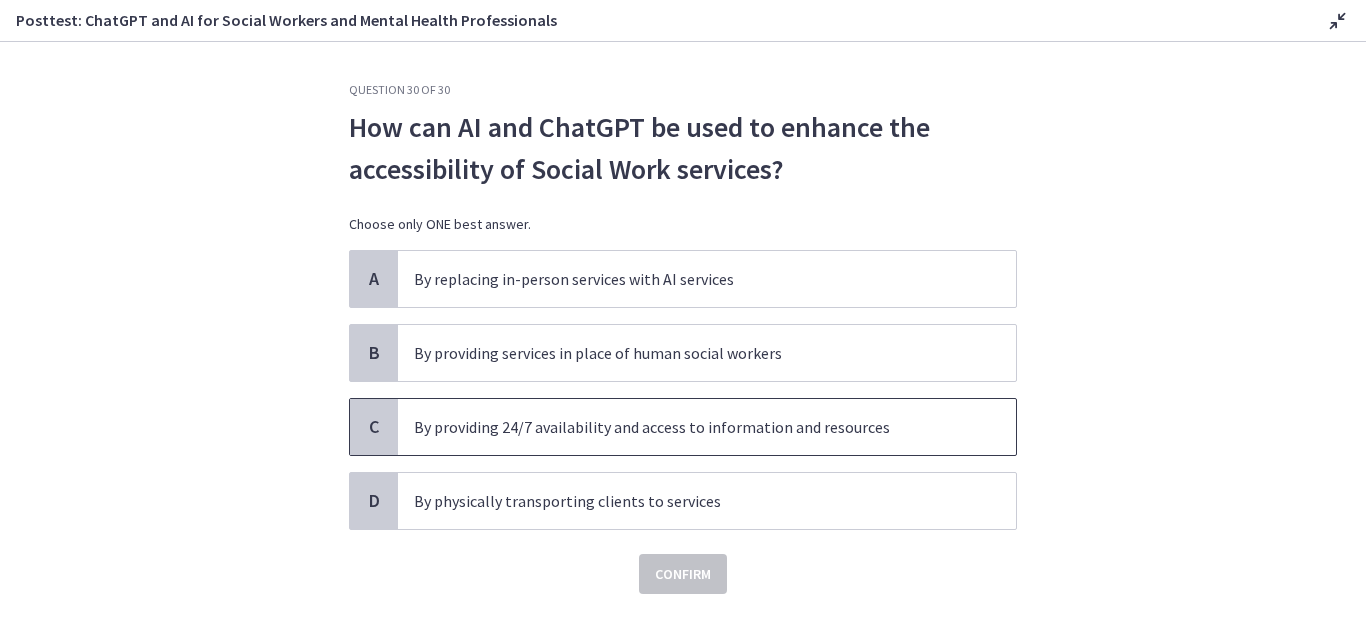 click on "By providing 24/7 availability and access to information and resources" at bounding box center (707, 427) 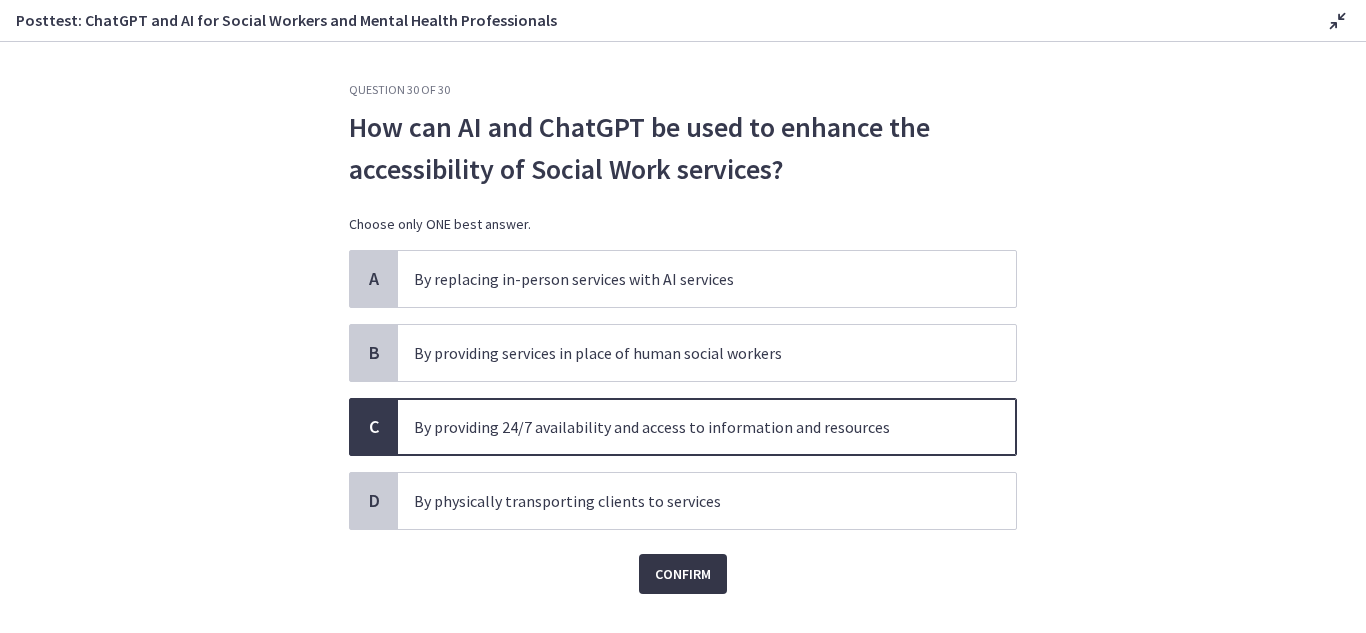 click on "Confirm" at bounding box center [683, 574] 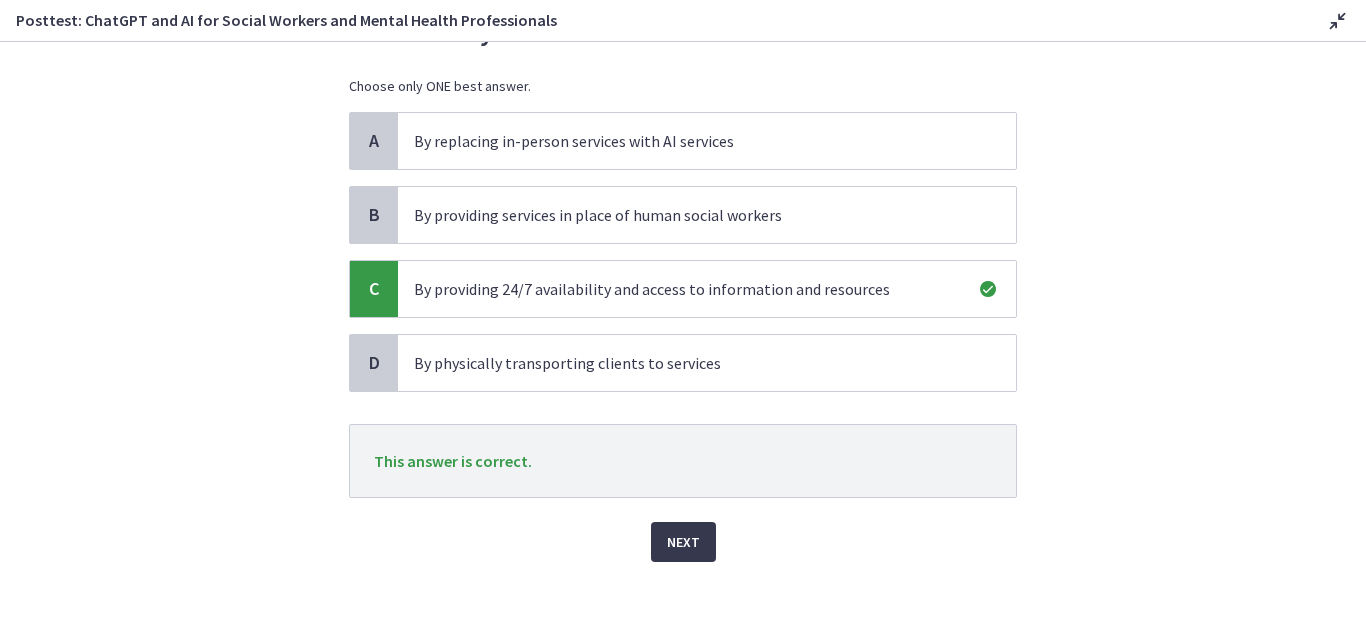 scroll, scrollTop: 147, scrollLeft: 0, axis: vertical 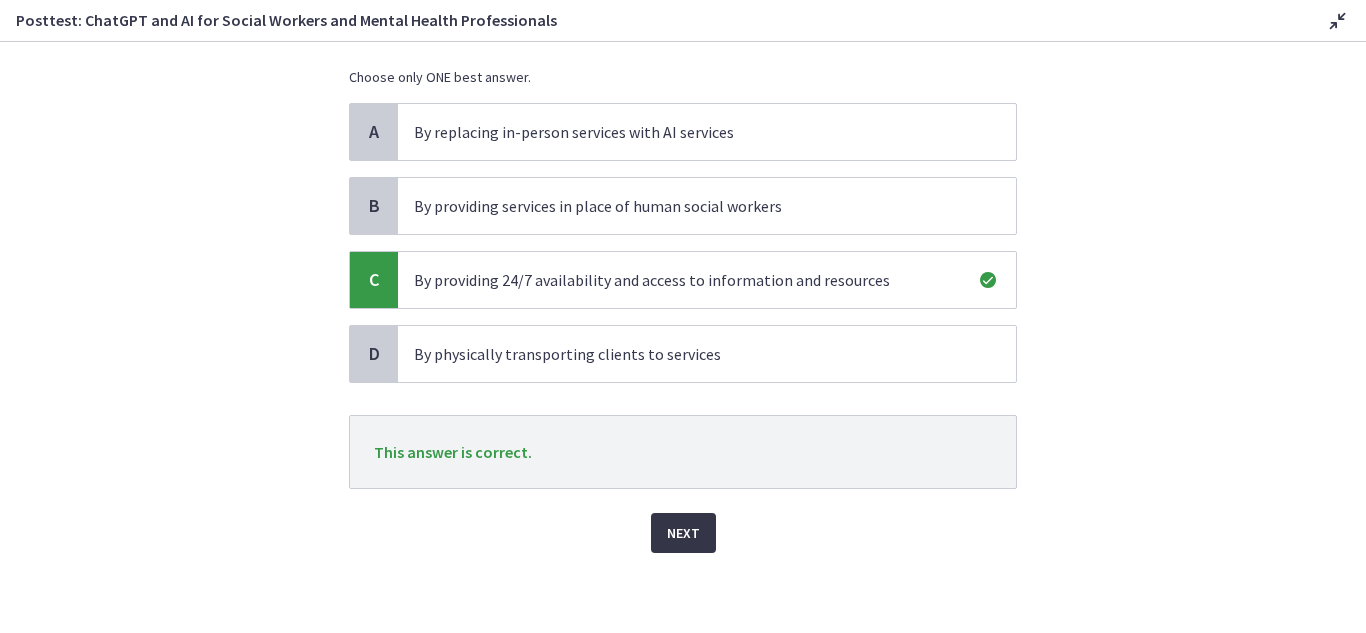 click on "Next" at bounding box center (683, 533) 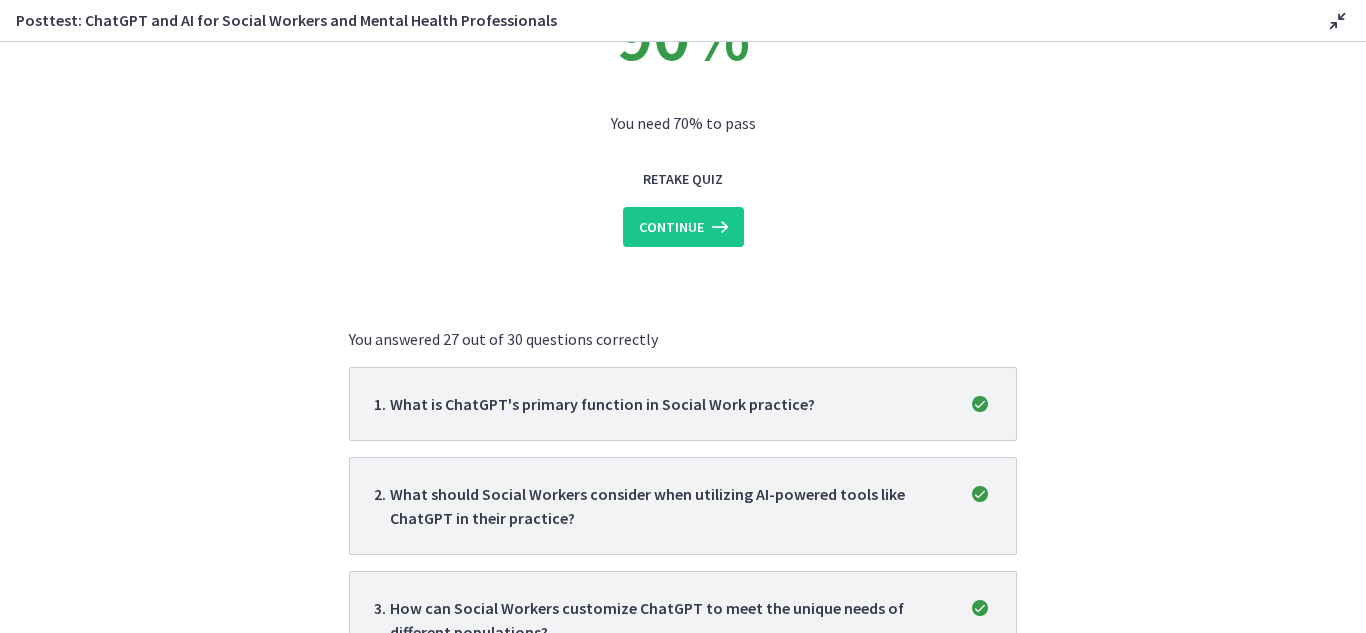 scroll, scrollTop: 0, scrollLeft: 0, axis: both 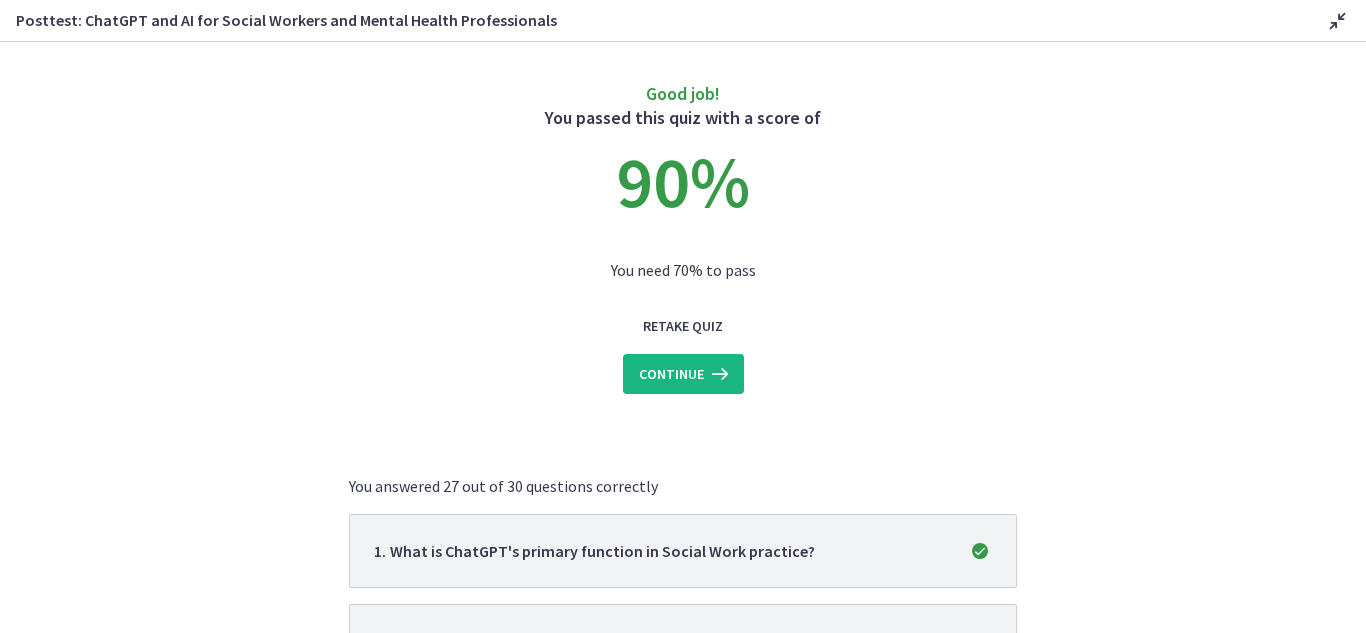 click at bounding box center [718, 374] 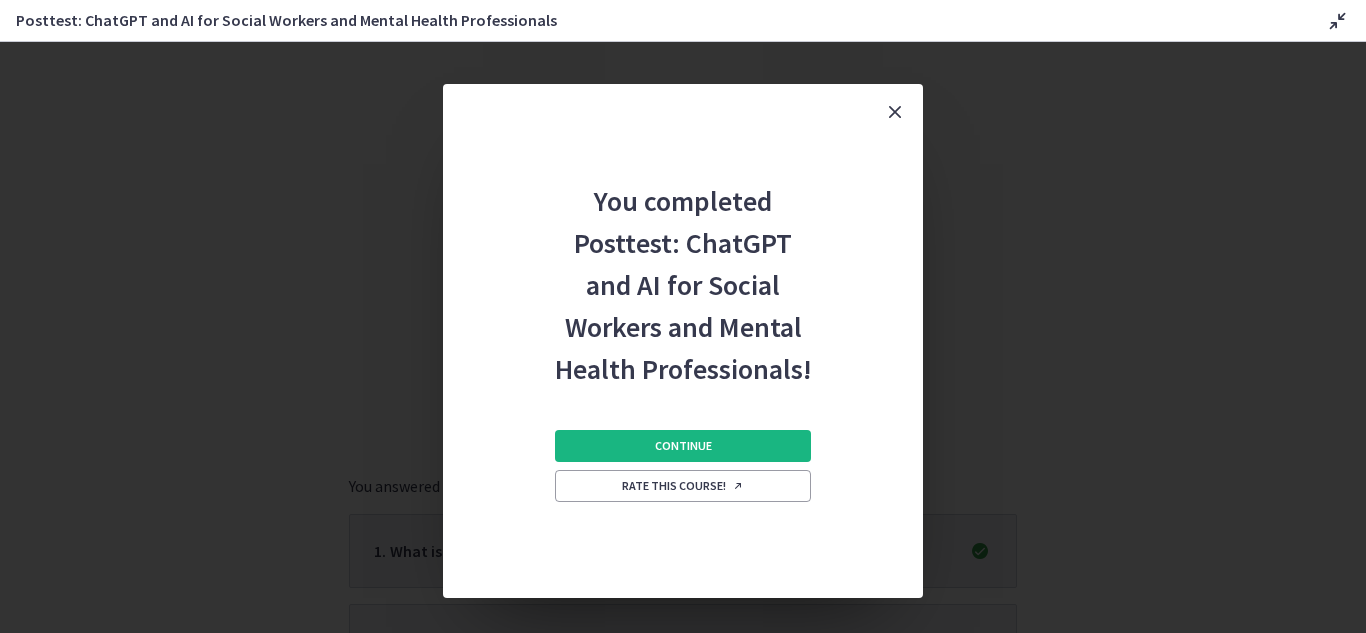 click on "Continue" at bounding box center [683, 446] 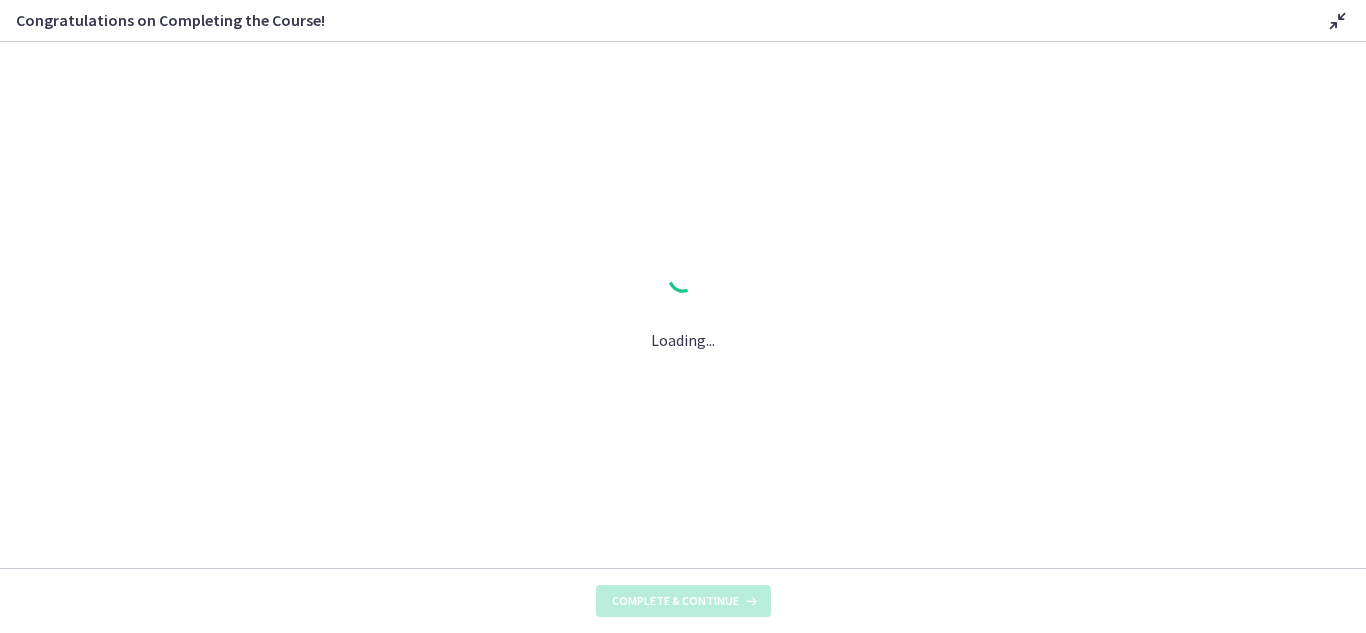 scroll, scrollTop: 1075, scrollLeft: 0, axis: vertical 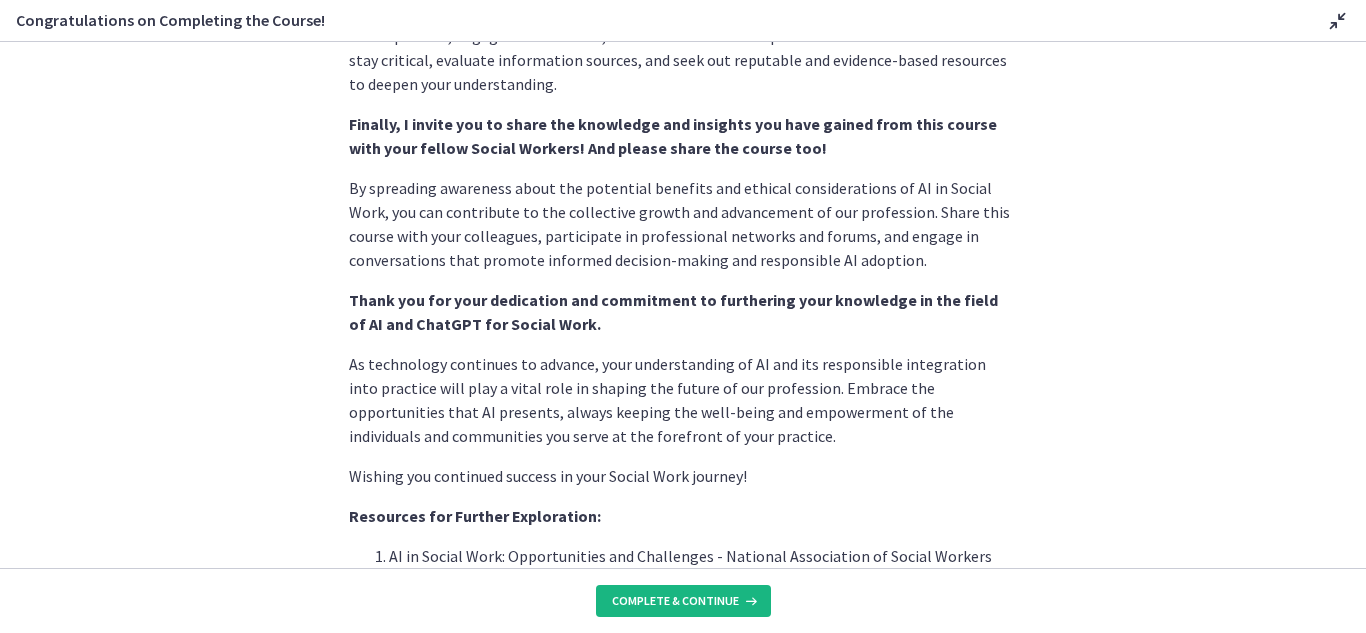 click on "Complete & continue" at bounding box center [675, 601] 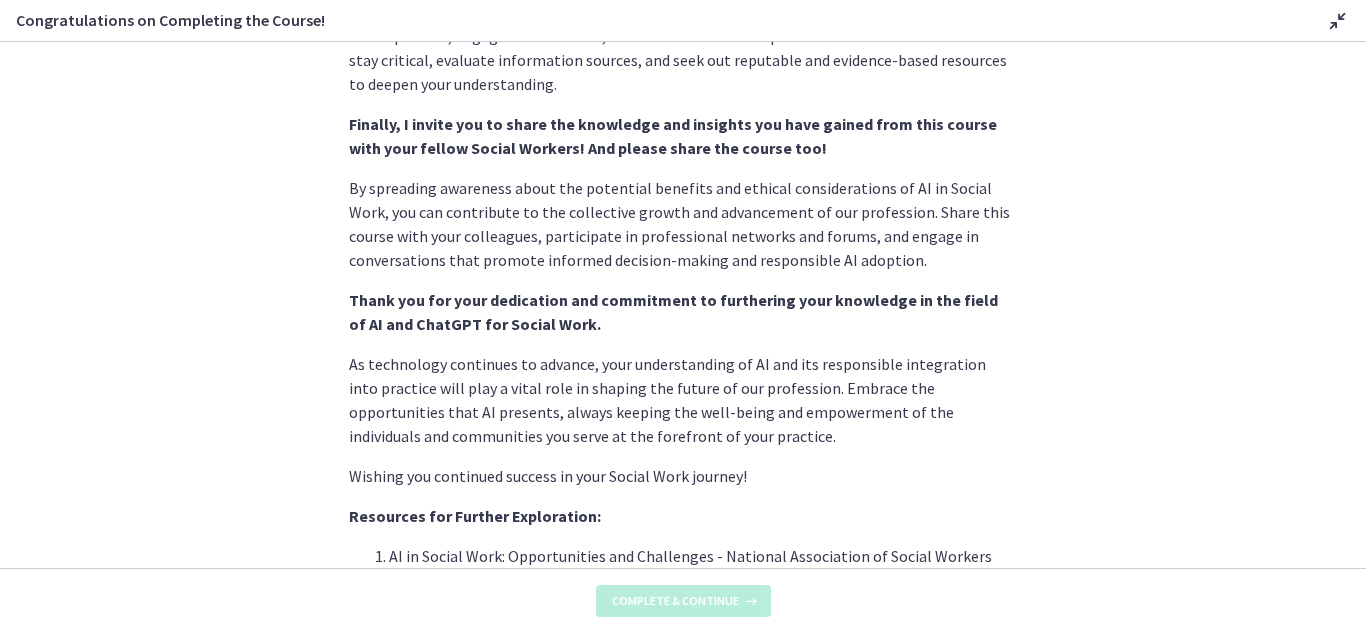 scroll, scrollTop: 0, scrollLeft: 0, axis: both 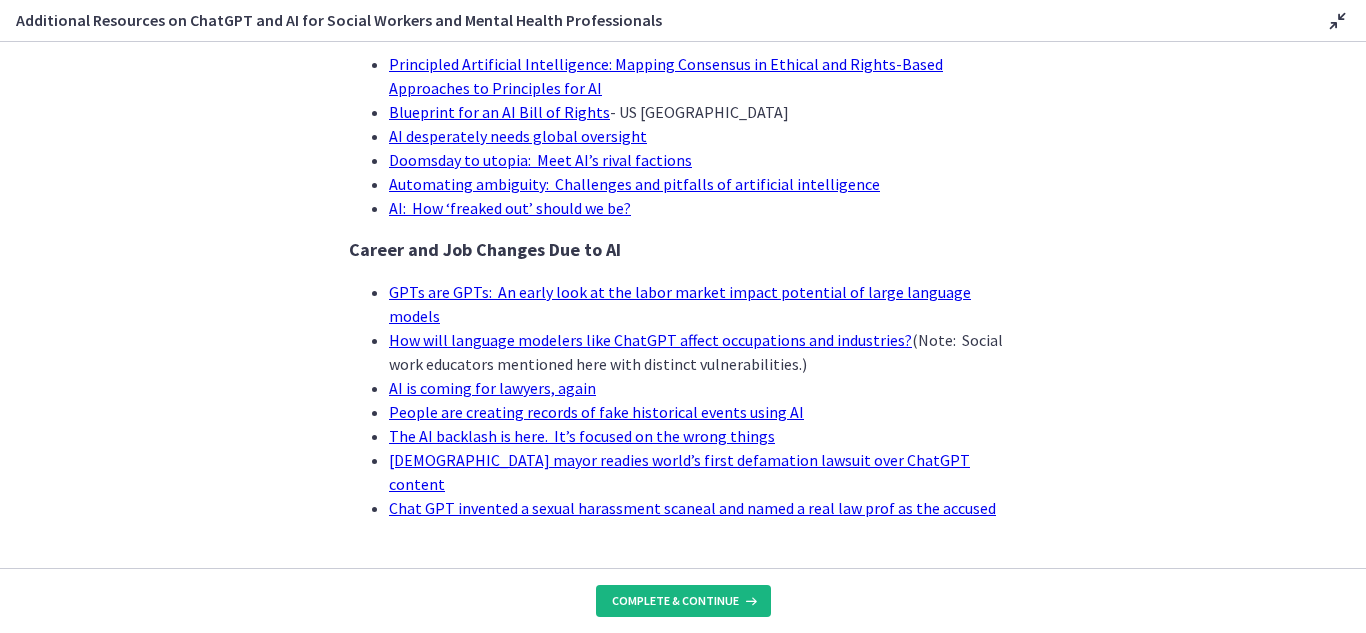 click on "Complete & continue" at bounding box center [675, 601] 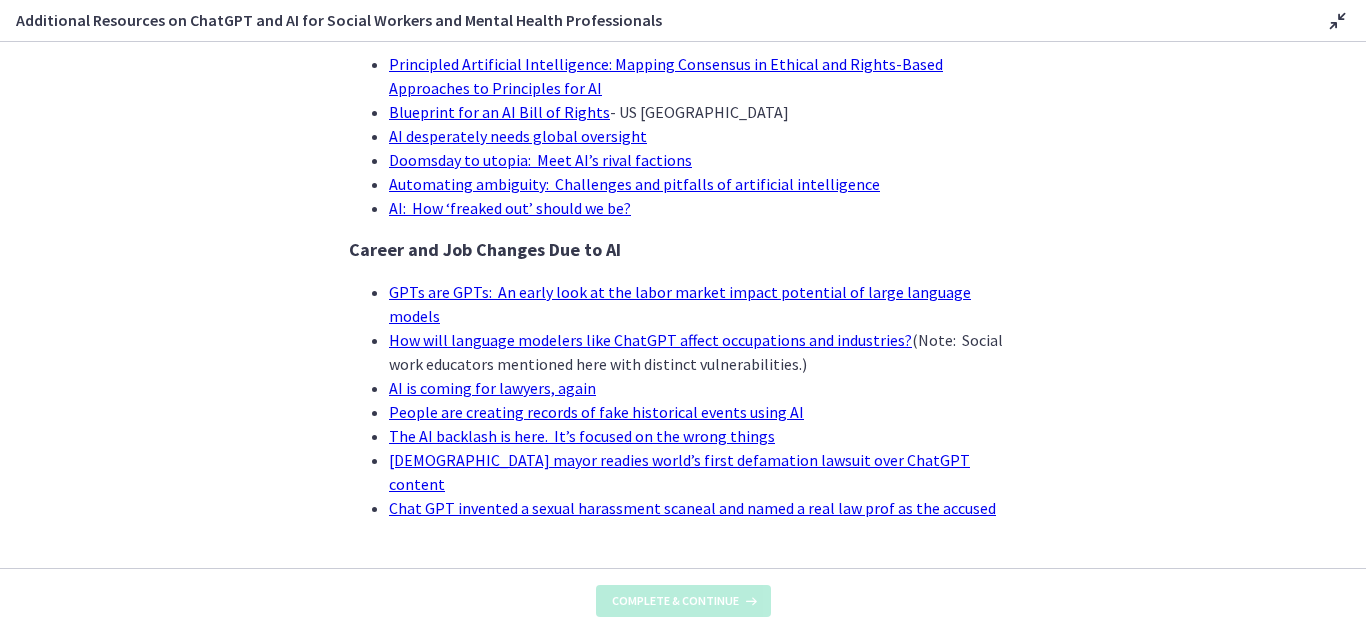 scroll, scrollTop: 0, scrollLeft: 0, axis: both 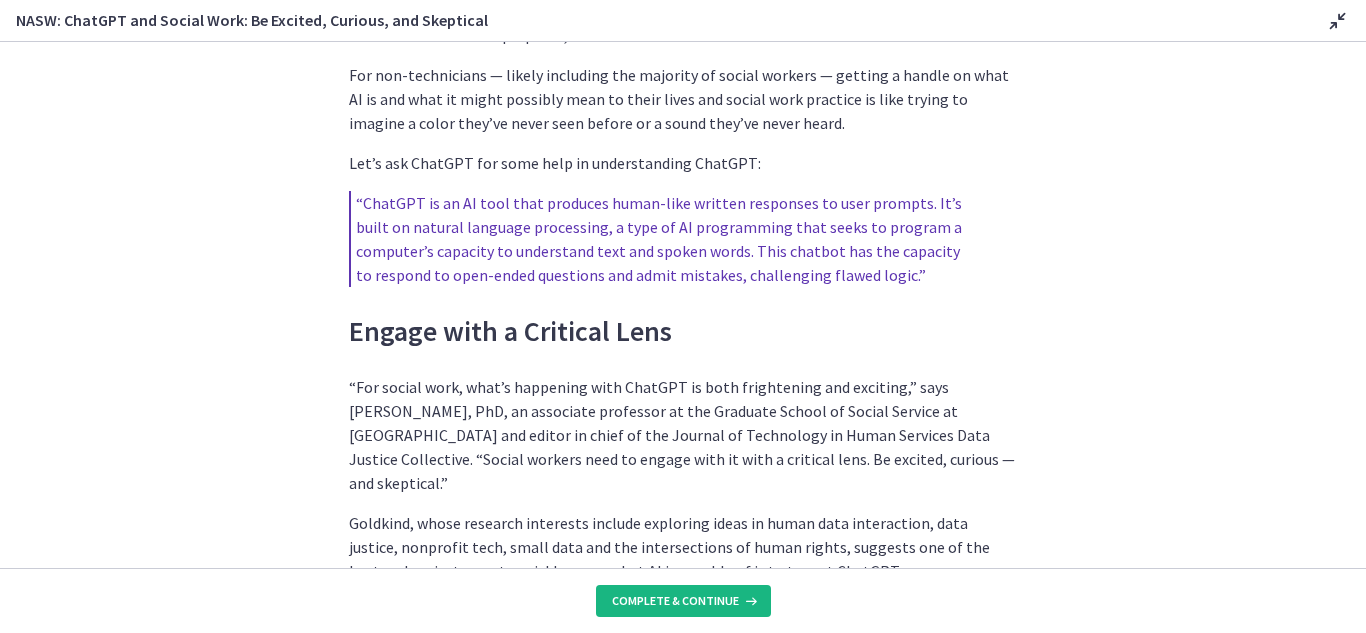 click on "Complete & continue" at bounding box center (675, 601) 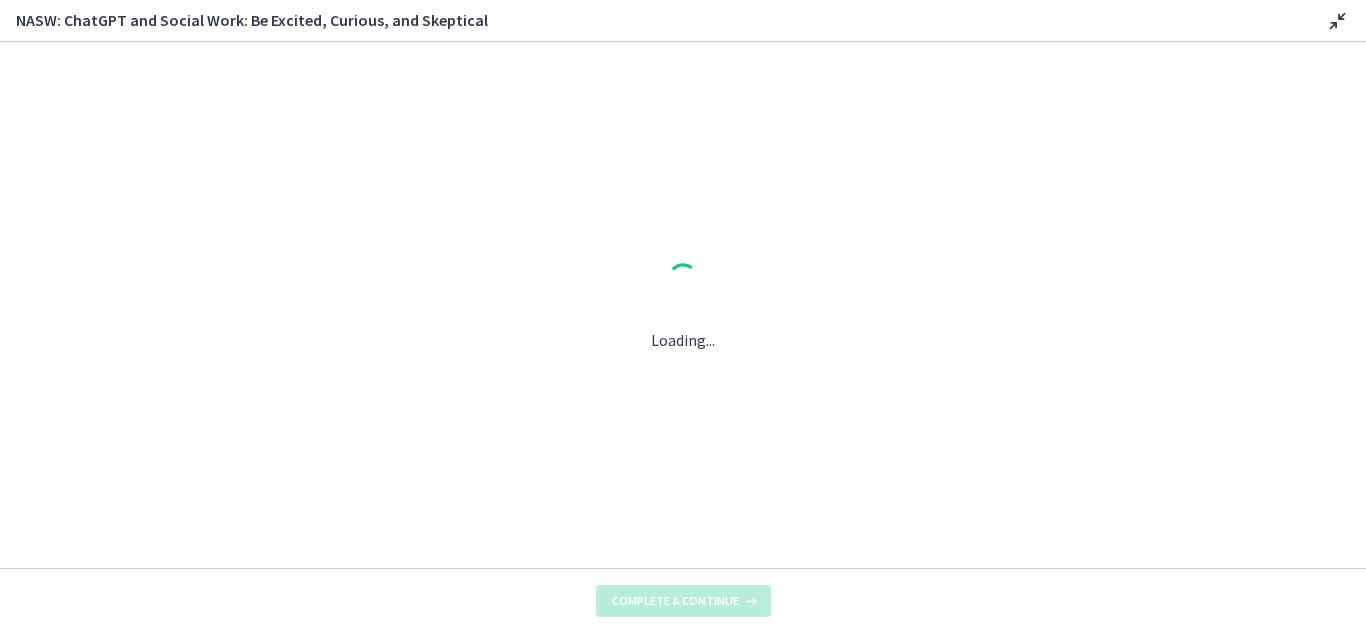 scroll, scrollTop: 0, scrollLeft: 0, axis: both 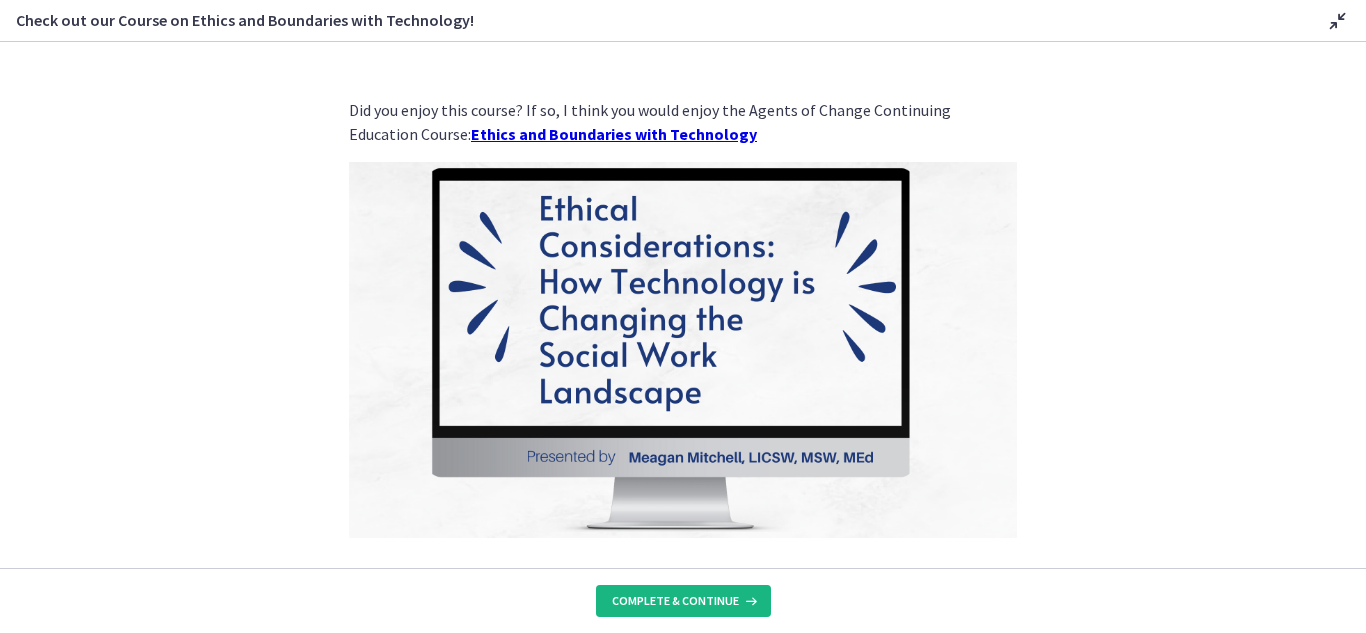 click on "Complete & continue" at bounding box center [675, 601] 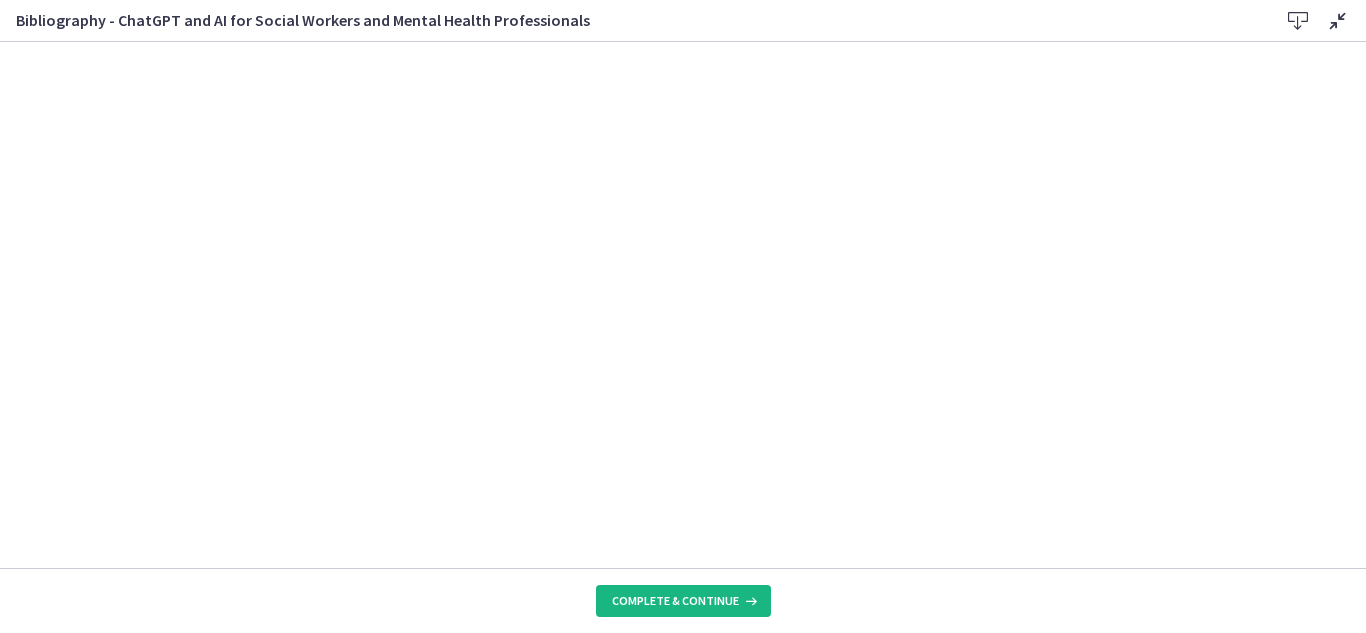 click on "Complete & continue" at bounding box center (675, 601) 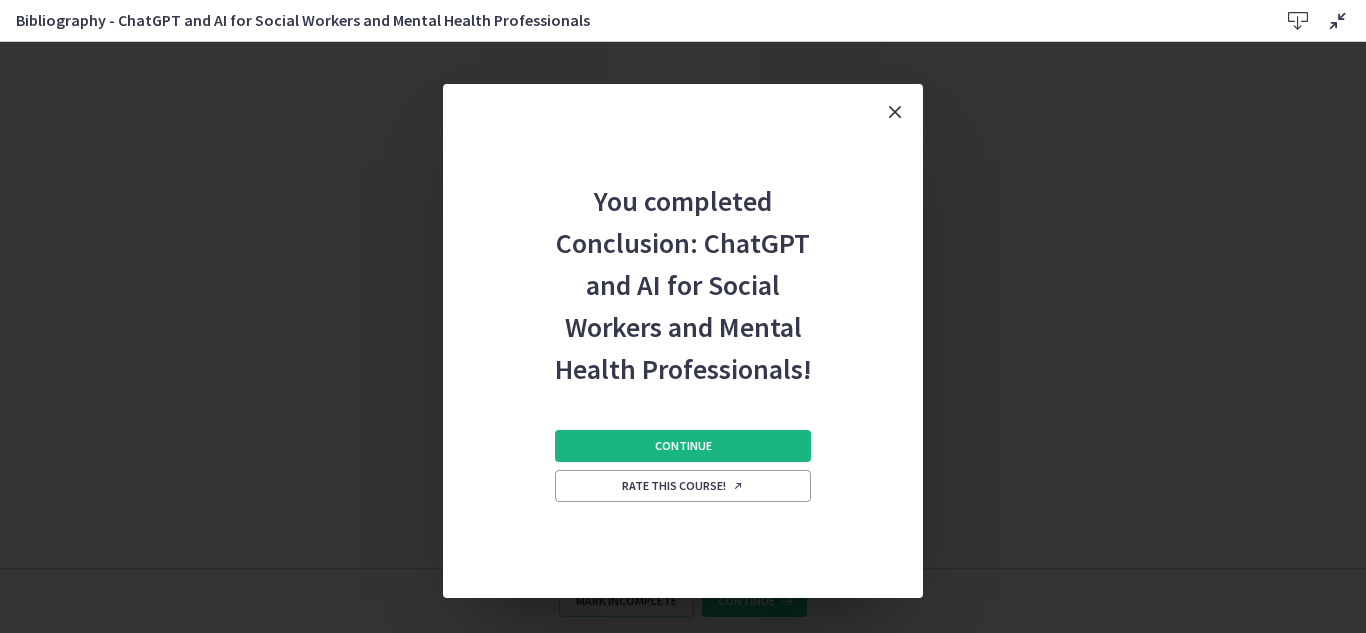 click on "Continue" at bounding box center [683, 446] 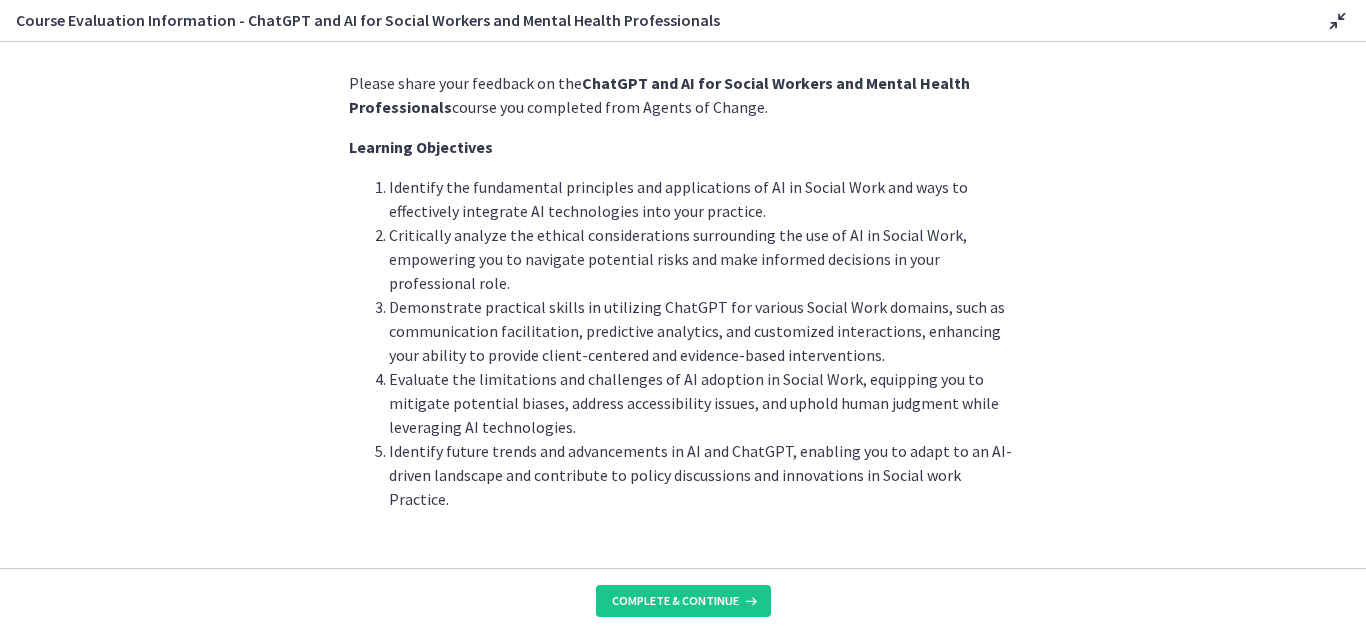 scroll, scrollTop: 42, scrollLeft: 0, axis: vertical 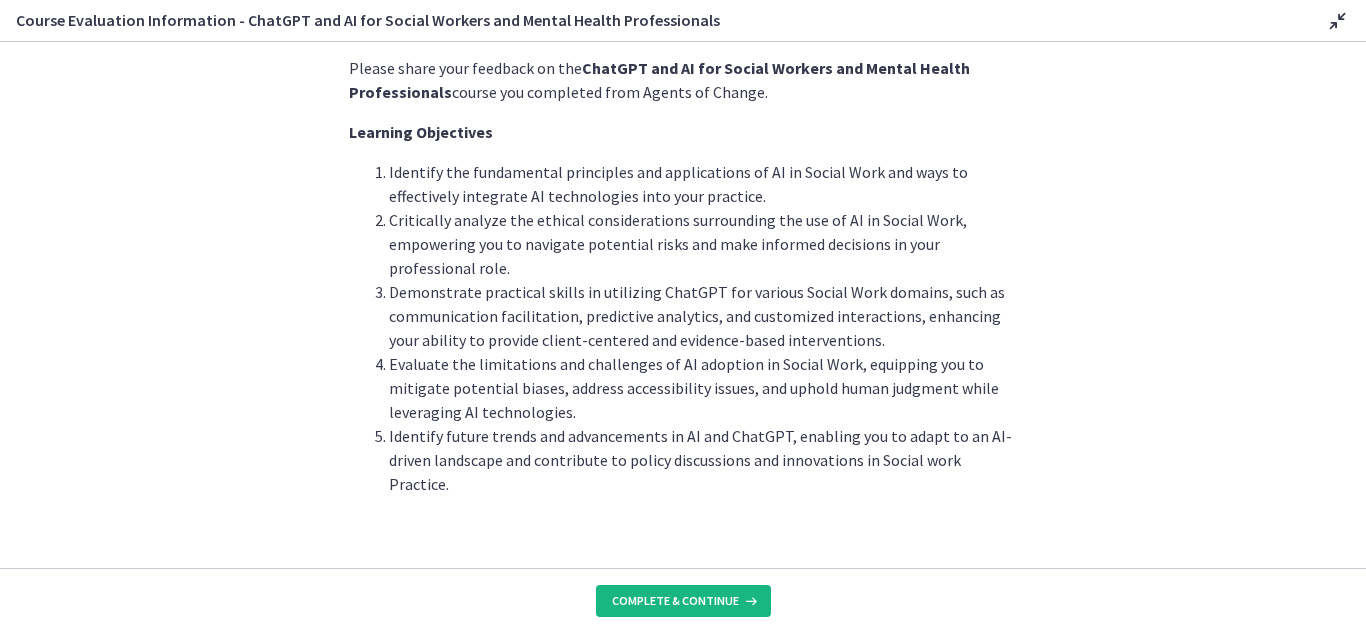 click on "Complete & continue" at bounding box center (675, 601) 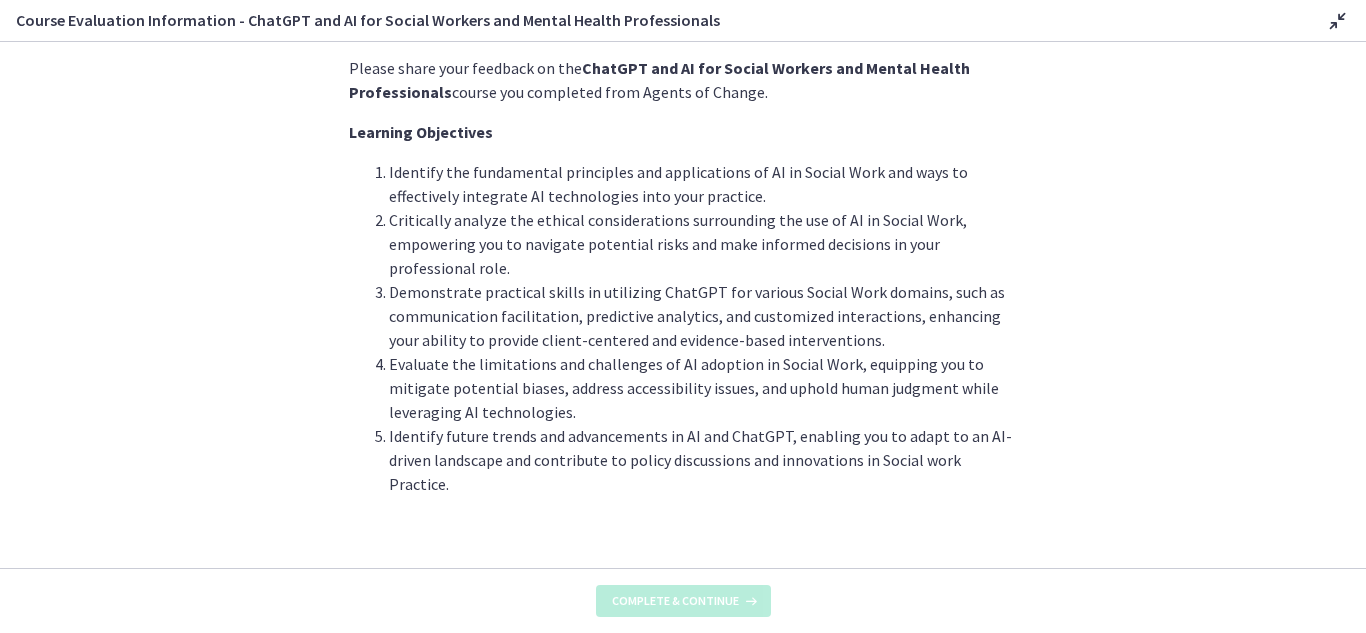 scroll, scrollTop: 0, scrollLeft: 0, axis: both 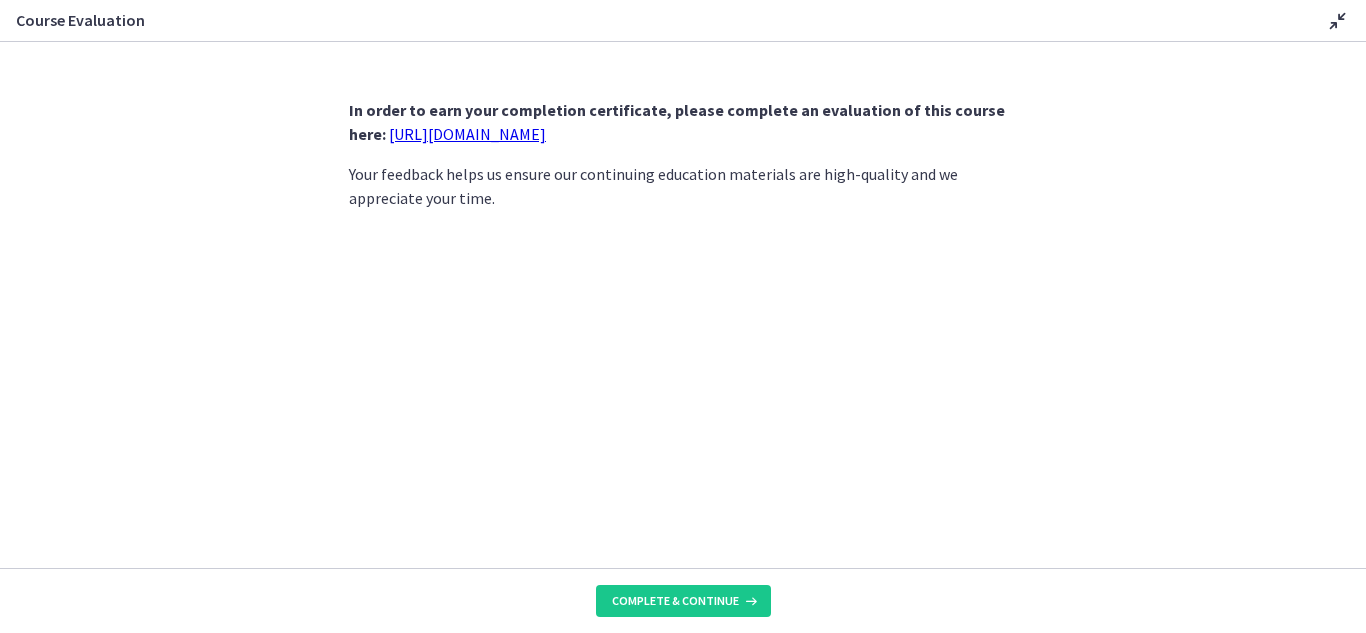 click on "[URL][DOMAIN_NAME]" at bounding box center (467, 134) 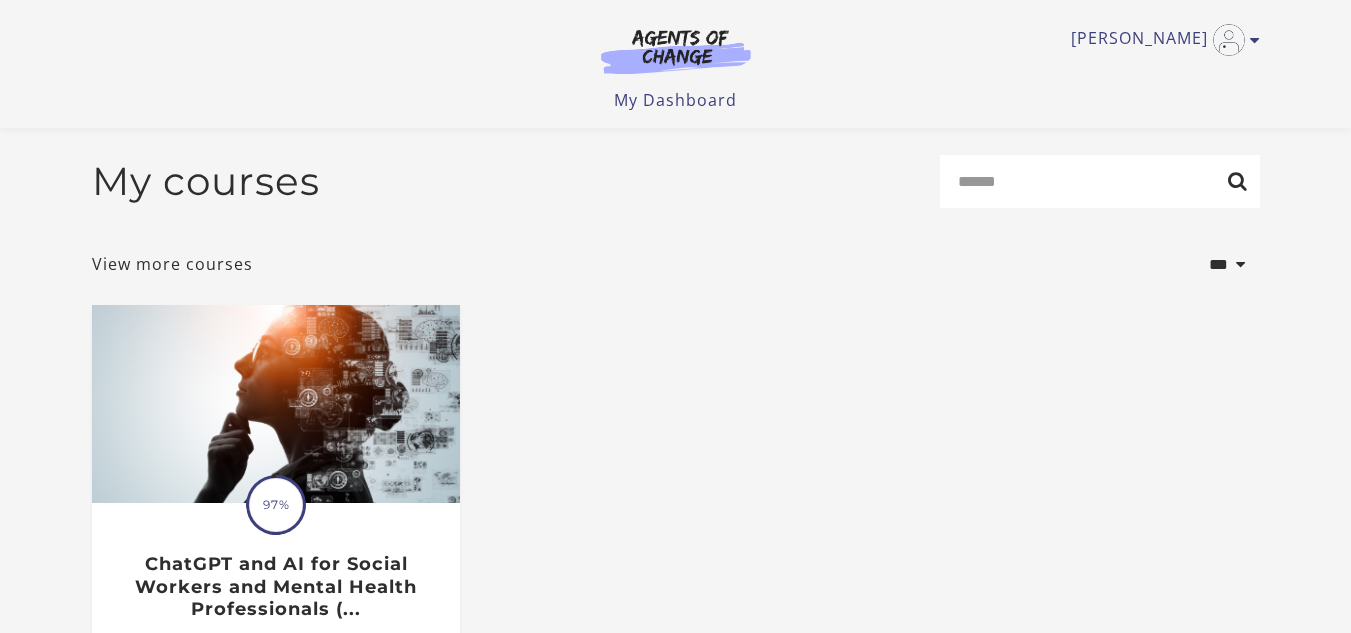 scroll, scrollTop: 283, scrollLeft: 0, axis: vertical 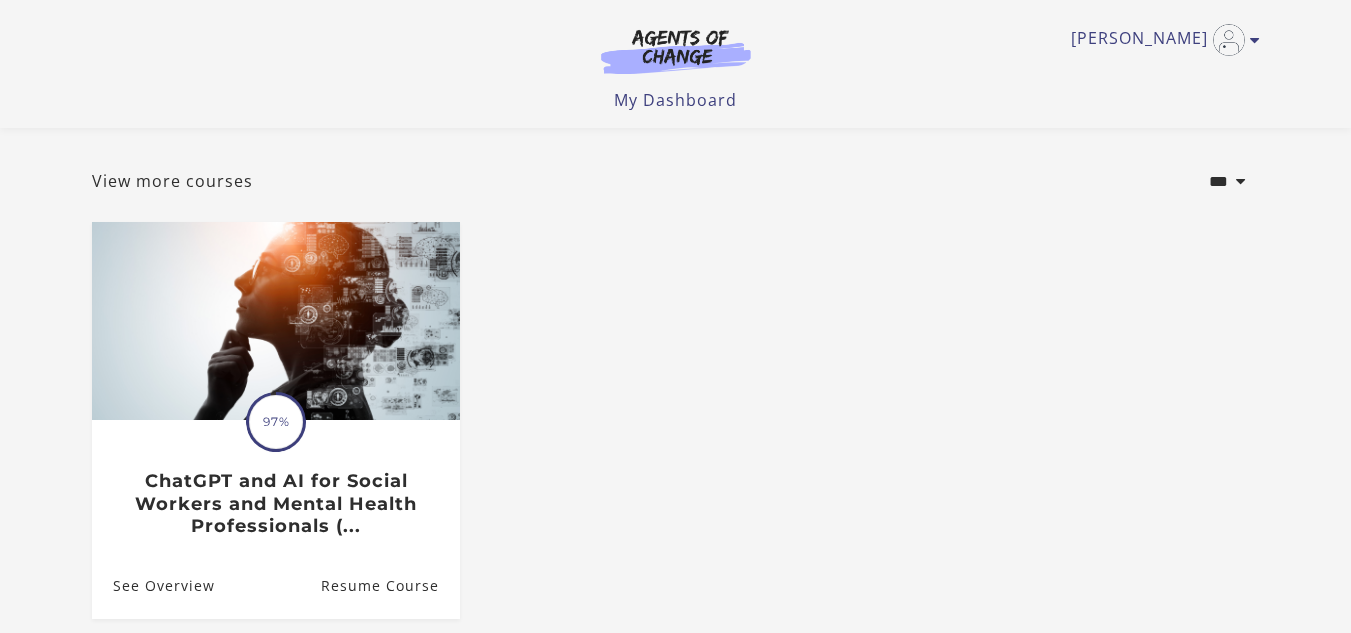 click on "John S
My Account
Support
Sign Out" at bounding box center [676, 40] 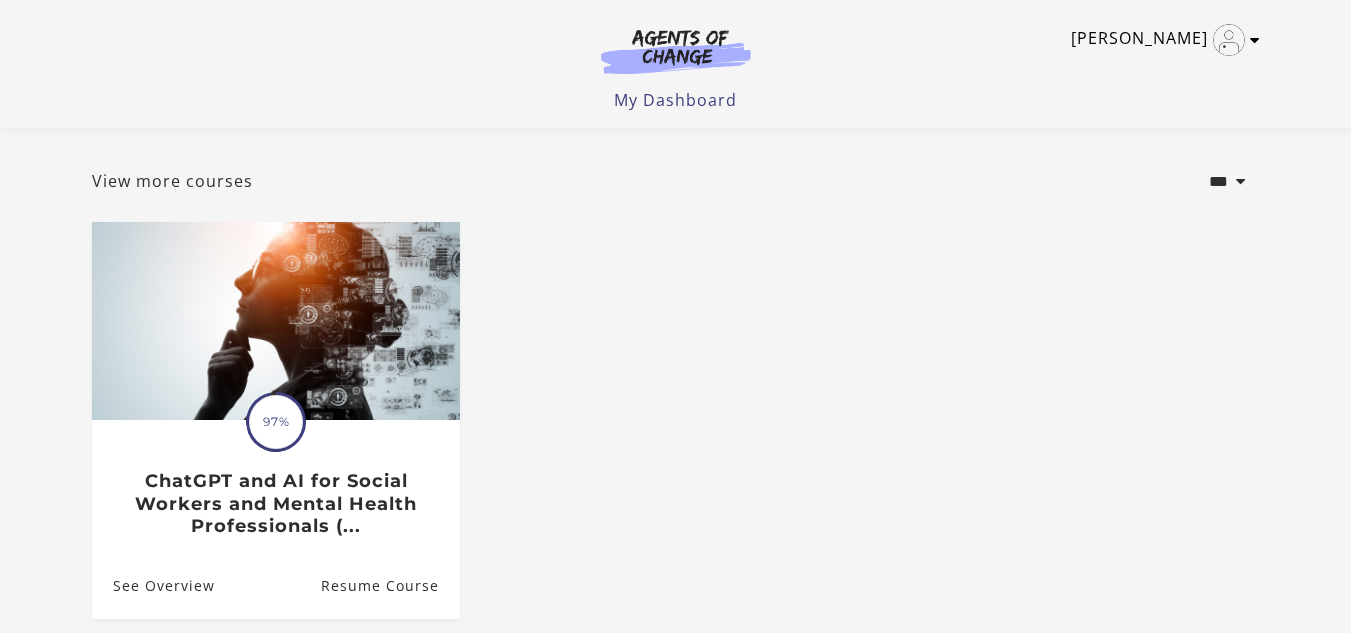 click at bounding box center [1255, 40] 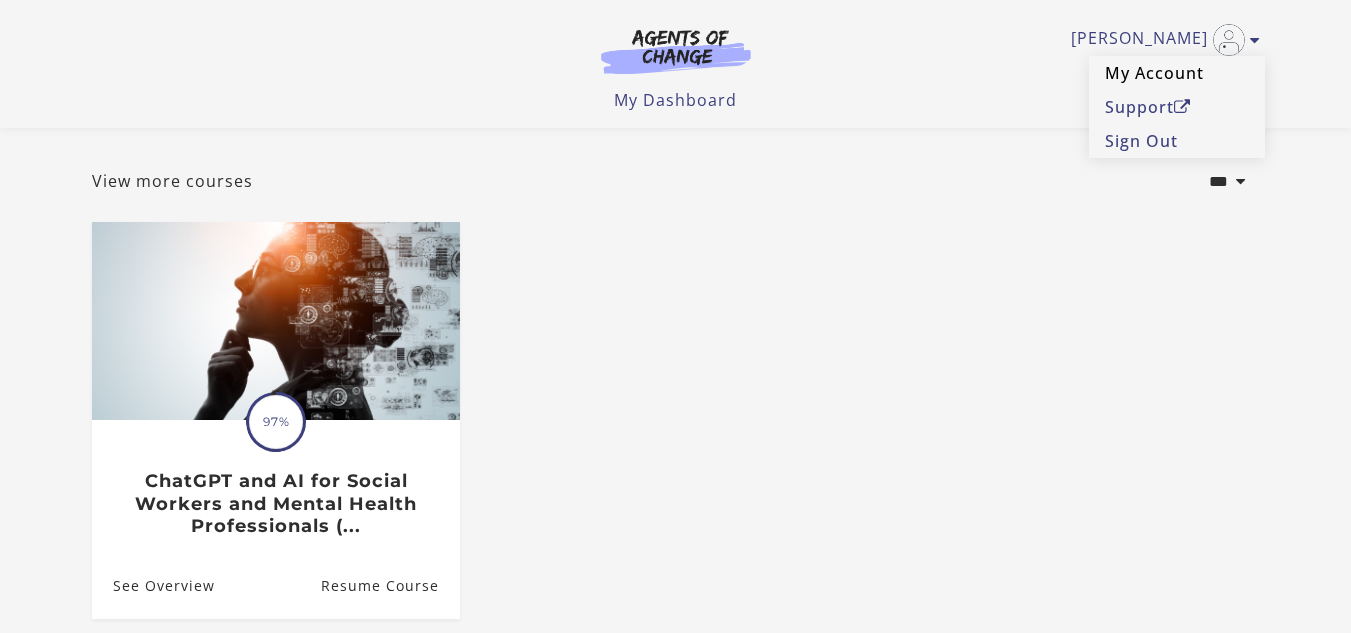 click on "My Account" at bounding box center (1177, 73) 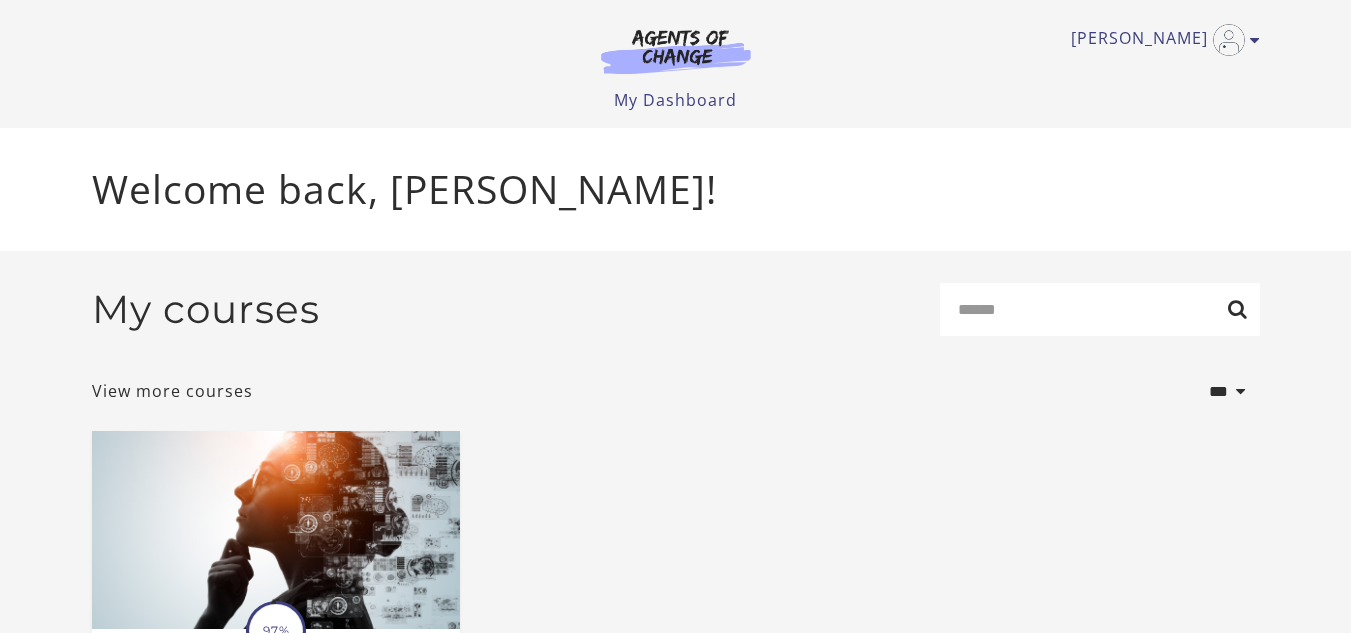 scroll, scrollTop: 0, scrollLeft: 0, axis: both 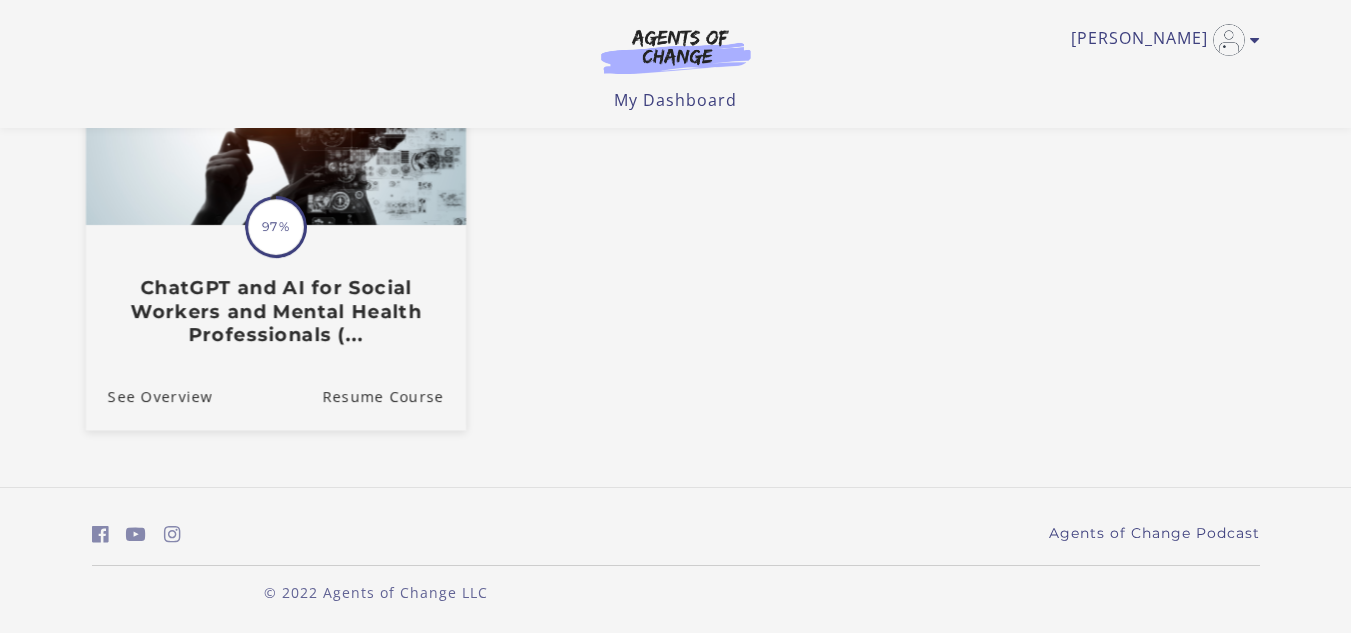 click on "ChatGPT and AI for Social Workers and Mental Health Professionals (..." at bounding box center [275, 311] 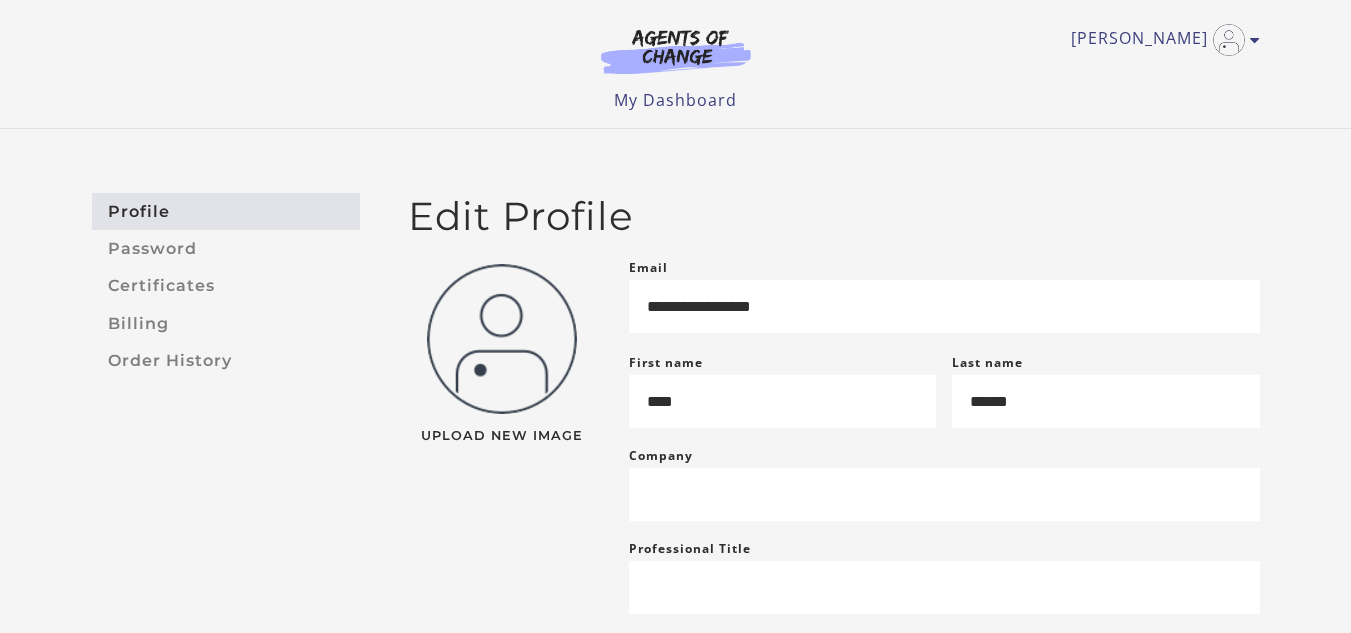 scroll, scrollTop: 0, scrollLeft: 0, axis: both 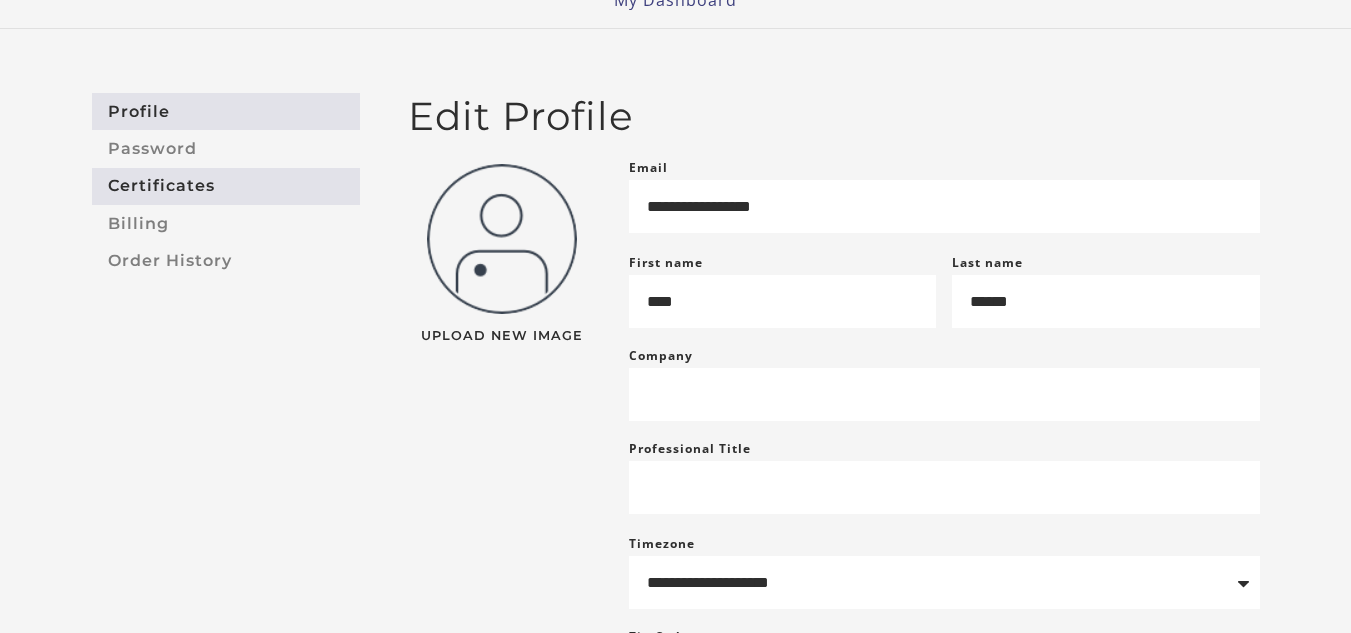 click on "Certificates" at bounding box center [226, 186] 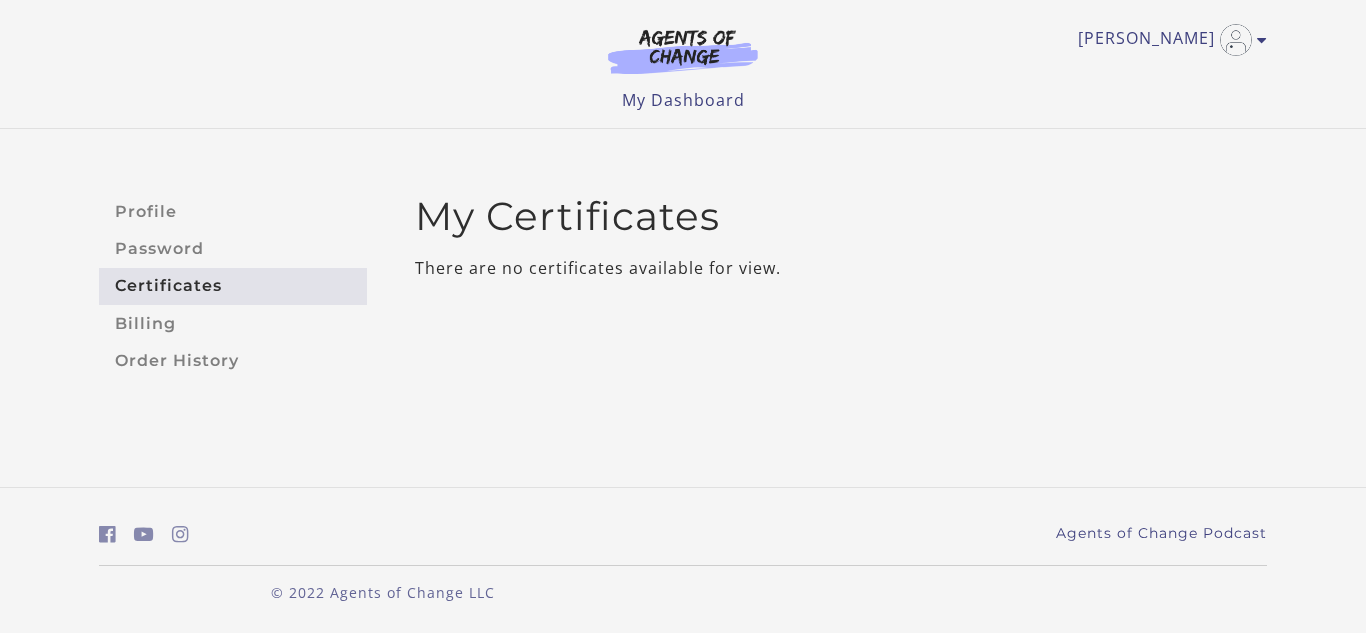 scroll, scrollTop: 0, scrollLeft: 0, axis: both 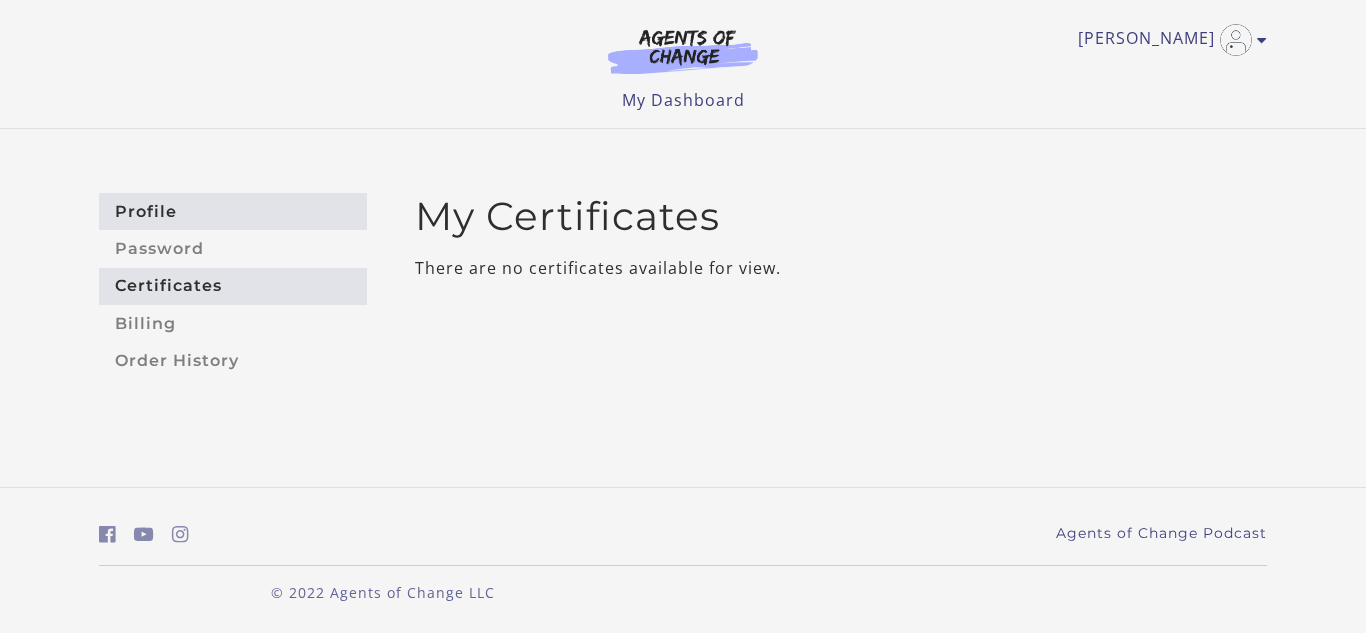 click on "Profile" at bounding box center (233, 211) 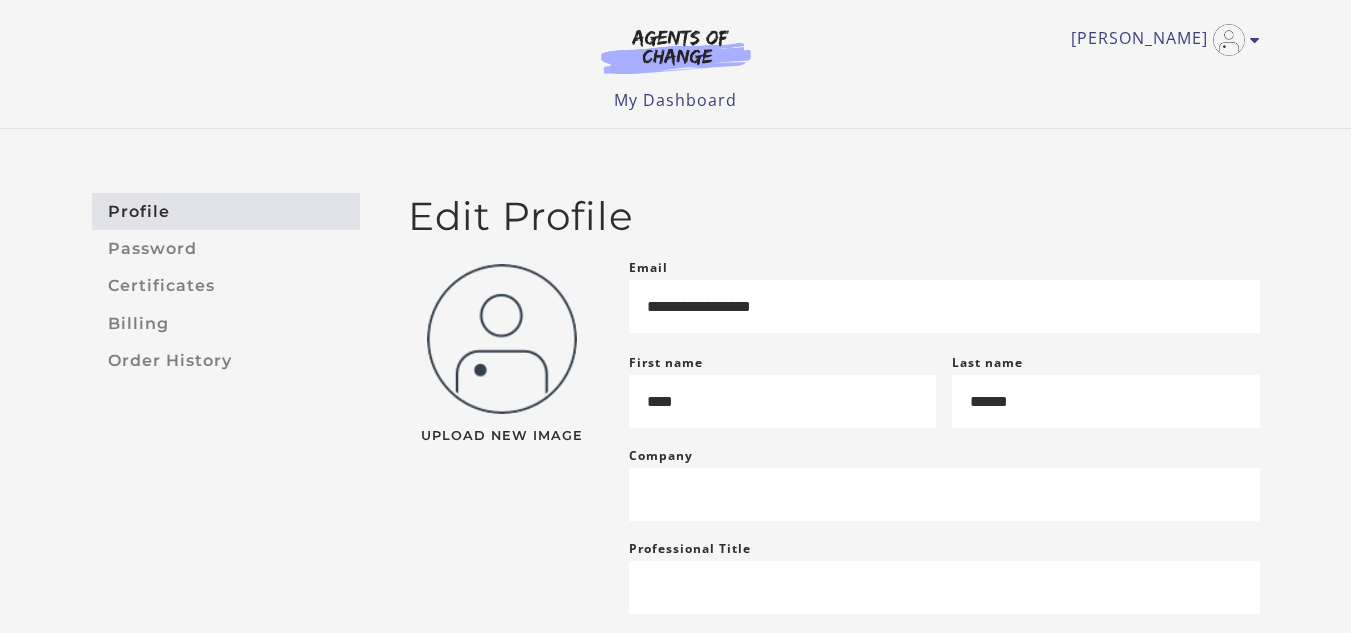 scroll, scrollTop: 0, scrollLeft: 0, axis: both 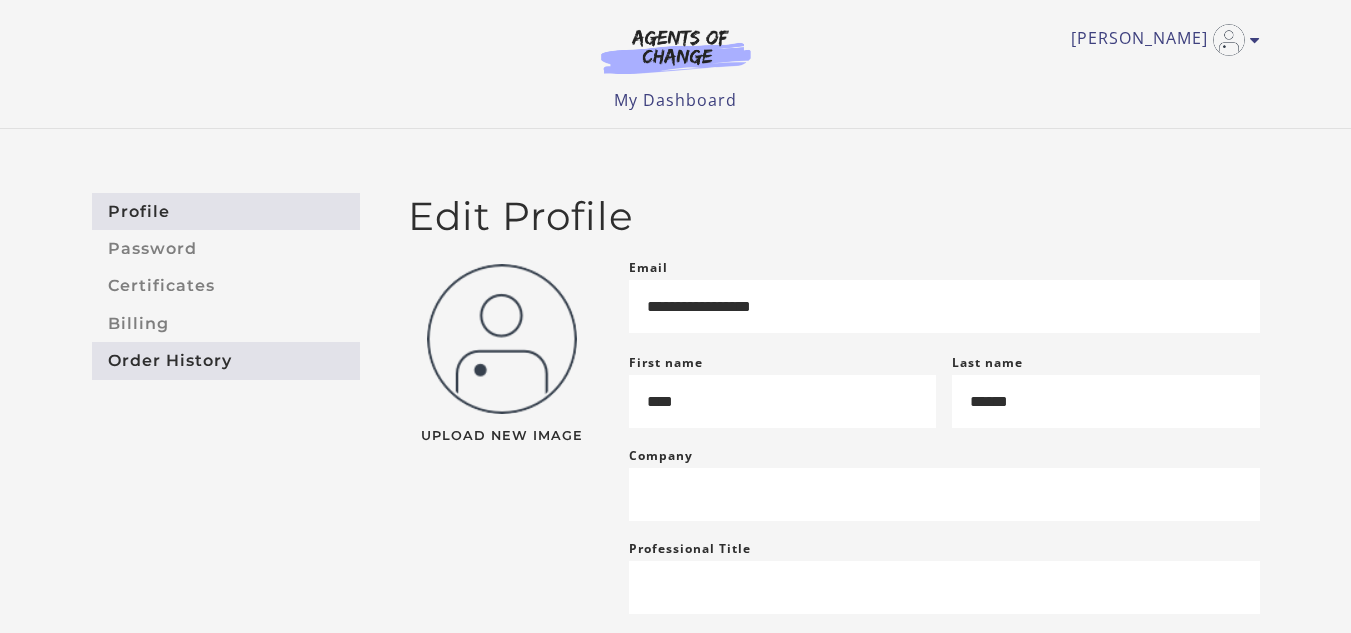 click on "Order History" at bounding box center (226, 360) 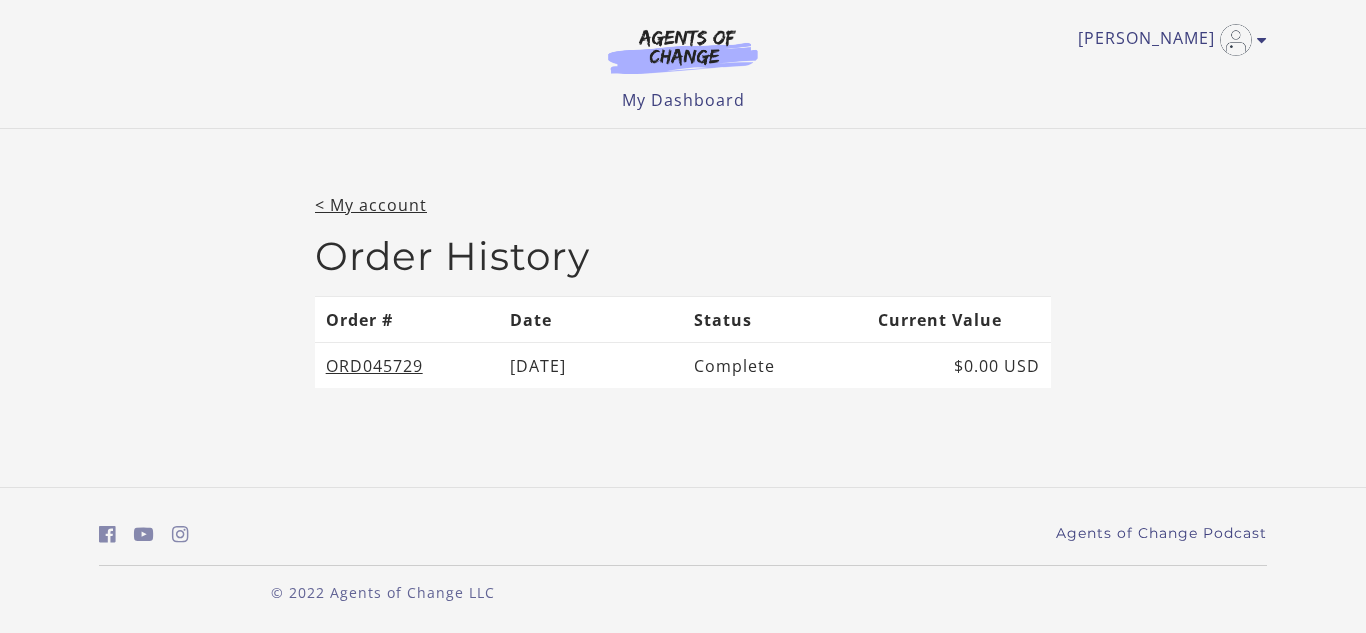 scroll, scrollTop: 0, scrollLeft: 0, axis: both 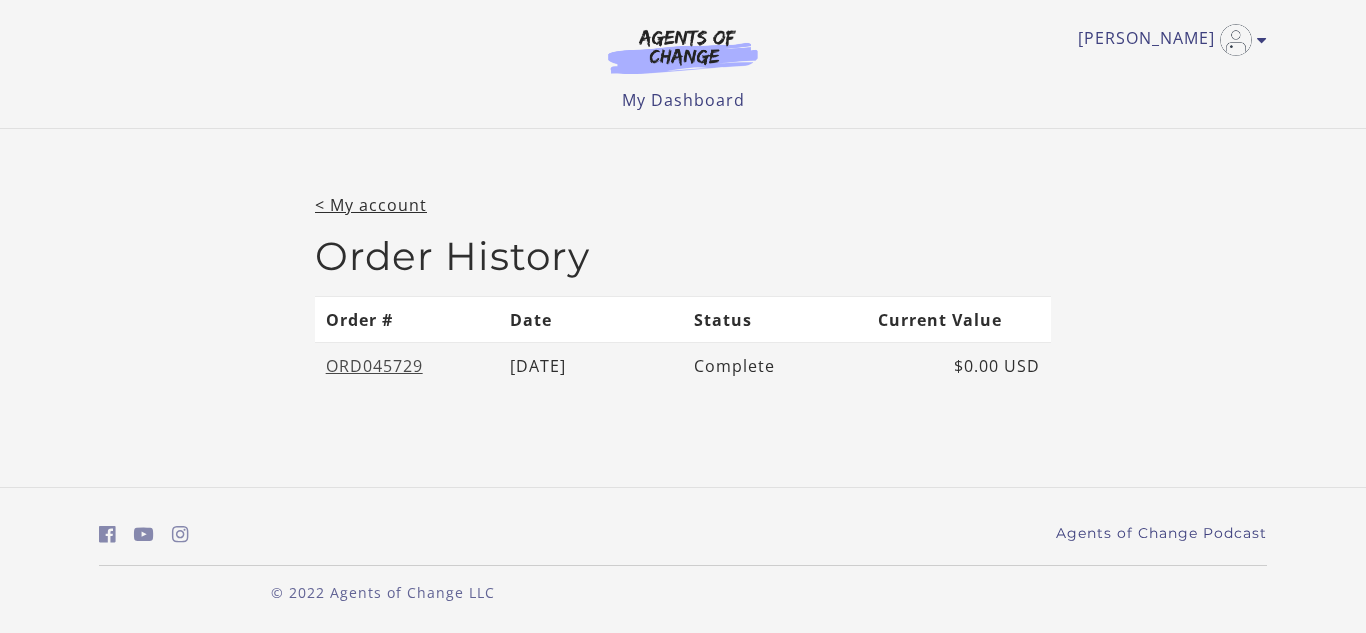 click on "ORD045729" at bounding box center (374, 366) 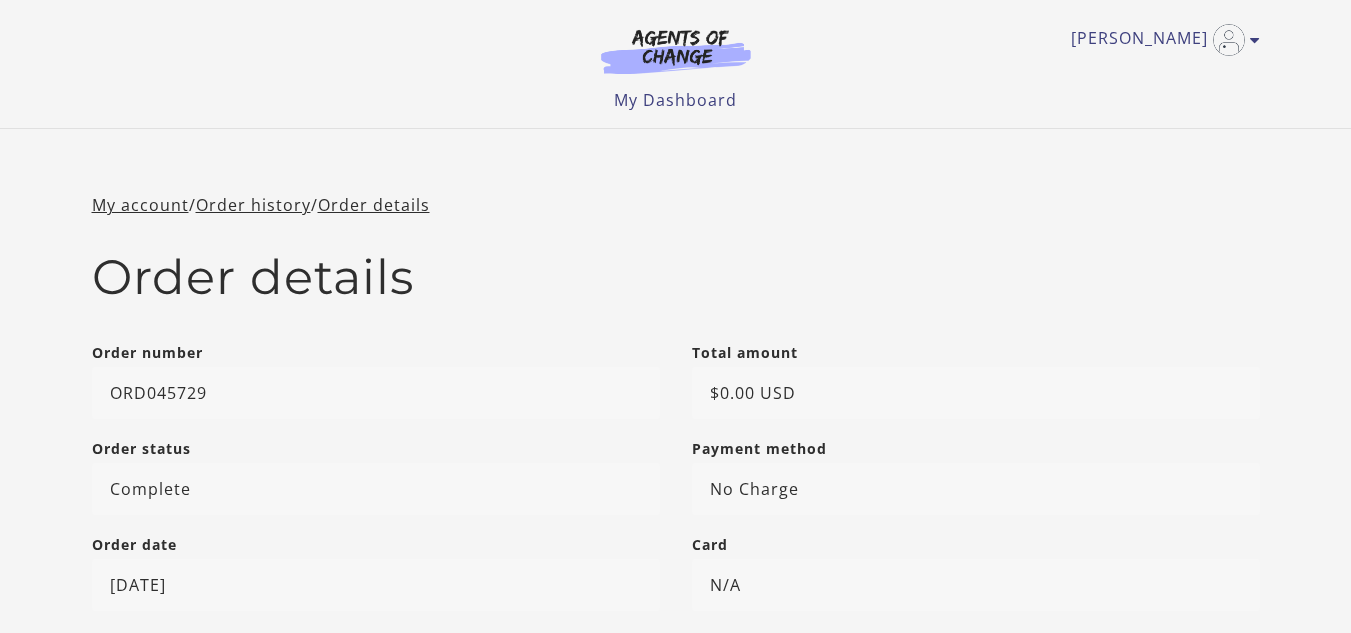 scroll, scrollTop: 0, scrollLeft: 0, axis: both 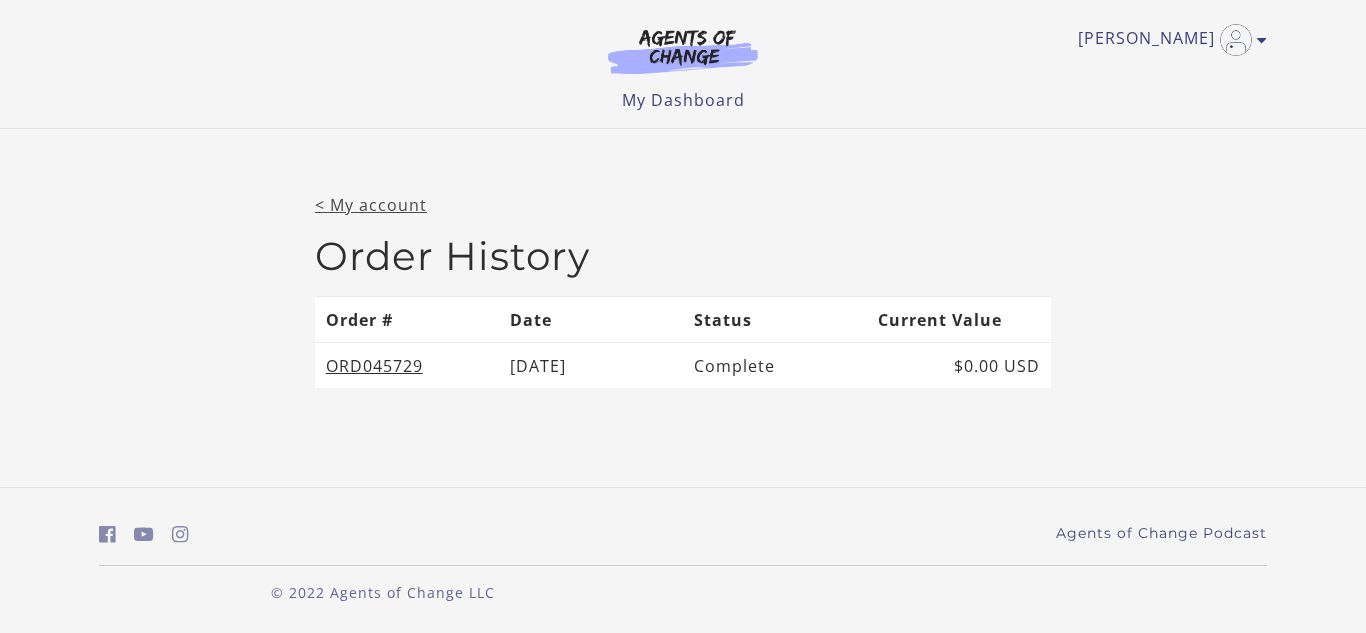 click on "< My account" at bounding box center [371, 205] 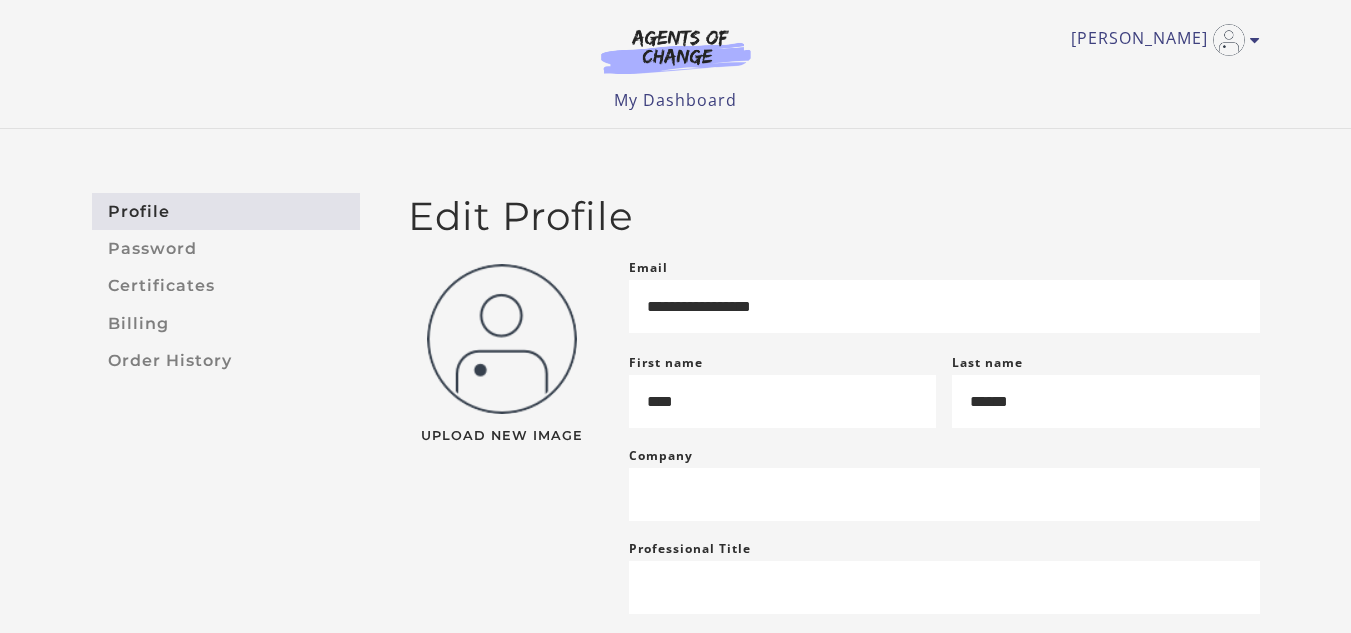 scroll, scrollTop: 0, scrollLeft: 0, axis: both 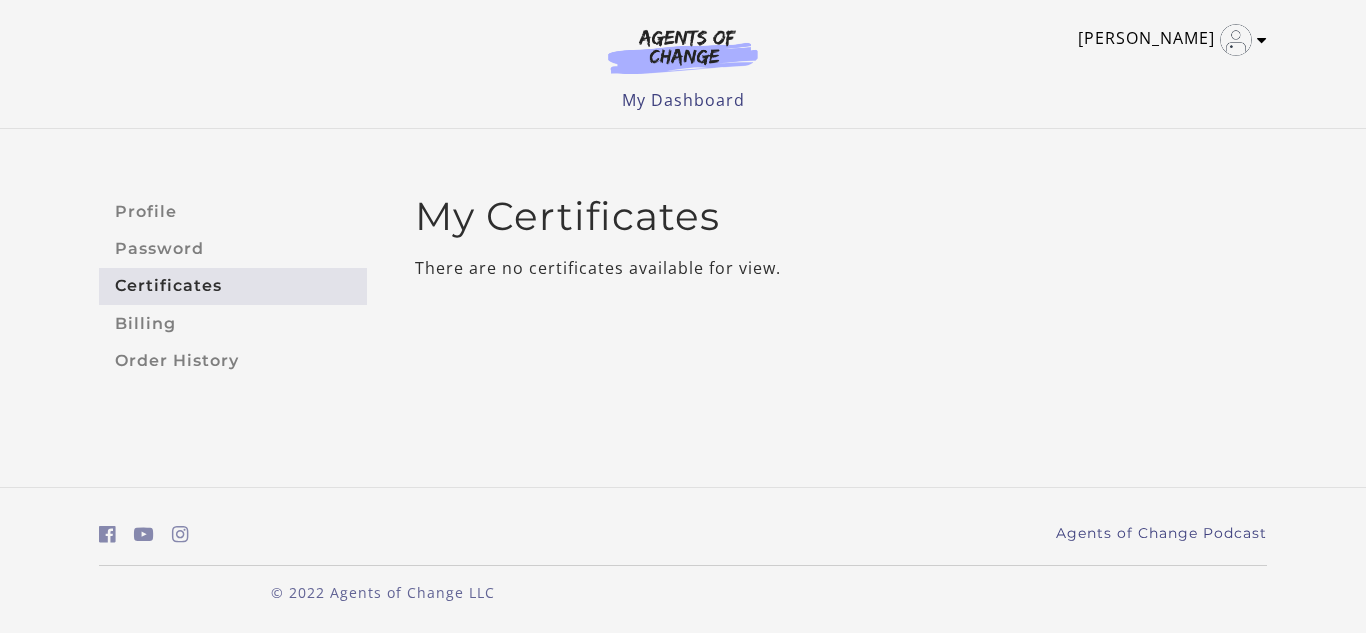 click at bounding box center [1262, 40] 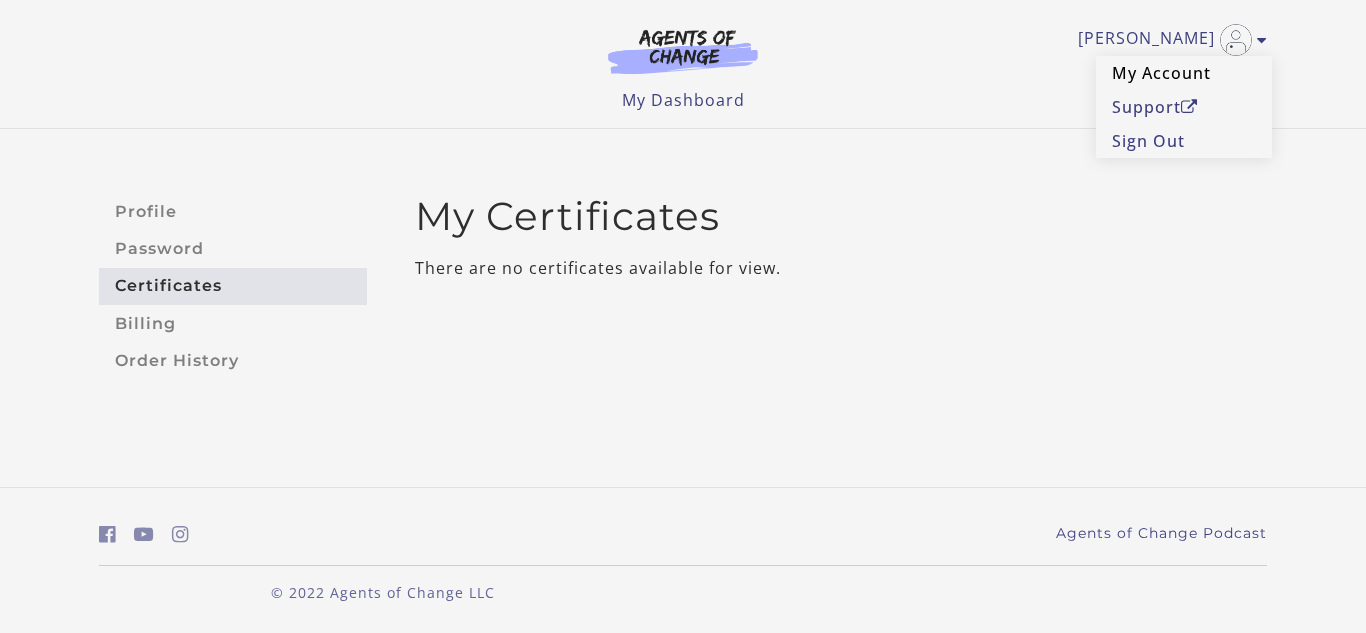 click on "My Account" at bounding box center (1184, 73) 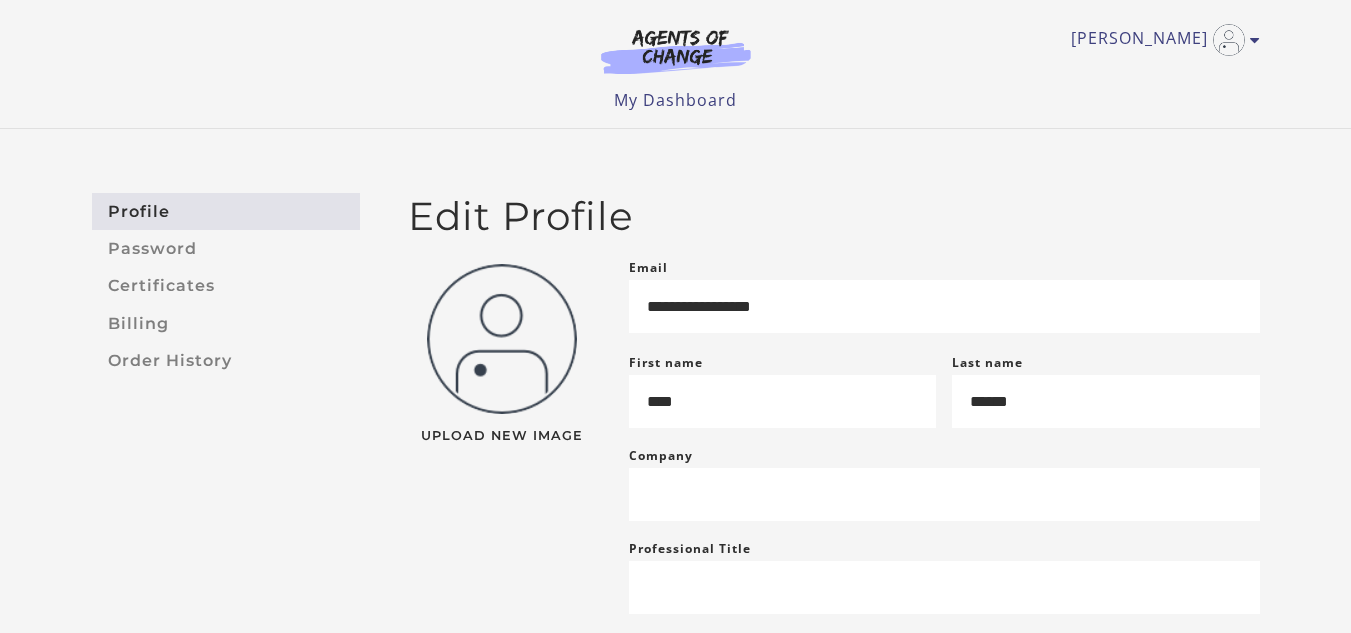scroll, scrollTop: 0, scrollLeft: 0, axis: both 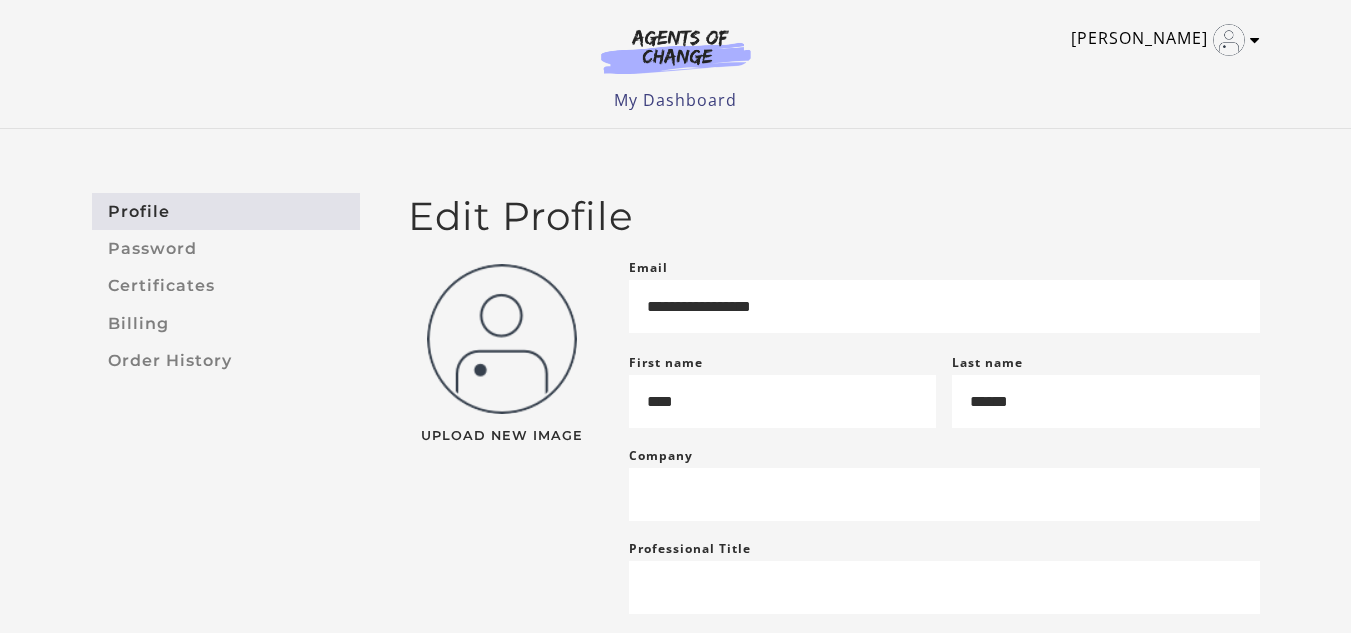 drag, startPoint x: 1259, startPoint y: 27, endPoint x: 1252, endPoint y: 42, distance: 16.552946 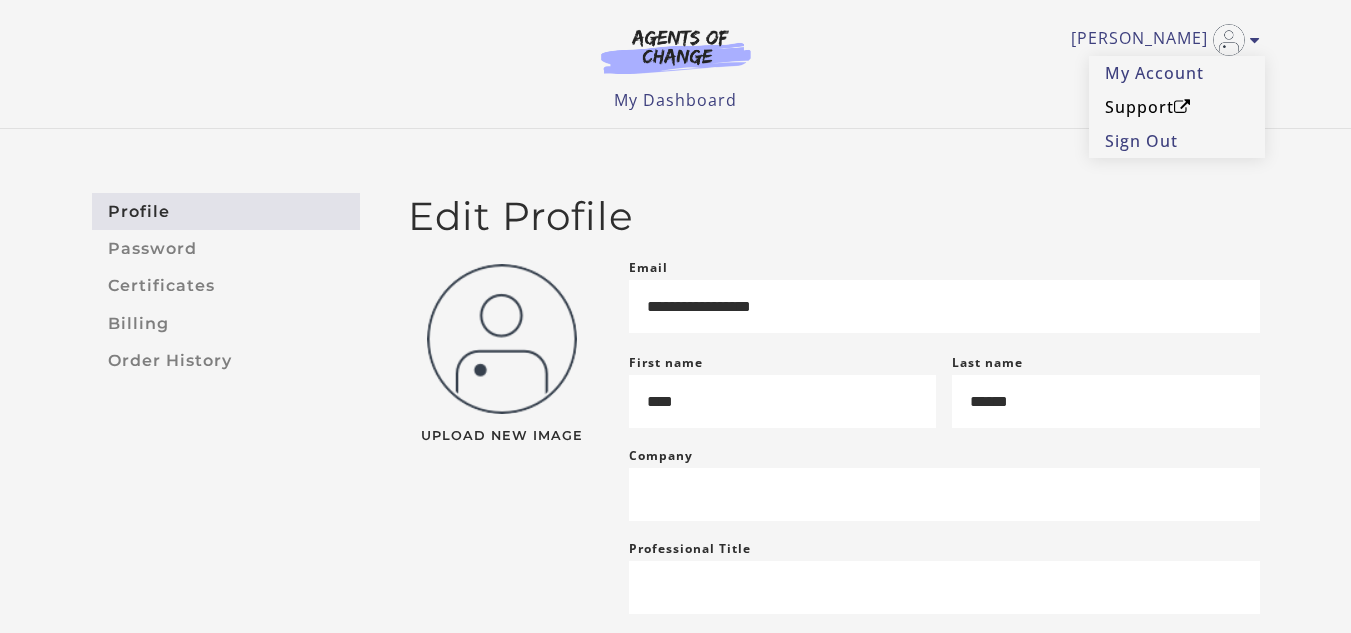 click on "Support" at bounding box center (1177, 107) 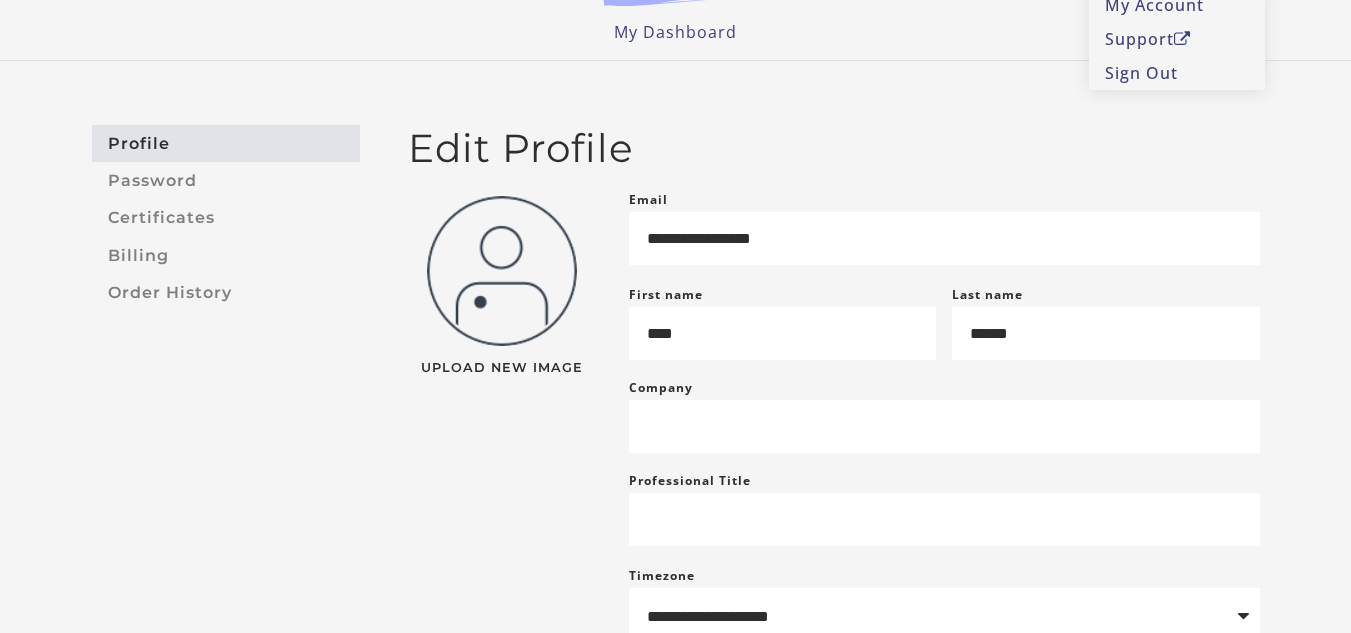 scroll, scrollTop: 200, scrollLeft: 0, axis: vertical 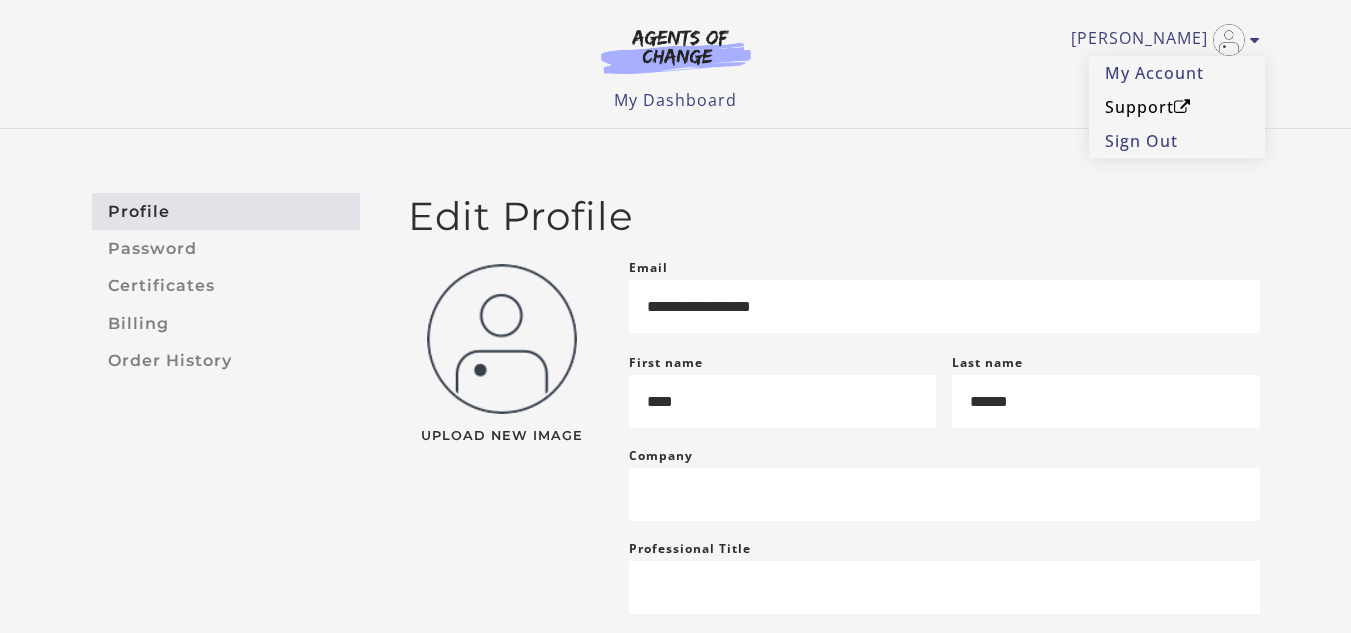 click at bounding box center [1182, 107] 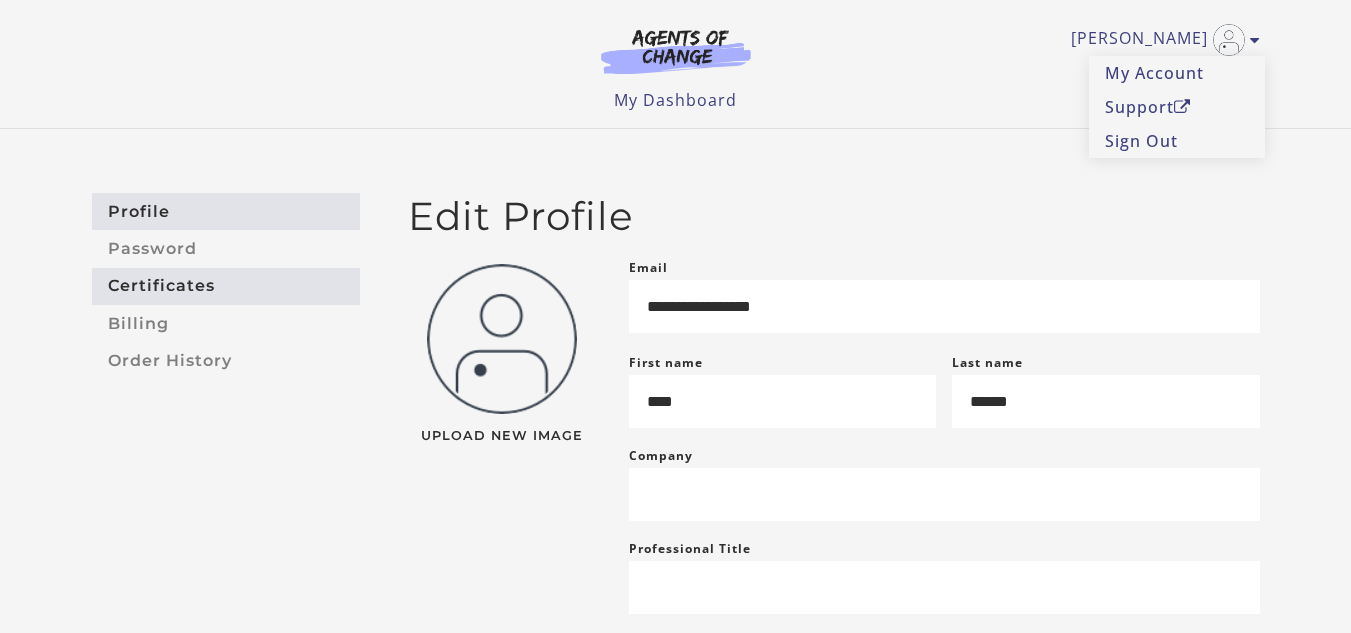 click on "Certificates" at bounding box center [226, 286] 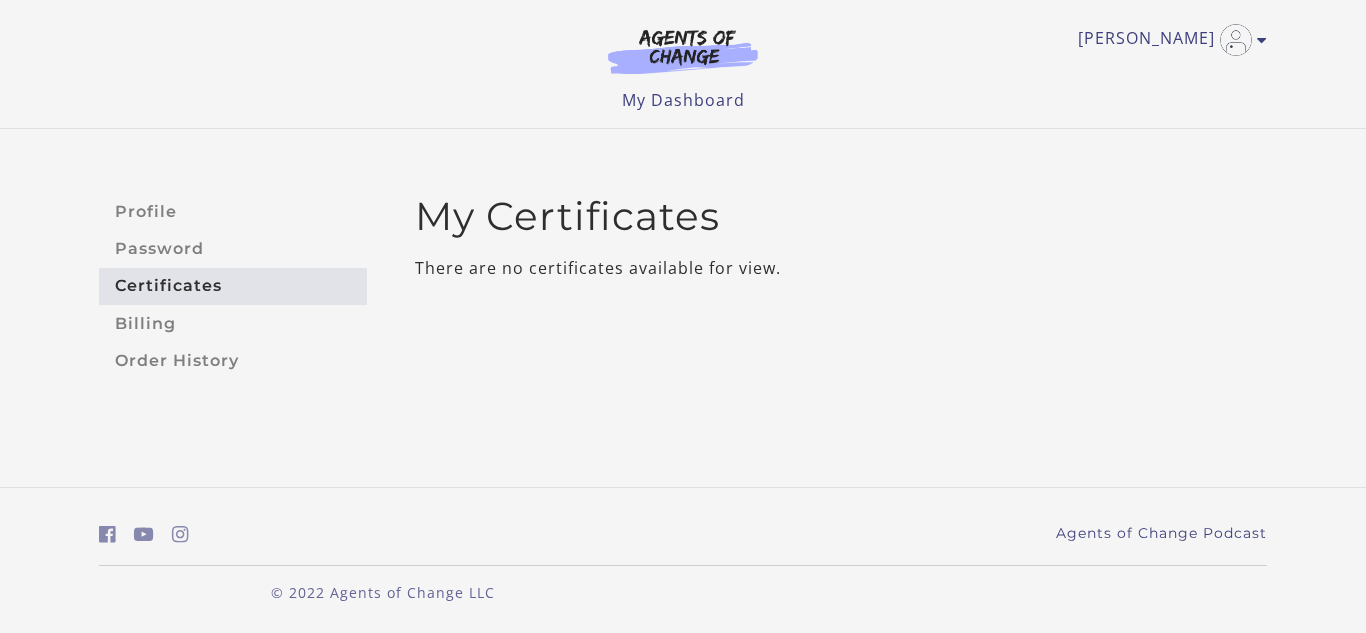 scroll, scrollTop: 0, scrollLeft: 0, axis: both 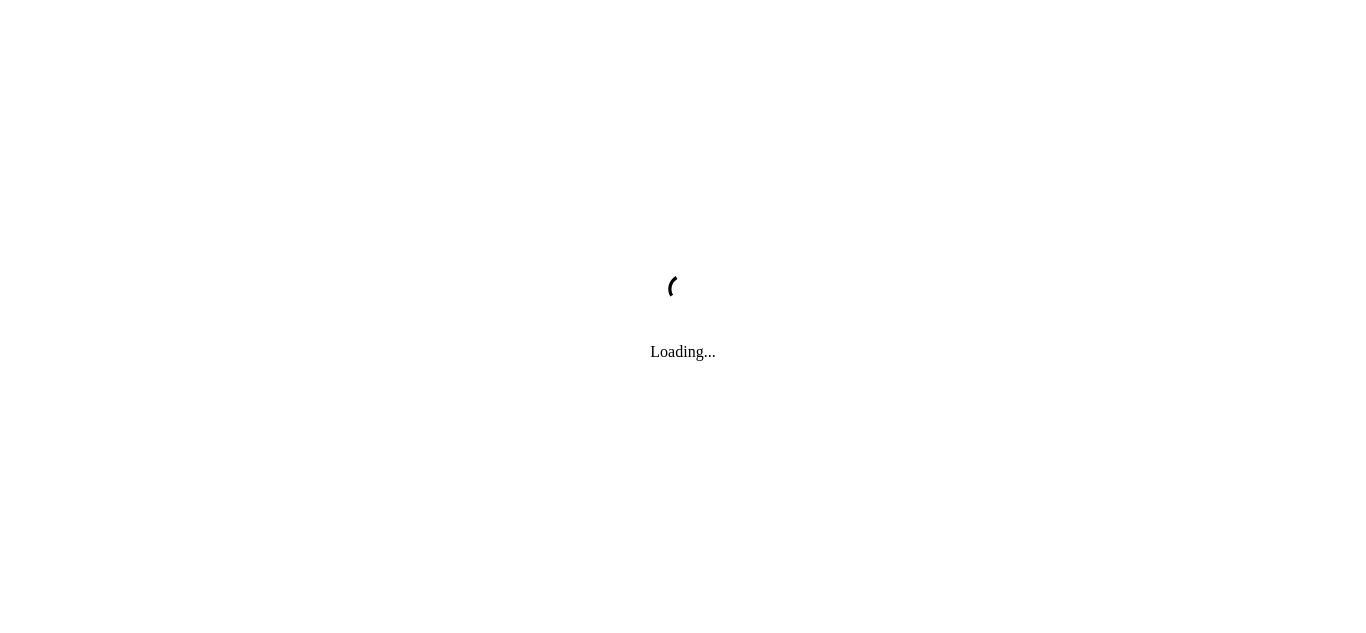 click on "Loading..." at bounding box center [683, 316] 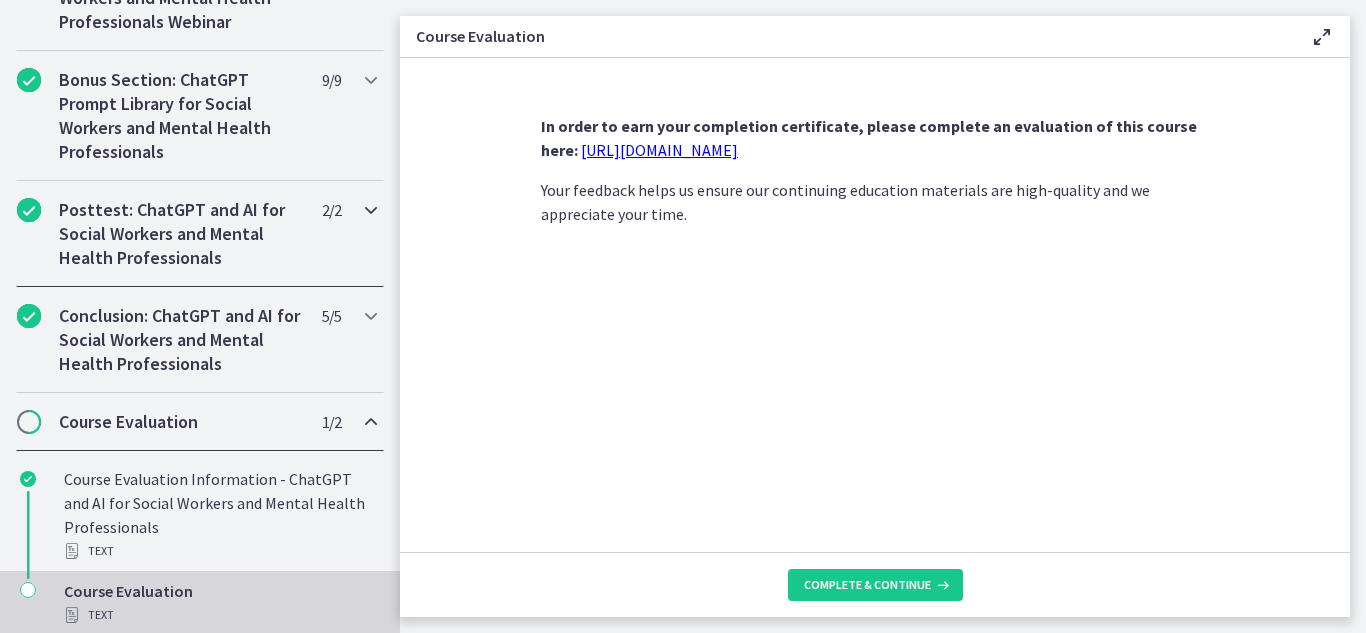 scroll, scrollTop: 1099, scrollLeft: 0, axis: vertical 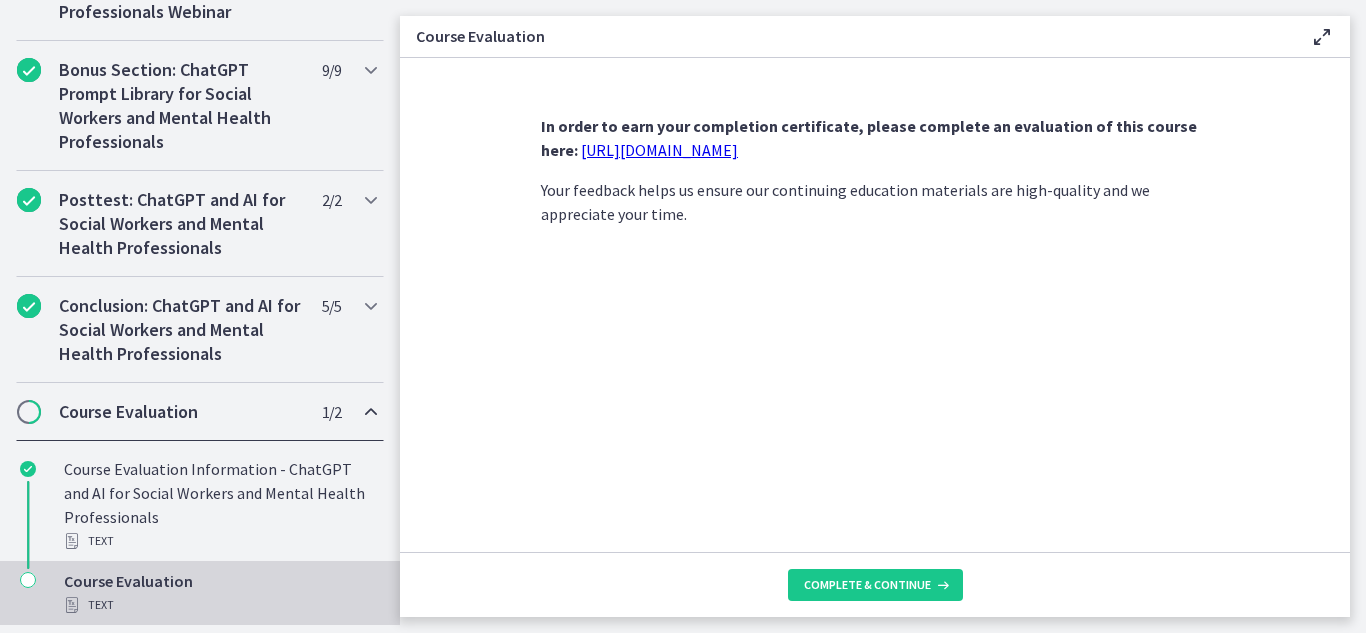 click on "Course Evaluation" at bounding box center [181, 412] 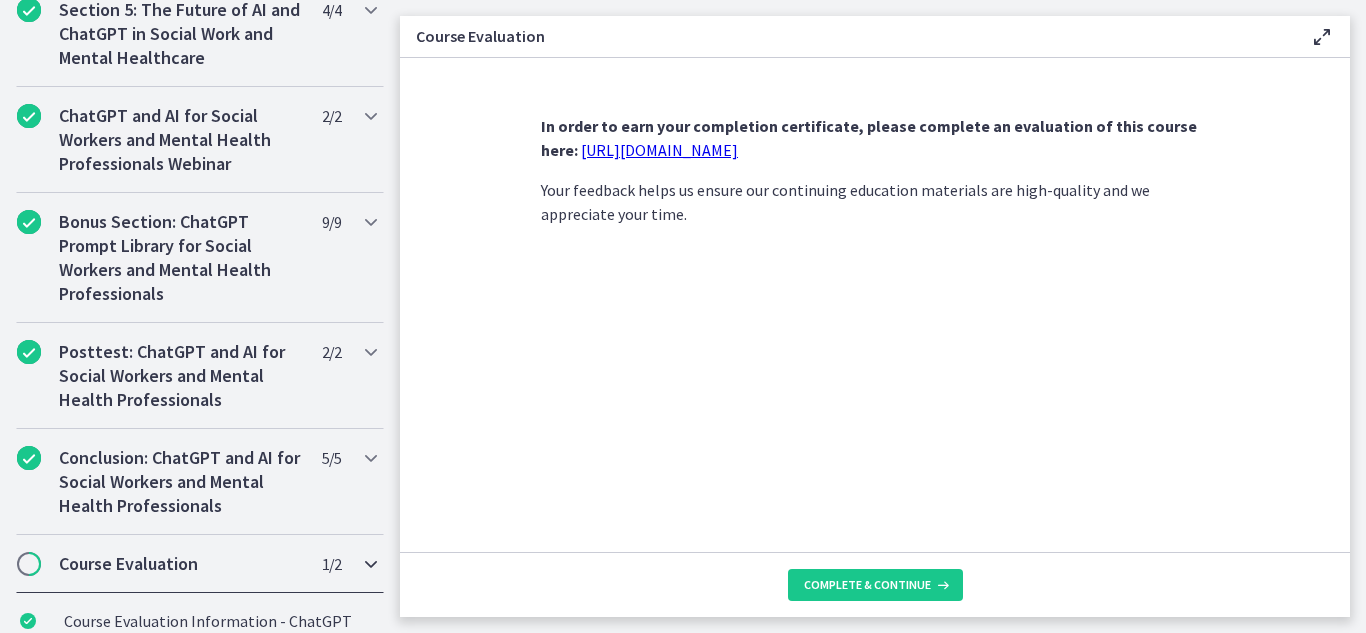 scroll, scrollTop: 907, scrollLeft: 0, axis: vertical 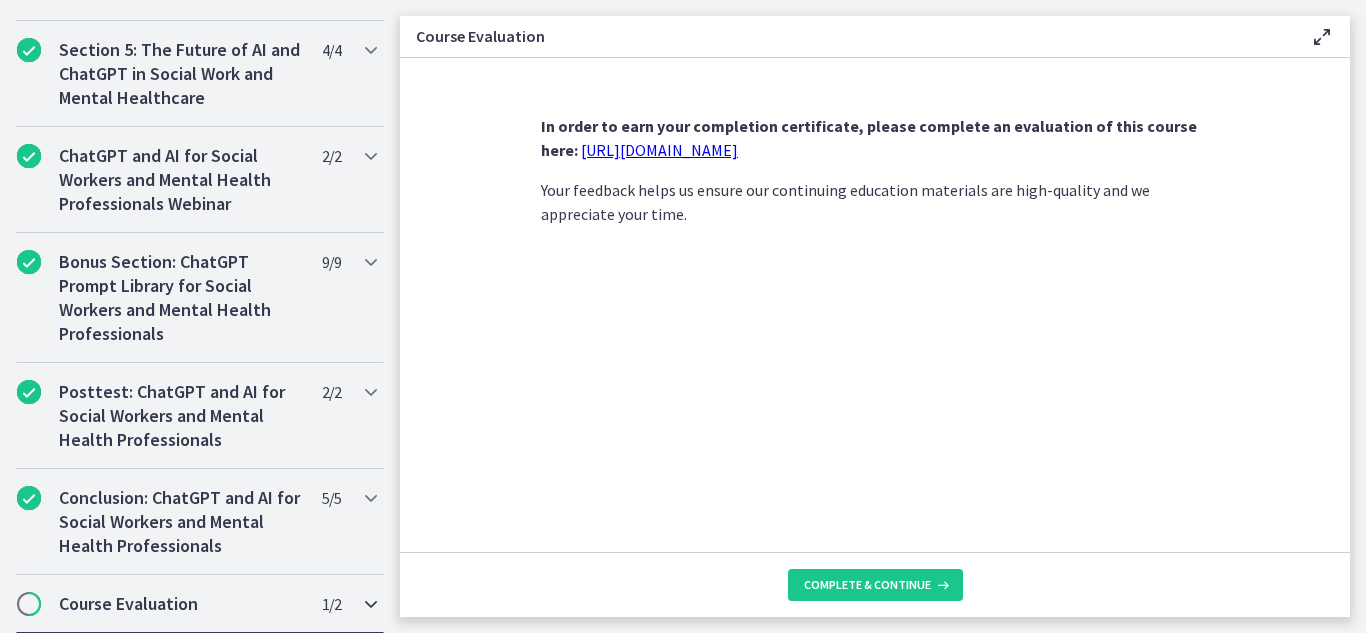 click at bounding box center [371, 604] 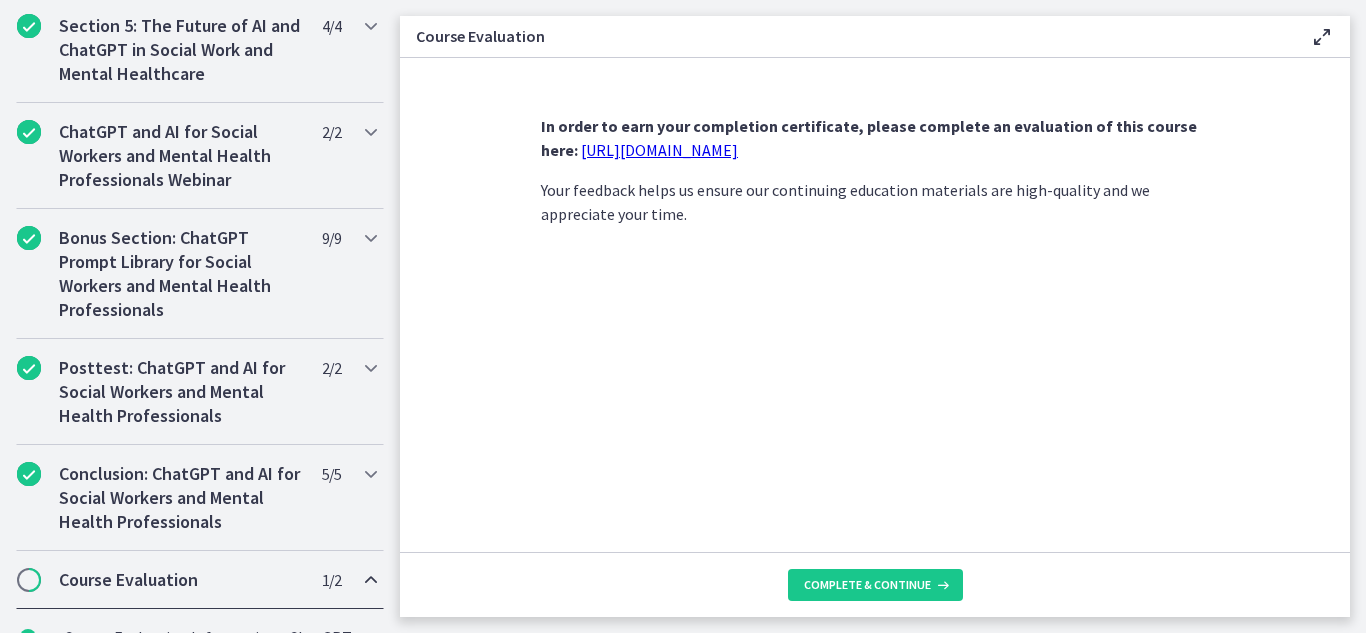 scroll, scrollTop: 1099, scrollLeft: 0, axis: vertical 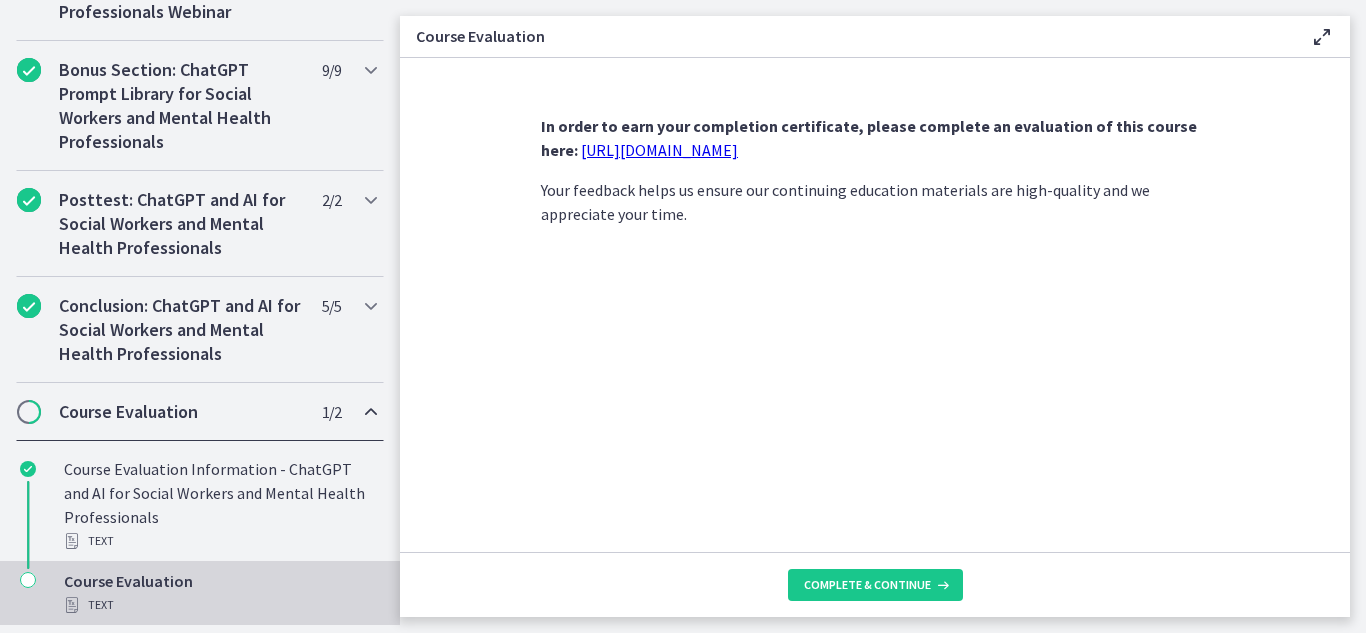click on "Course Evaluation
Text" at bounding box center (220, 593) 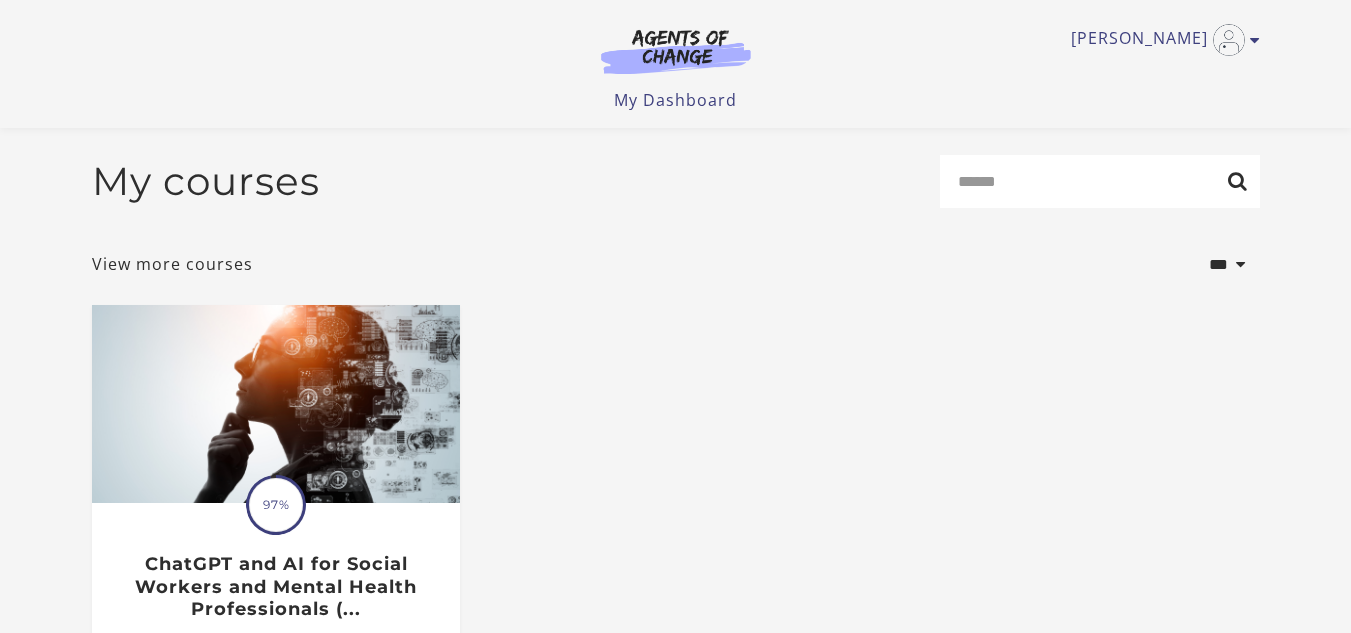 scroll, scrollTop: 283, scrollLeft: 0, axis: vertical 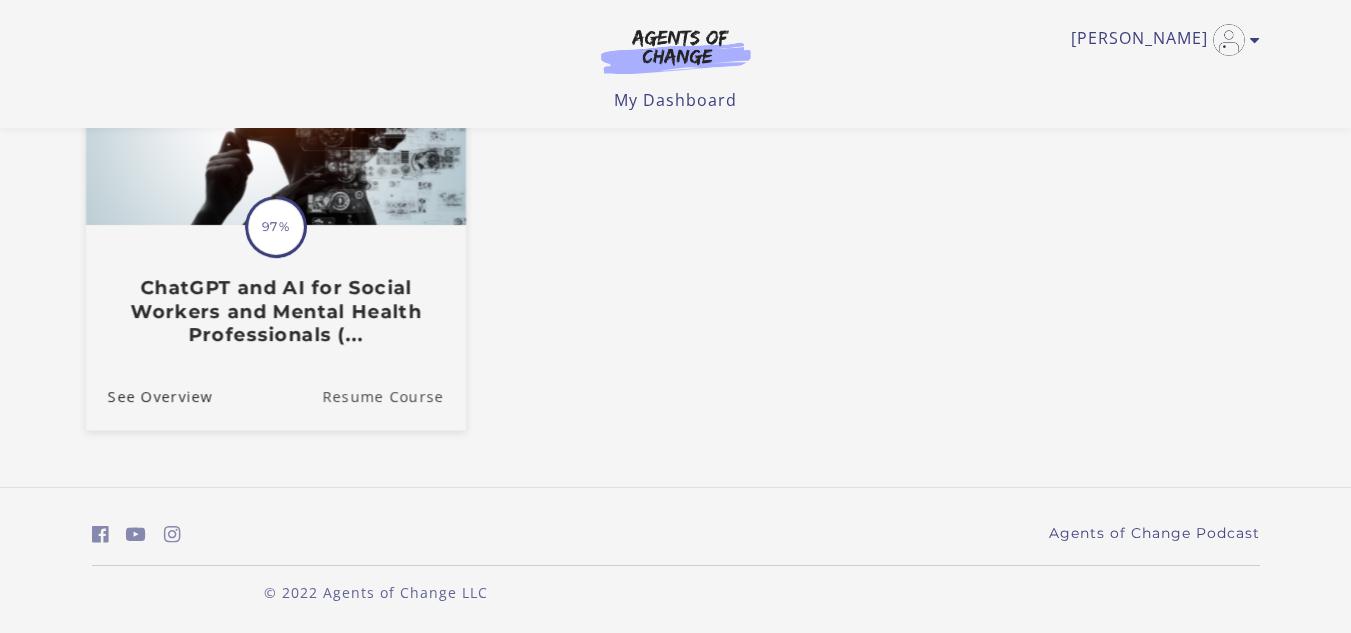 click on "Resume Course" at bounding box center (394, 395) 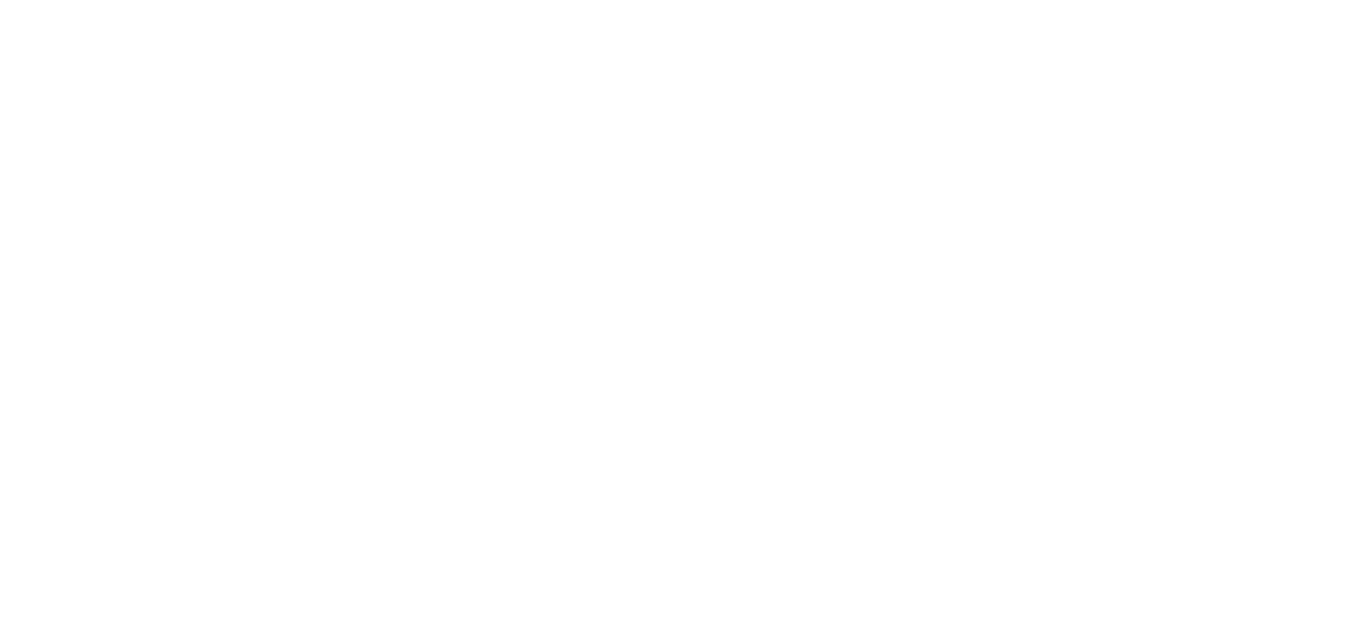 scroll, scrollTop: 0, scrollLeft: 0, axis: both 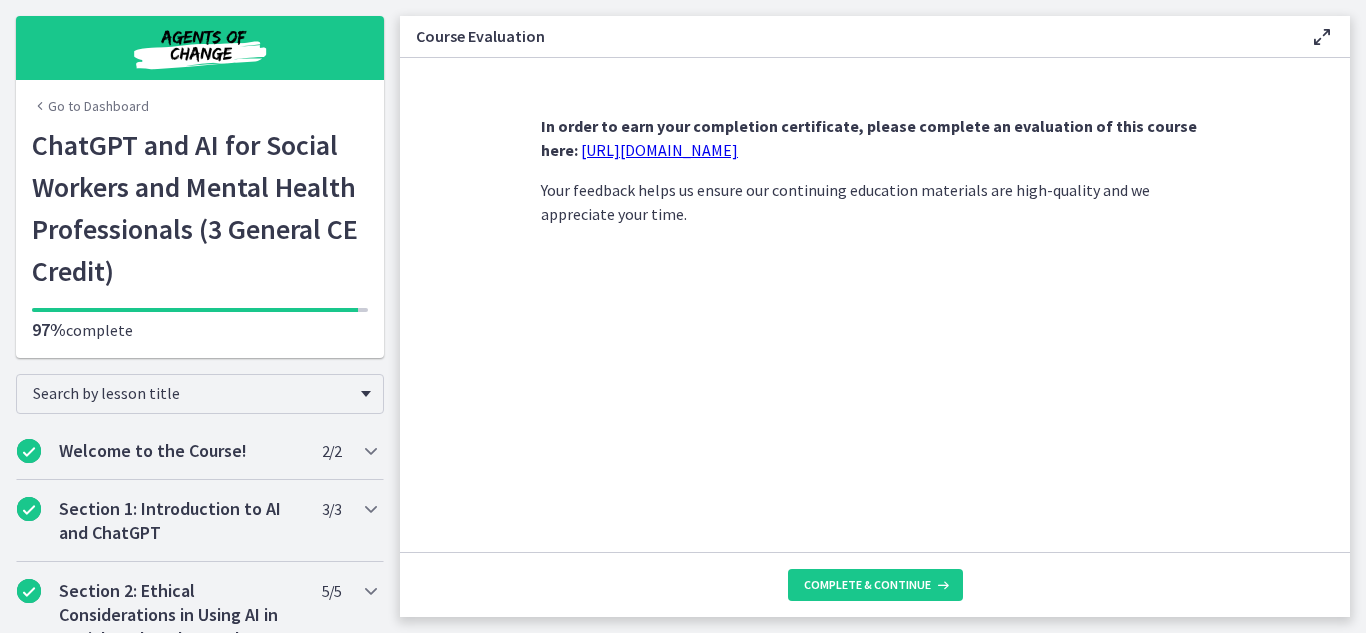 click on "[URL][DOMAIN_NAME]" at bounding box center (659, 150) 